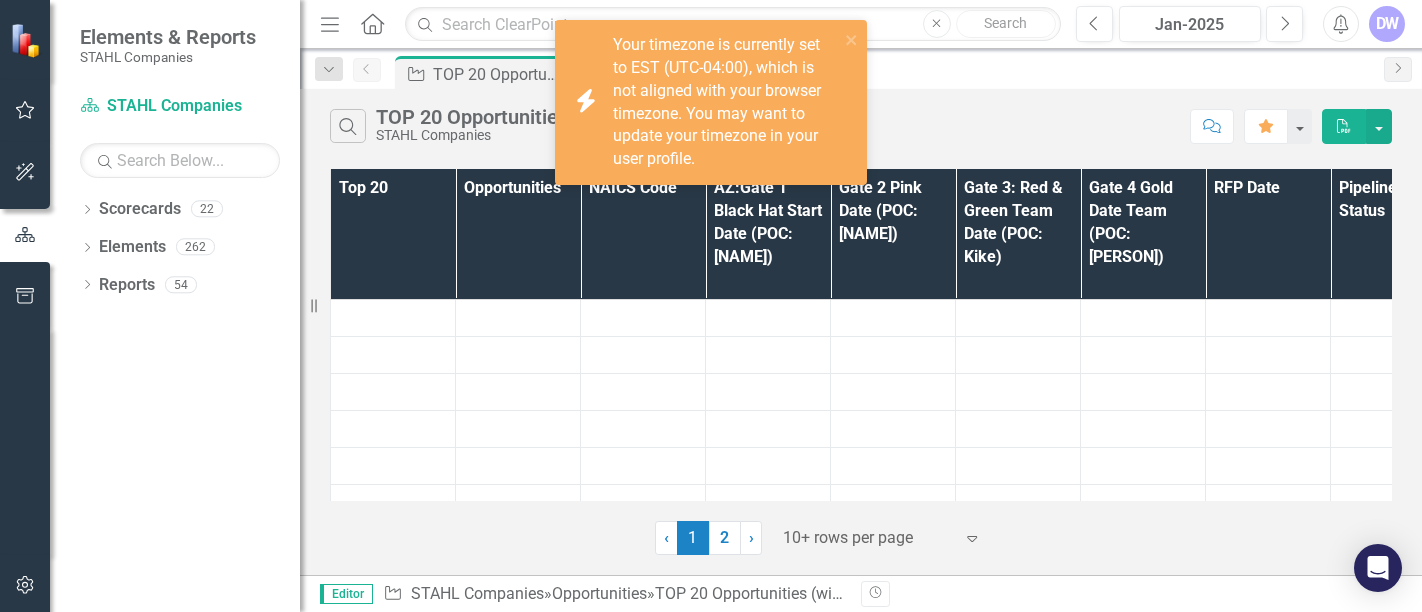 scroll, scrollTop: 0, scrollLeft: 0, axis: both 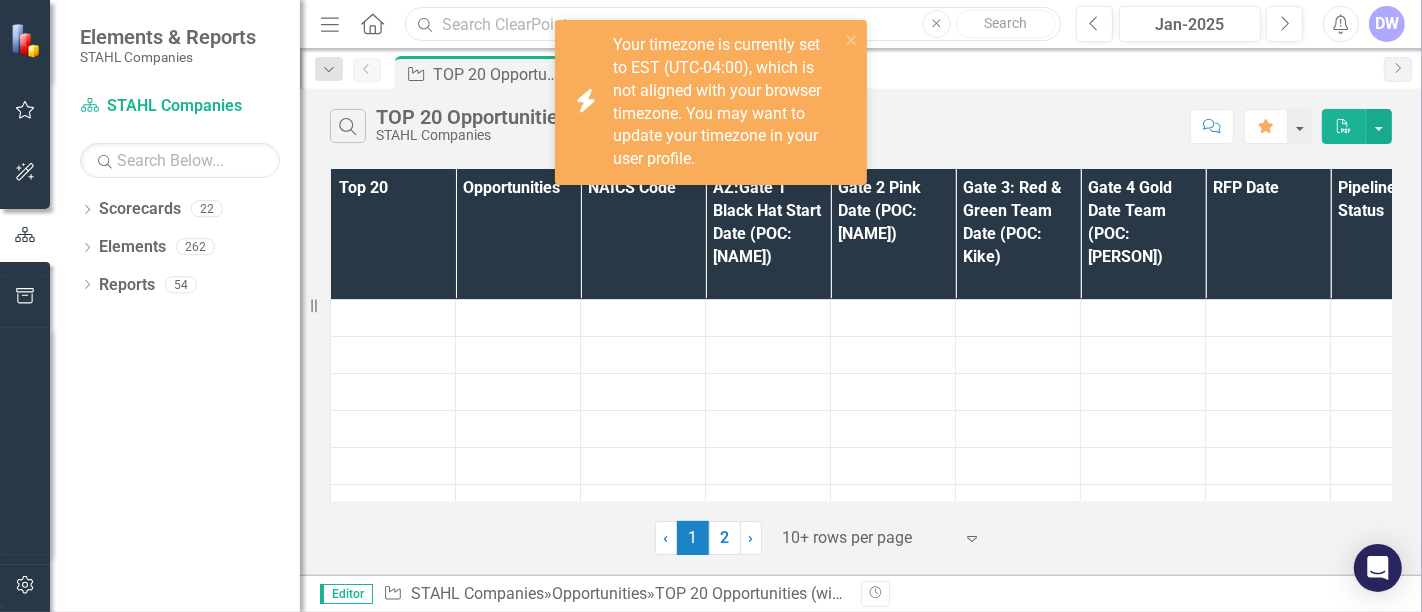 click at bounding box center [733, 24] 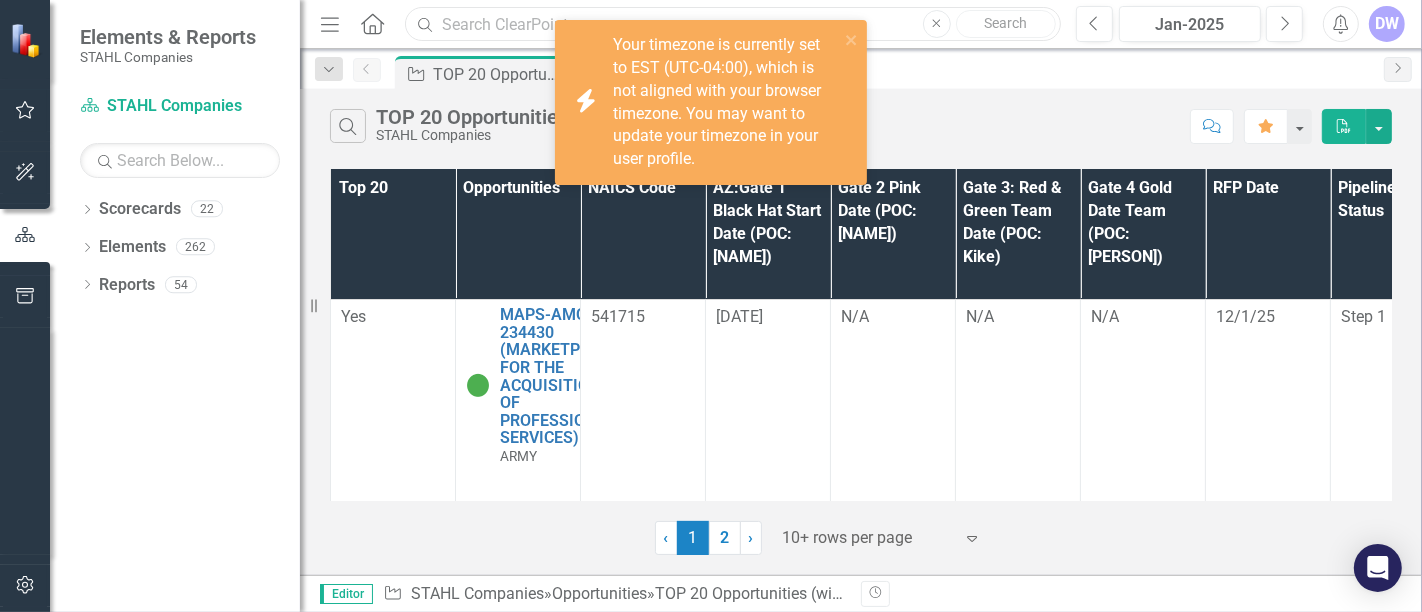 paste on "207172" 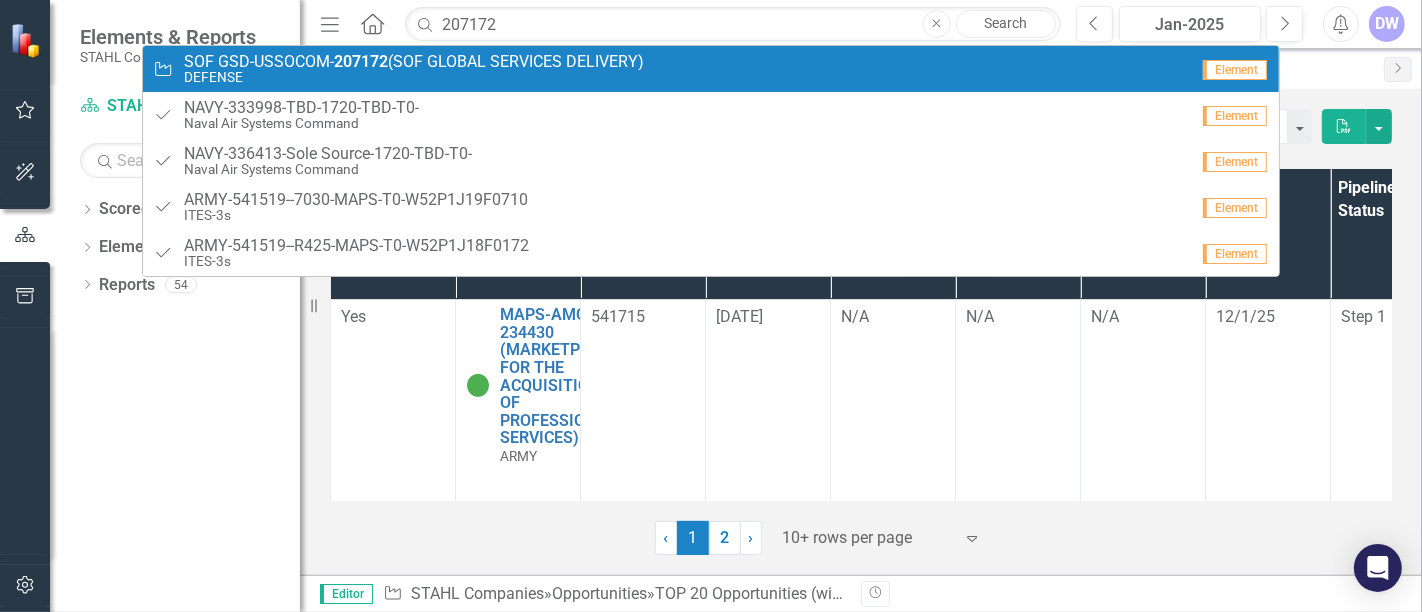click on "207172" at bounding box center (361, 61) 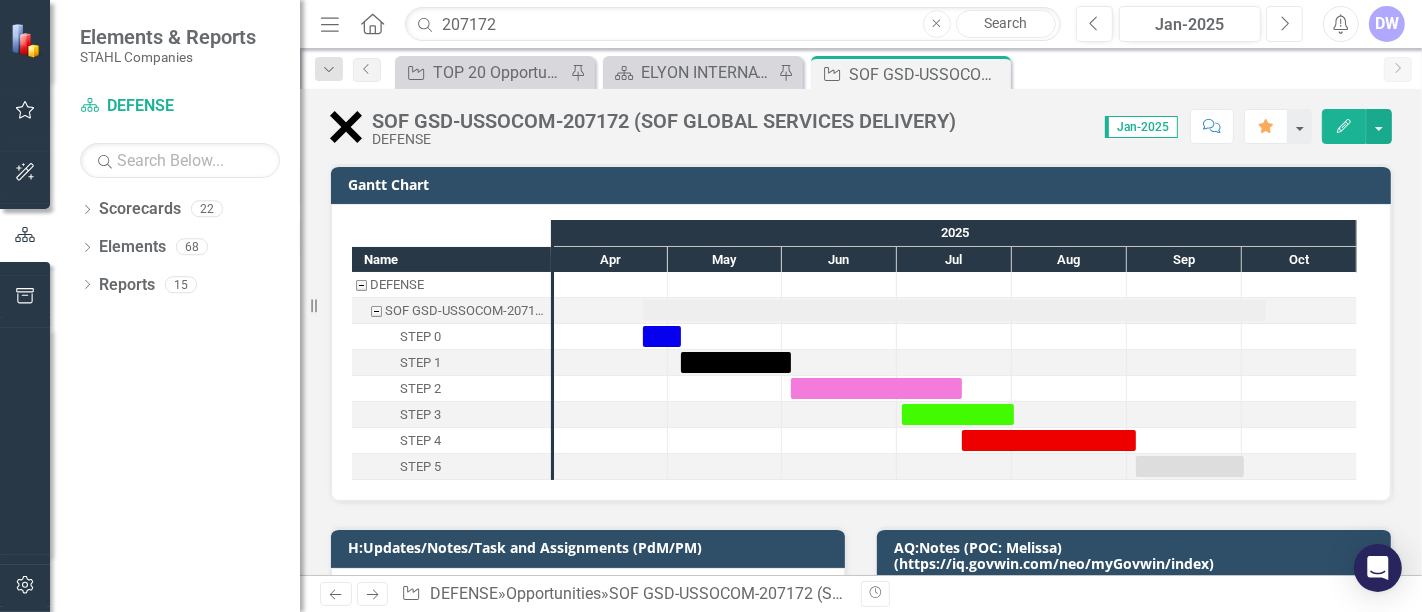 click 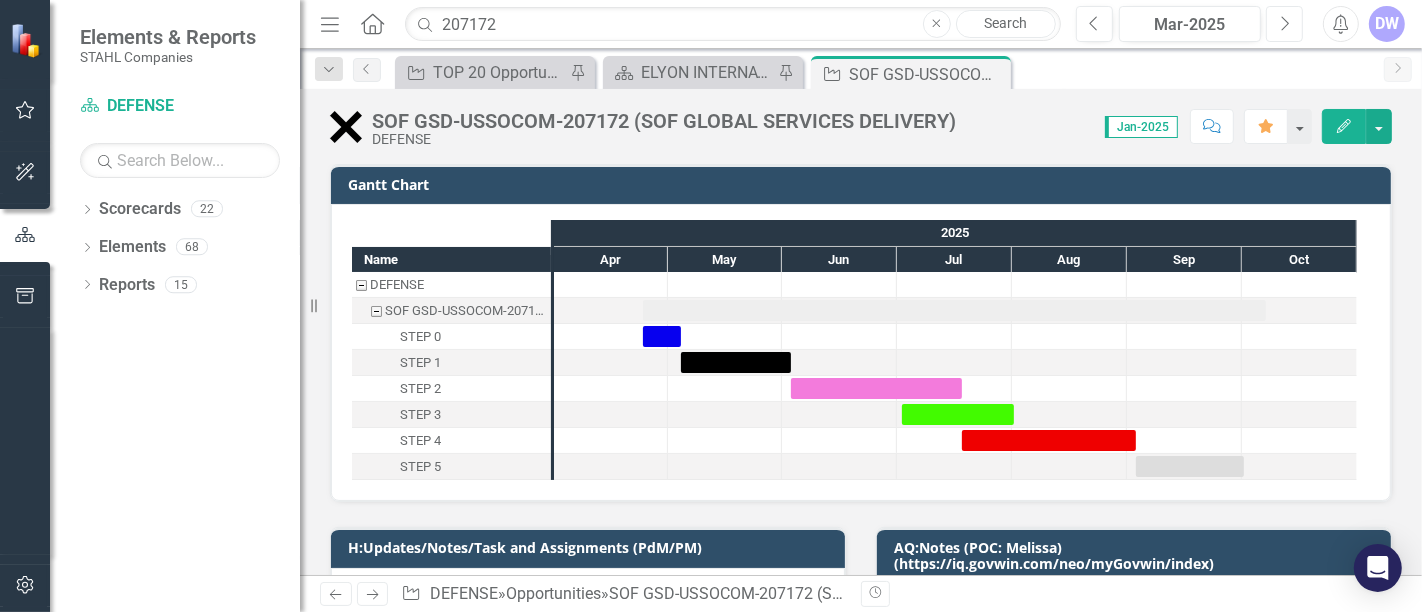 click on "Next" 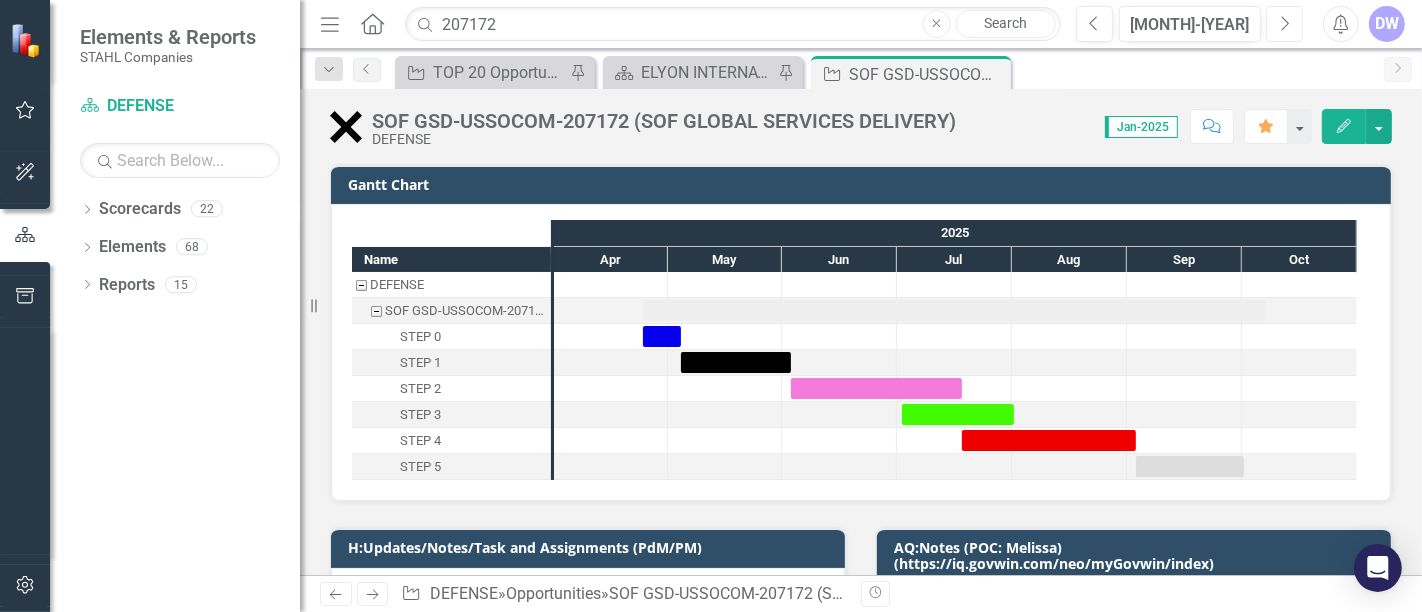 click on "Next" 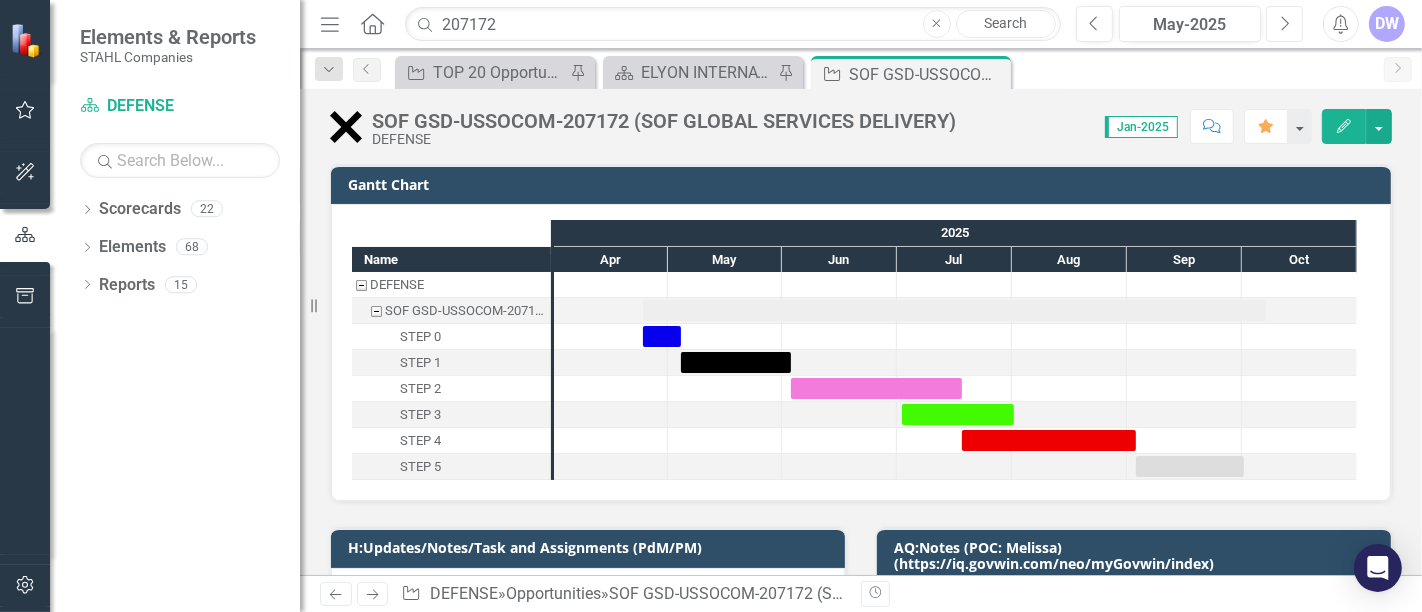 click on "Next" 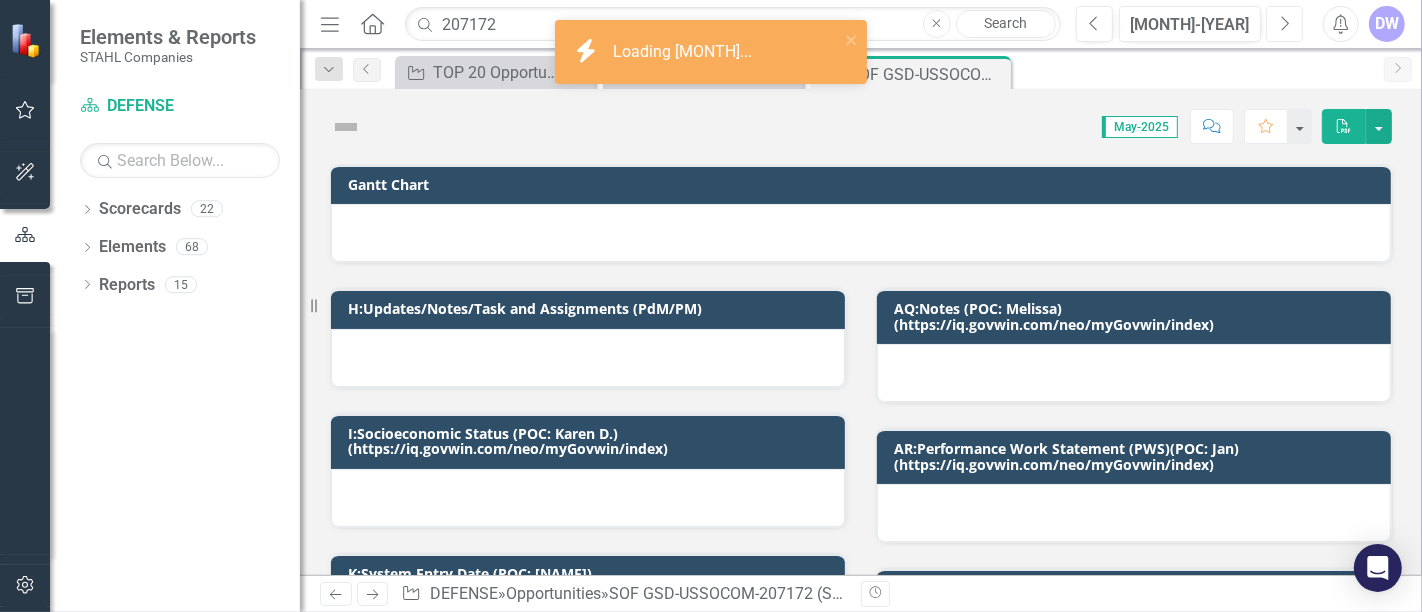 click on "Next" 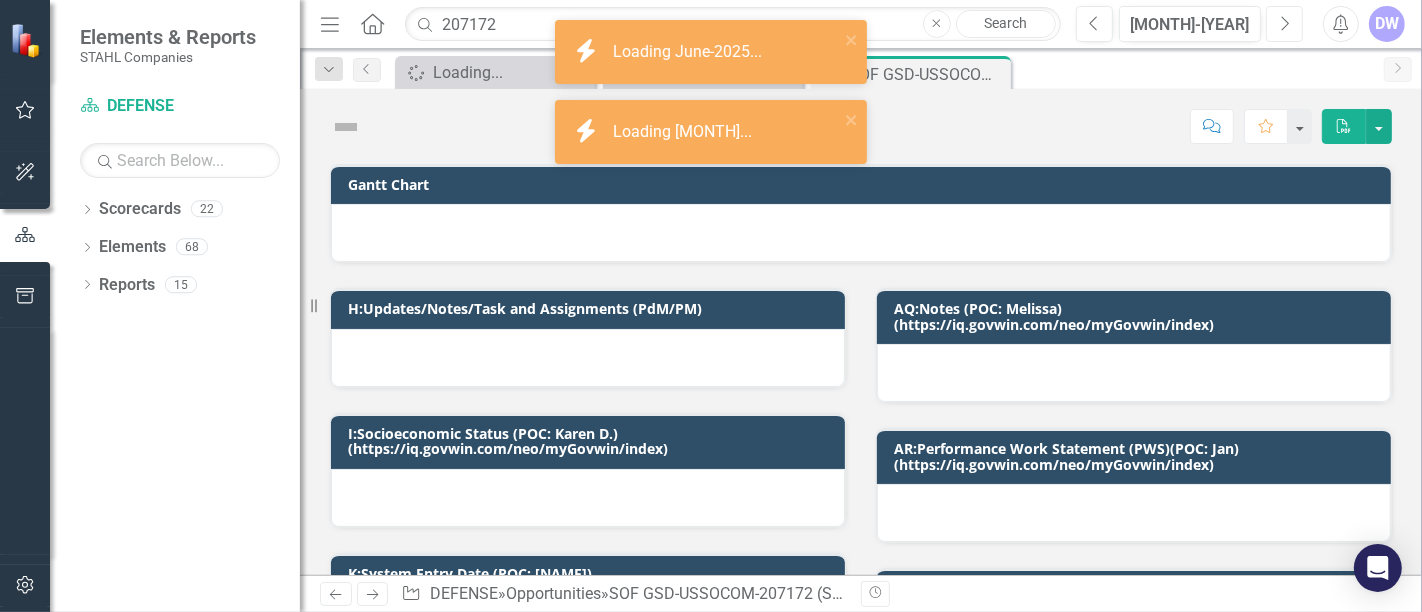 click on "Next" 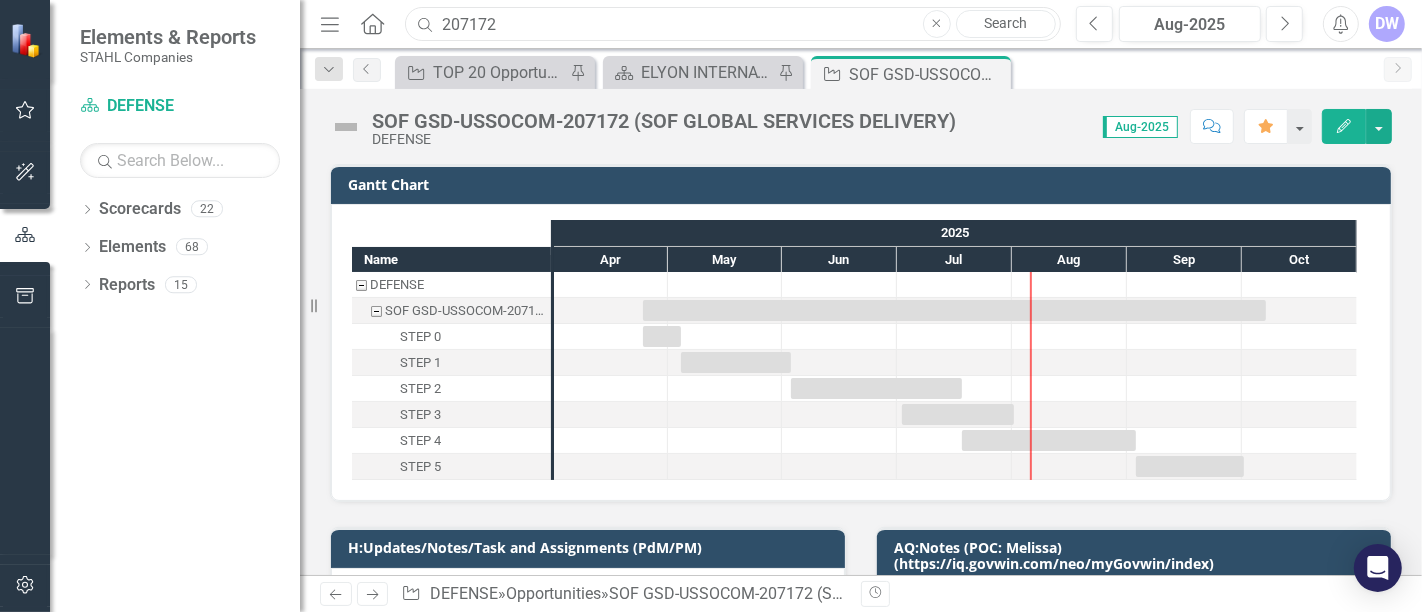 click on "207172" at bounding box center [733, 24] 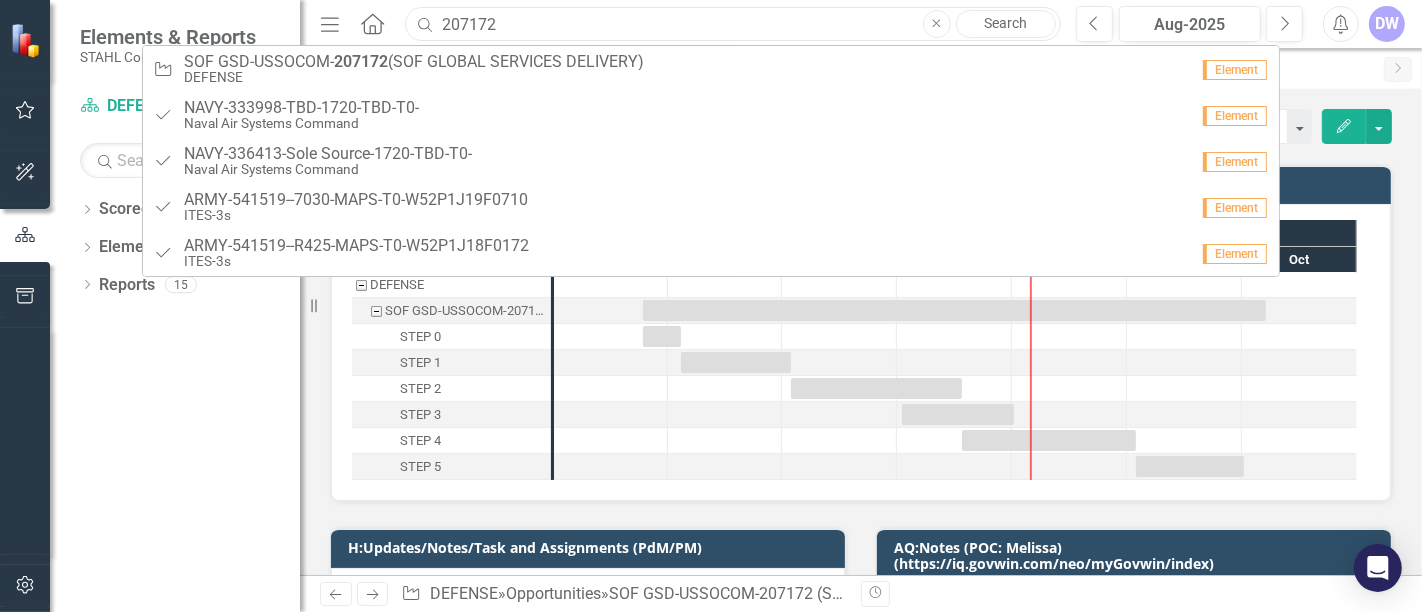 paste on "51757" 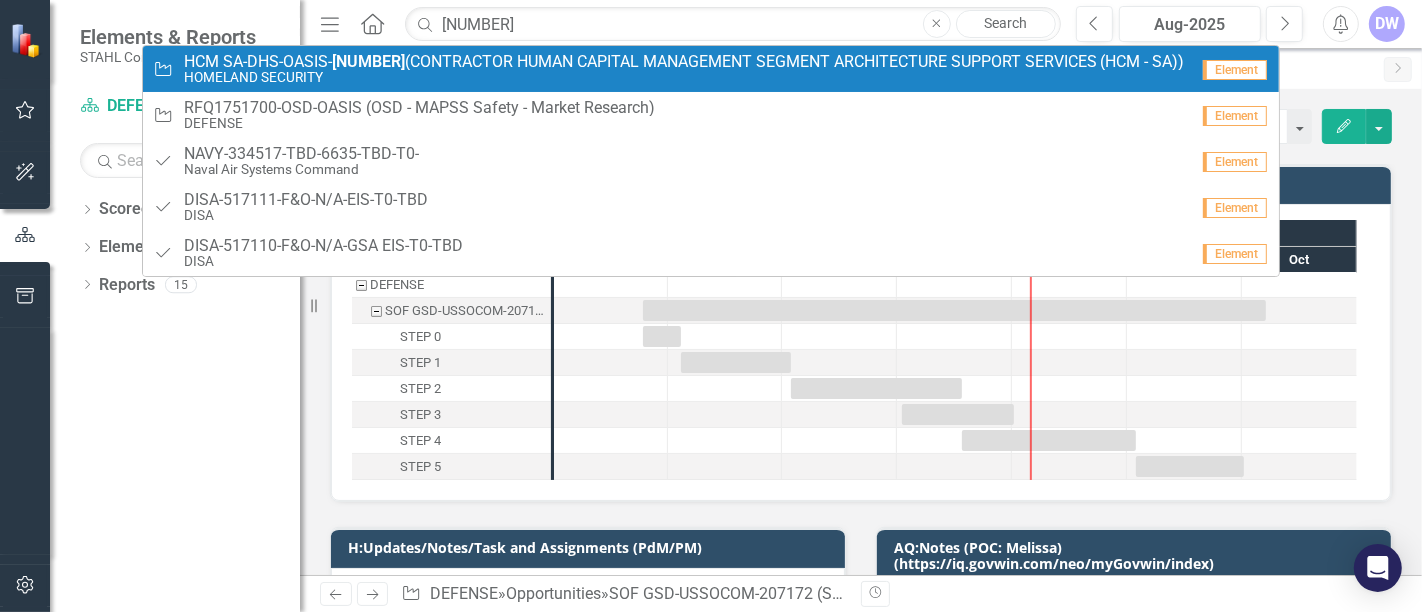 click on "HCM SA-DHS-OASIS- 251757 (CONTRACTOR HUMAN CAPITAL MANAGEMENT SEGMENT ARCHITECTURE SUPPORT SERVICES (HCM - SA))" at bounding box center [684, 62] 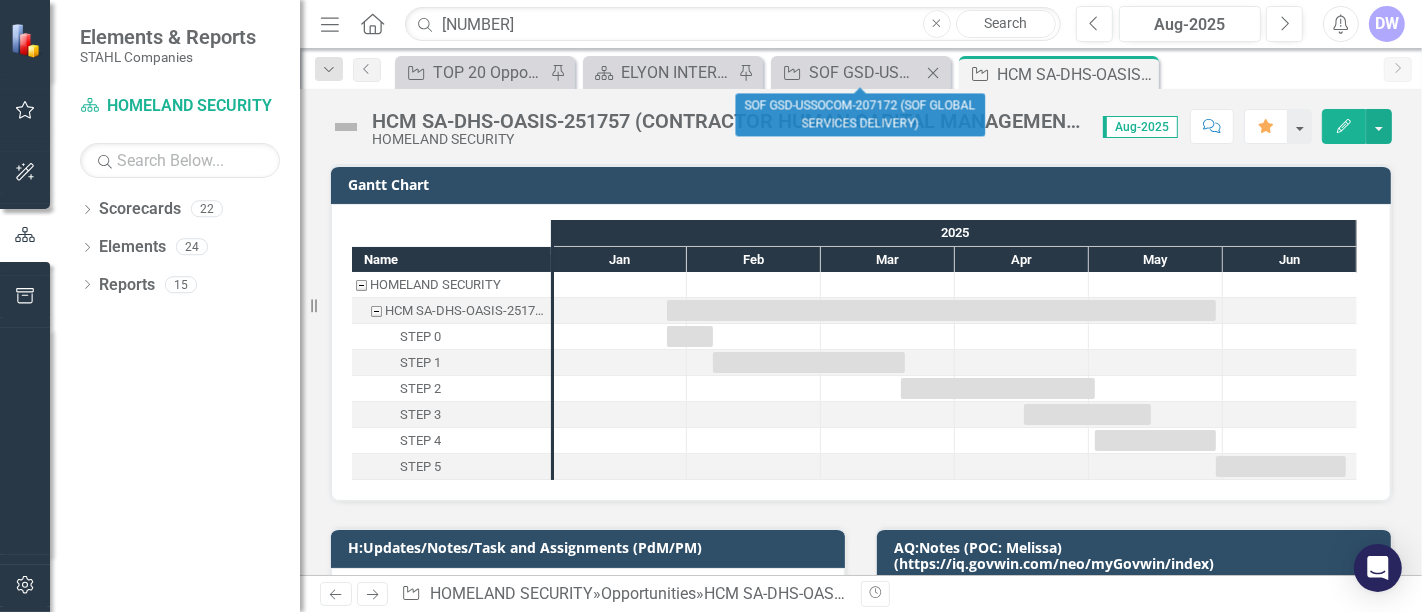click on "Close" 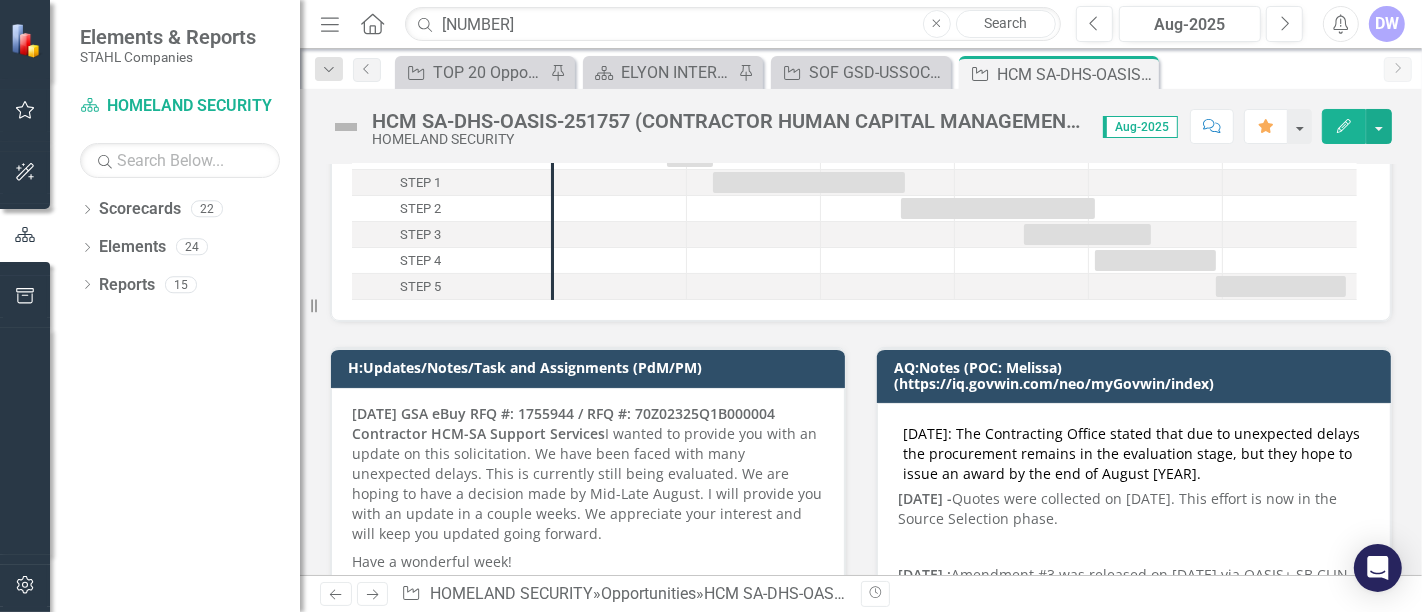 scroll, scrollTop: 222, scrollLeft: 0, axis: vertical 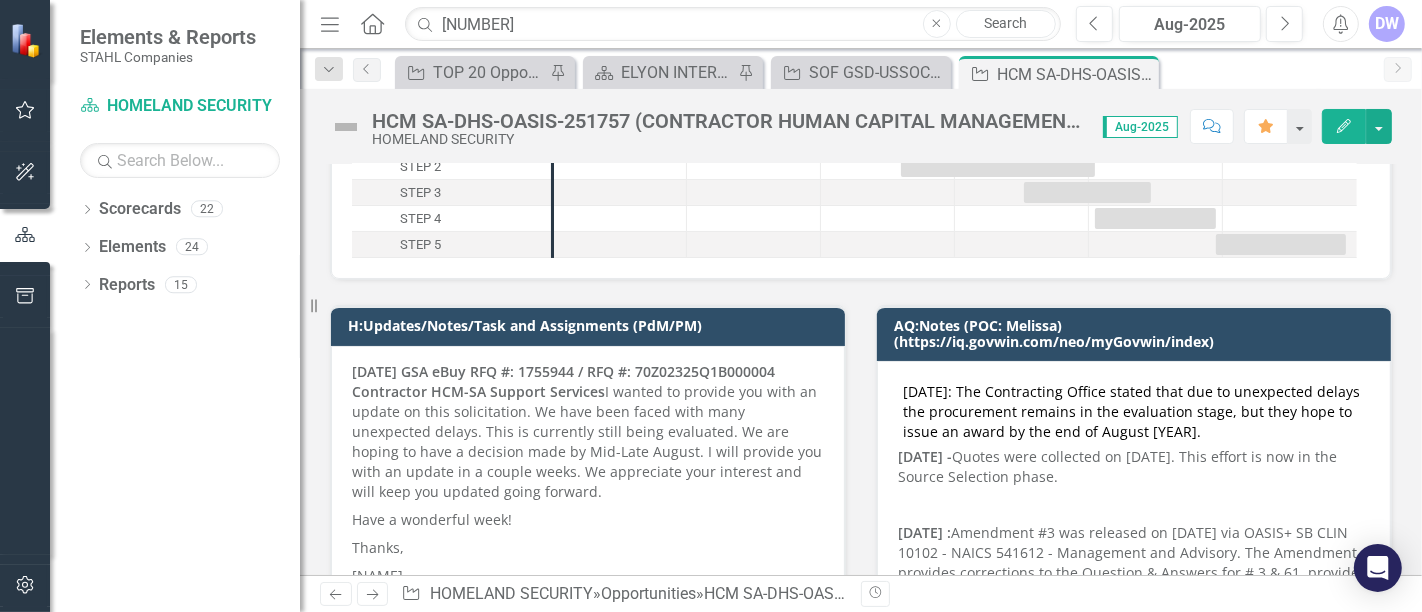 click on "[DATE]: The Contracting Office stated that due to unexpected delays the procurement remains in the evaluation stage, but they hope to issue an award by the end of August [YEAR]." at bounding box center (1134, 412) 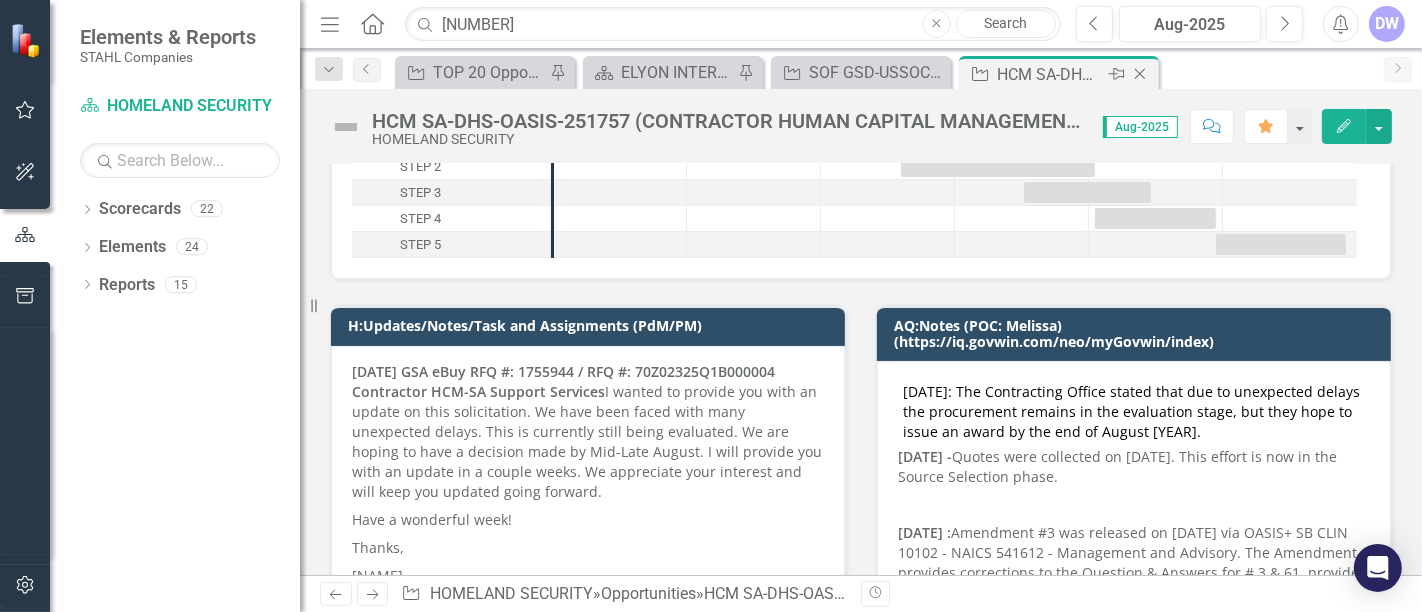 click 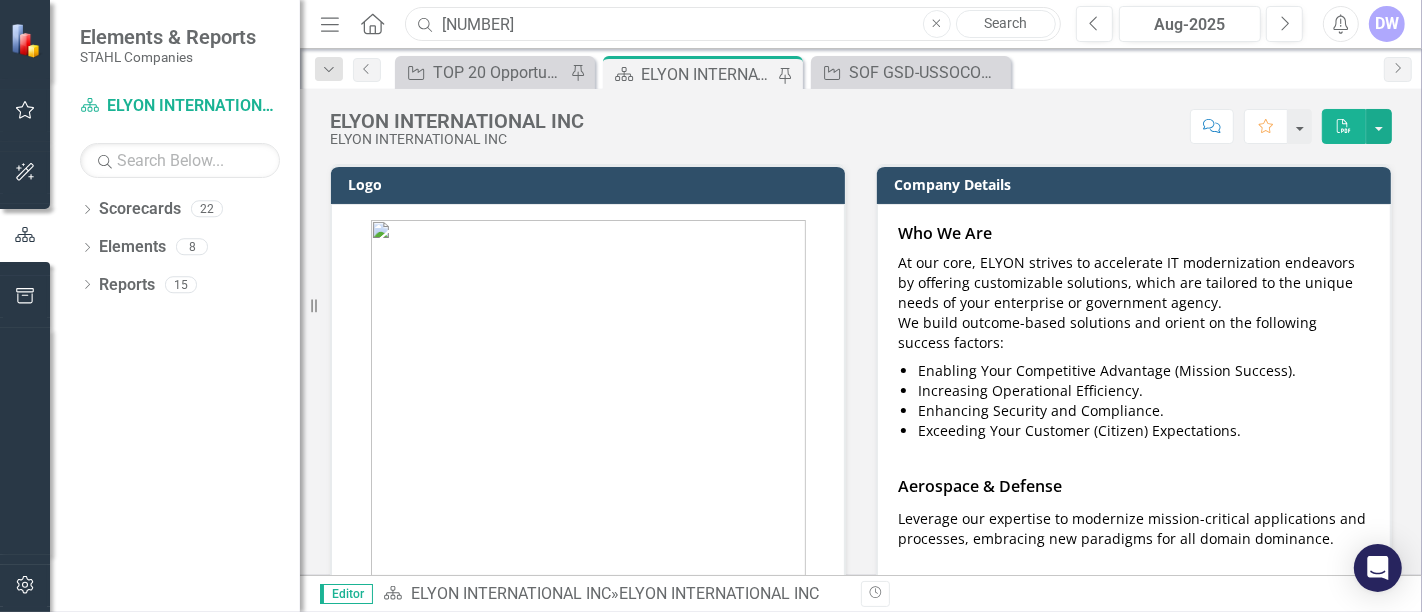 click on "[NUMBER]" at bounding box center (733, 24) 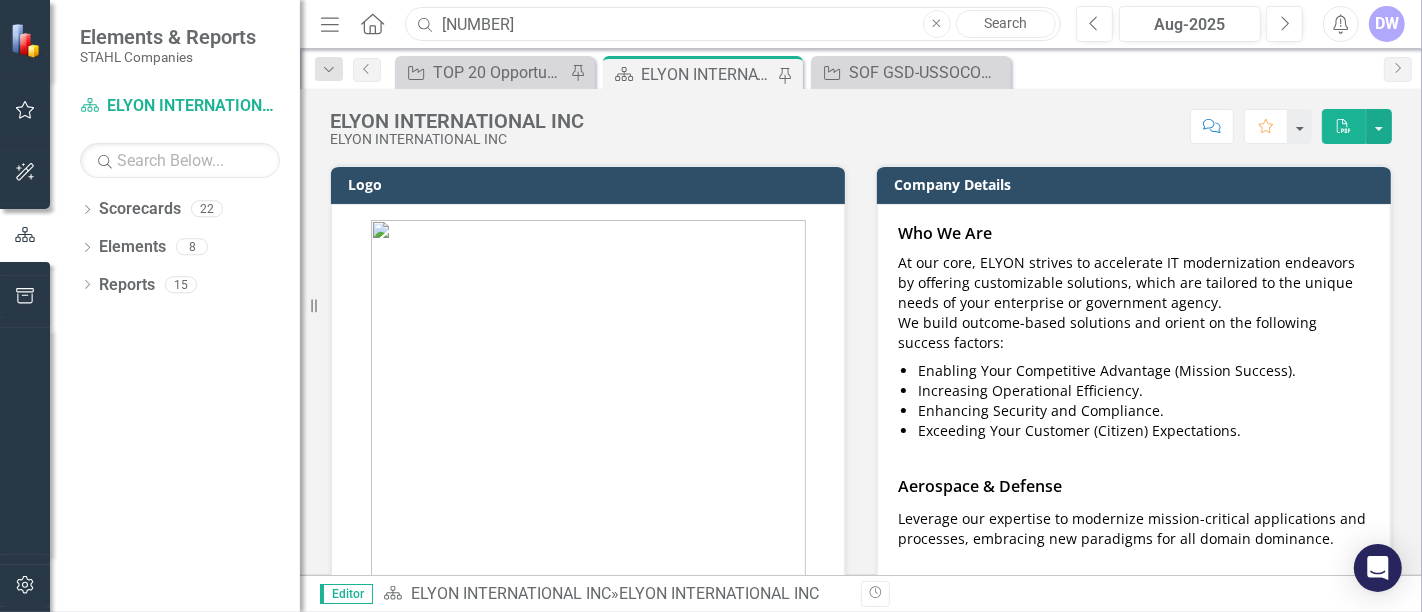 click on "[NUMBER]" at bounding box center (733, 24) 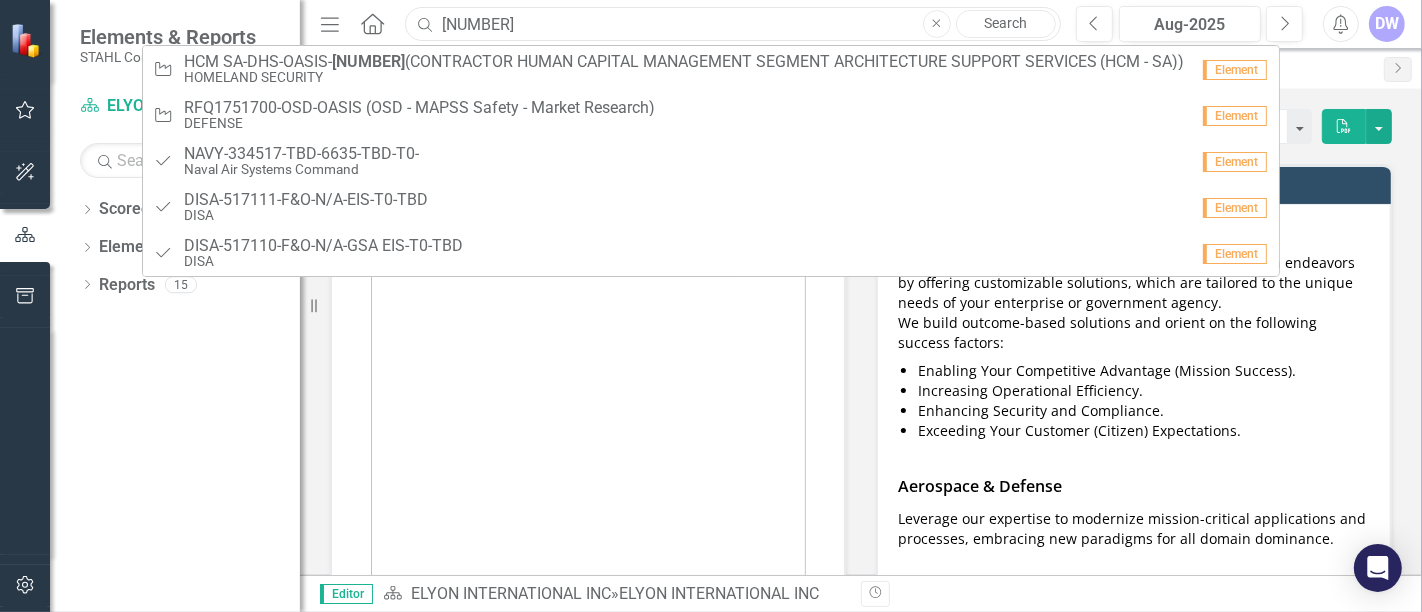 paste on "3956" 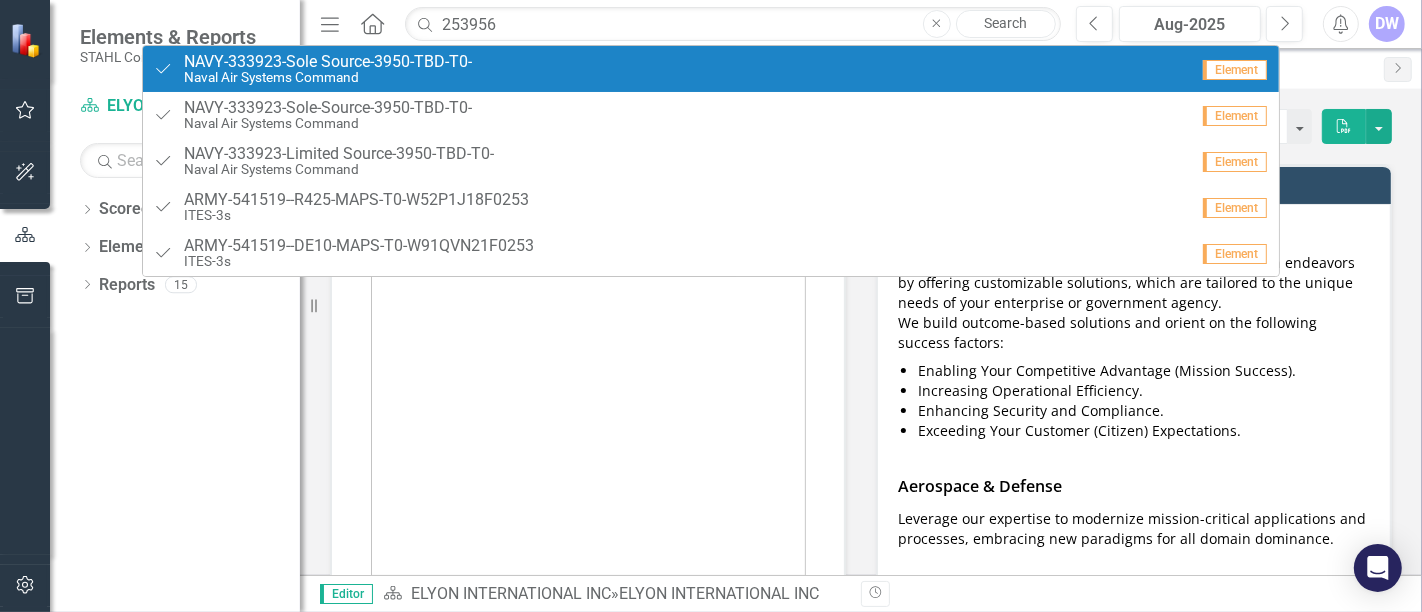 click on "NAVY-333923-Sole Source-3950-TBD-T0-" at bounding box center [328, 62] 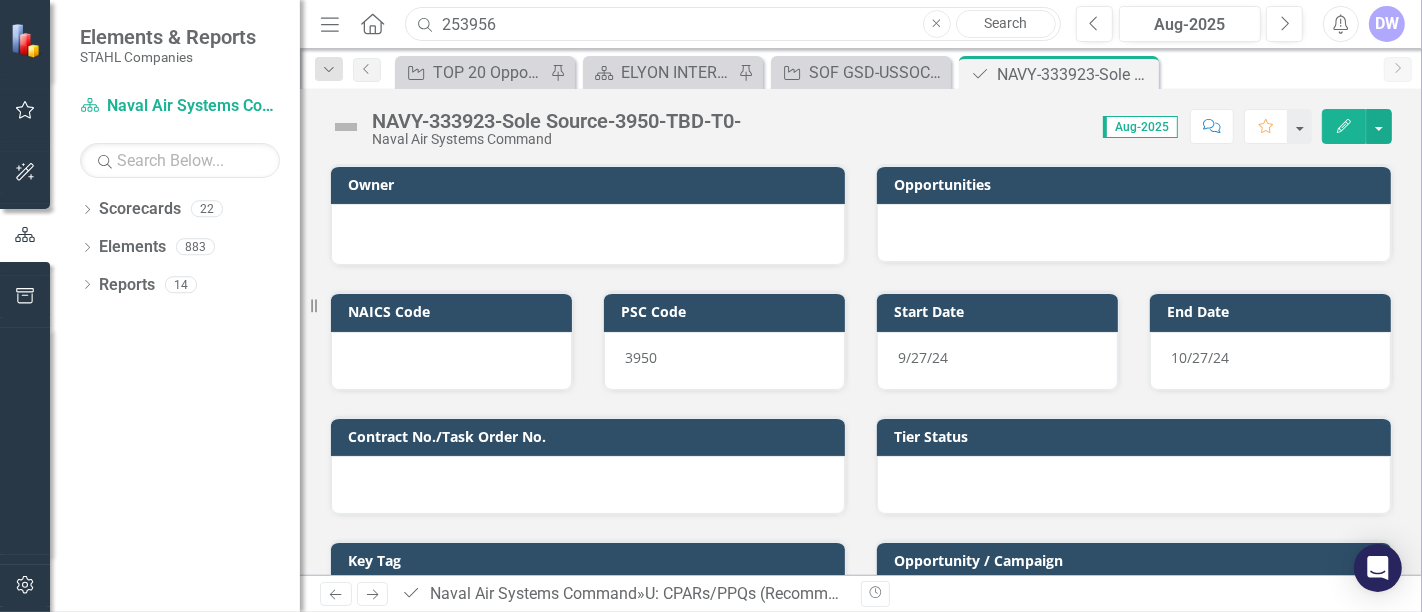 click on "253956" at bounding box center (733, 24) 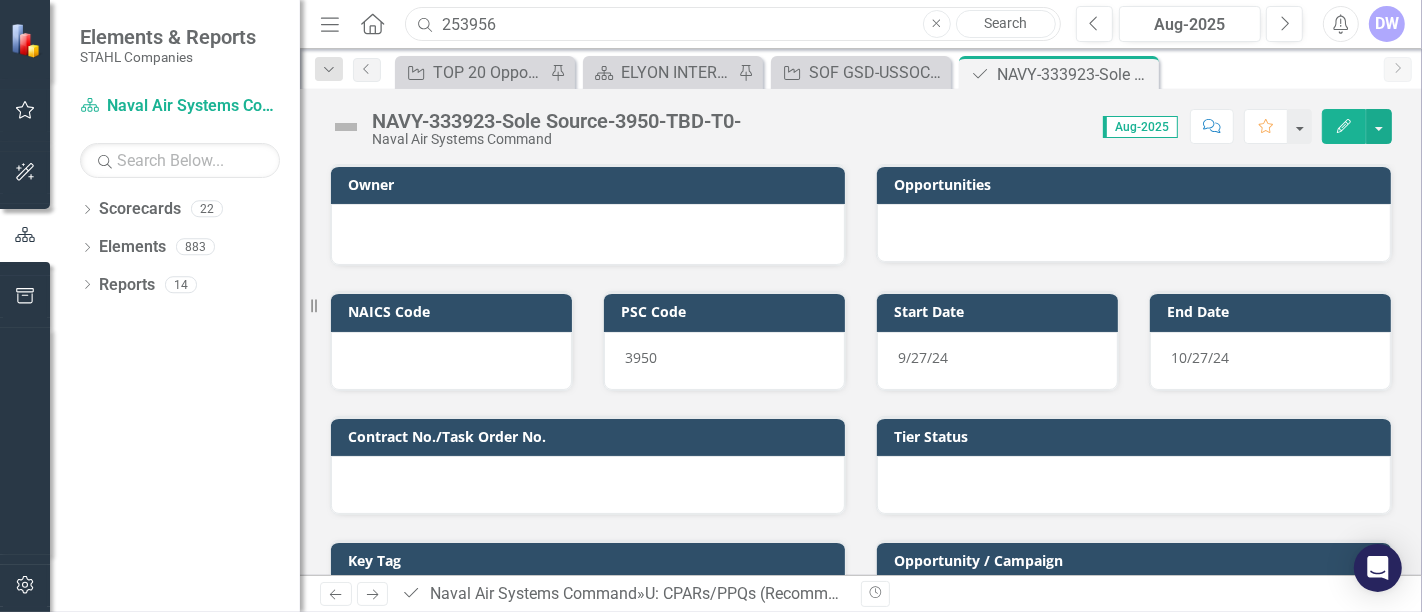 drag, startPoint x: 542, startPoint y: 26, endPoint x: 400, endPoint y: 22, distance: 142.05632 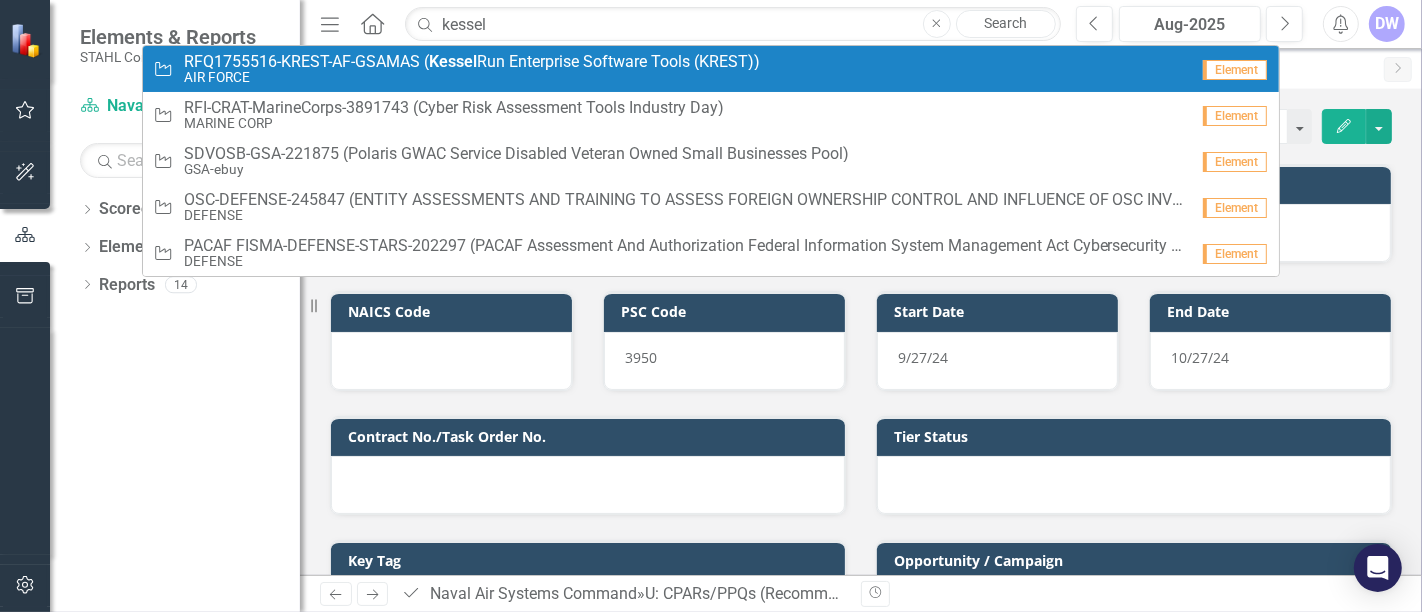 click on "RFQ1755516-KREST-AF-GSAMAS ( Kessel Run Enterprise Software Tools (KREST))" at bounding box center (472, 62) 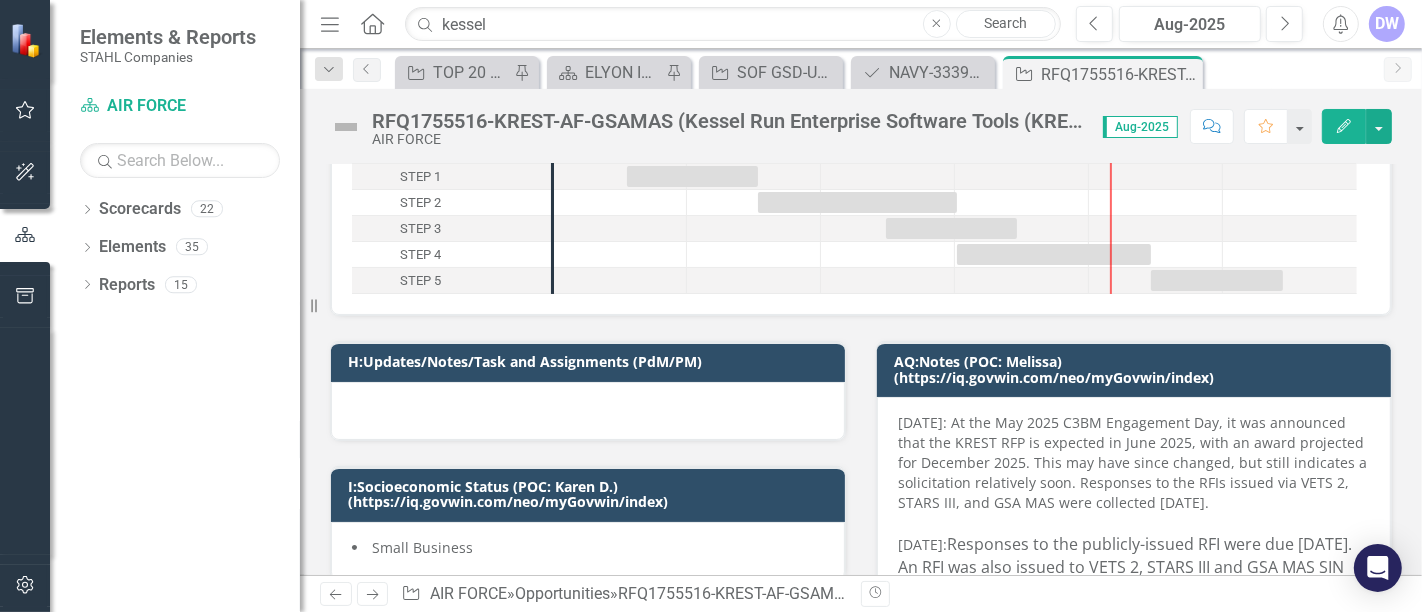scroll, scrollTop: 0, scrollLeft: 0, axis: both 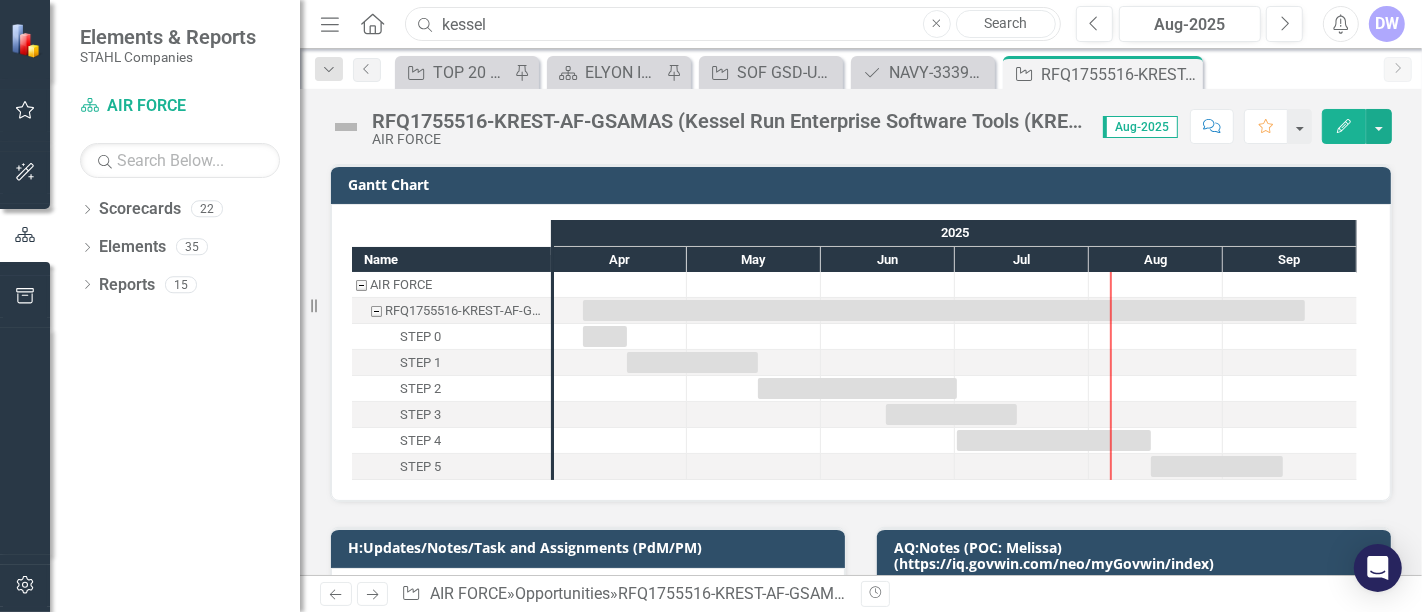 click on "kessel" at bounding box center [733, 24] 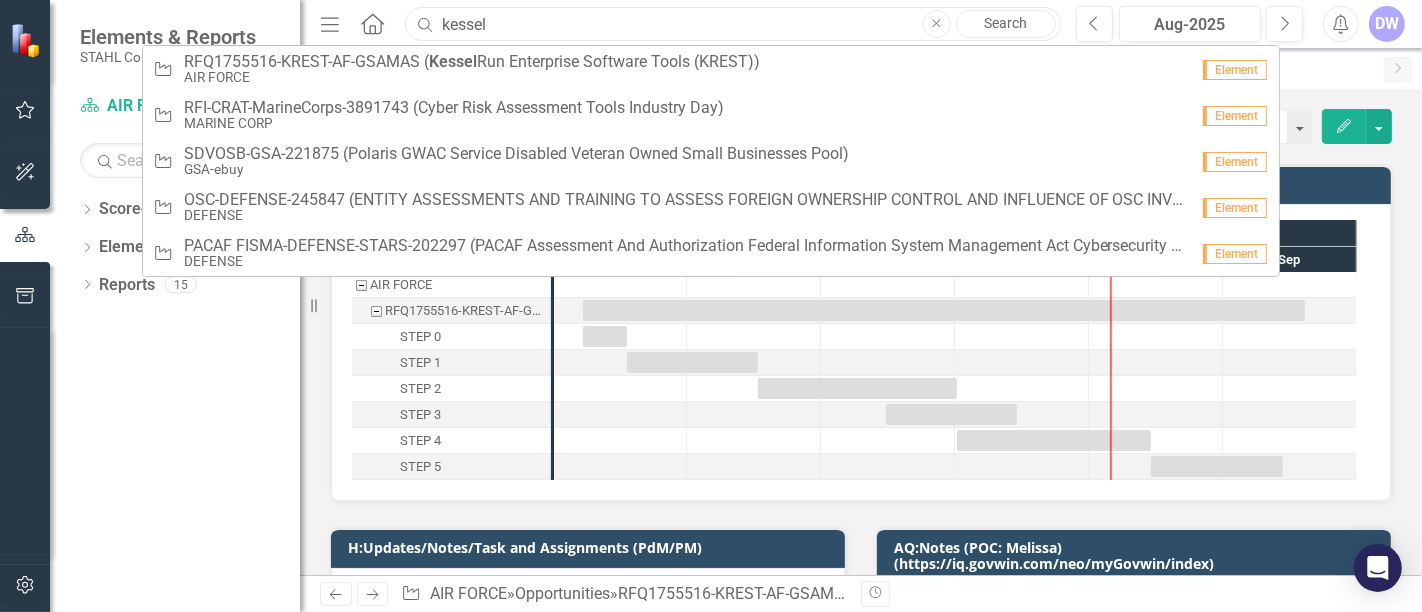 paste on "RFQ1749930" 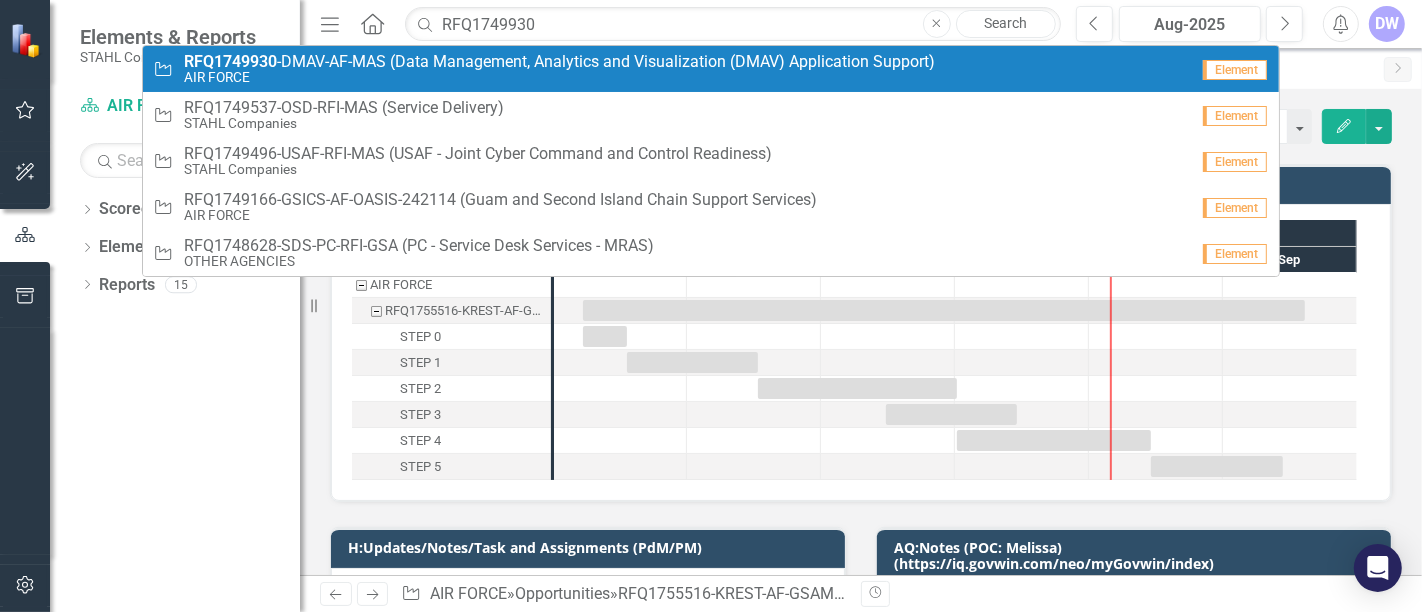 click on "RFQ1749930 -DMAV-AF-MAS (Data Management, Analytics and Visualization (DMAV) Application Support)" at bounding box center [559, 62] 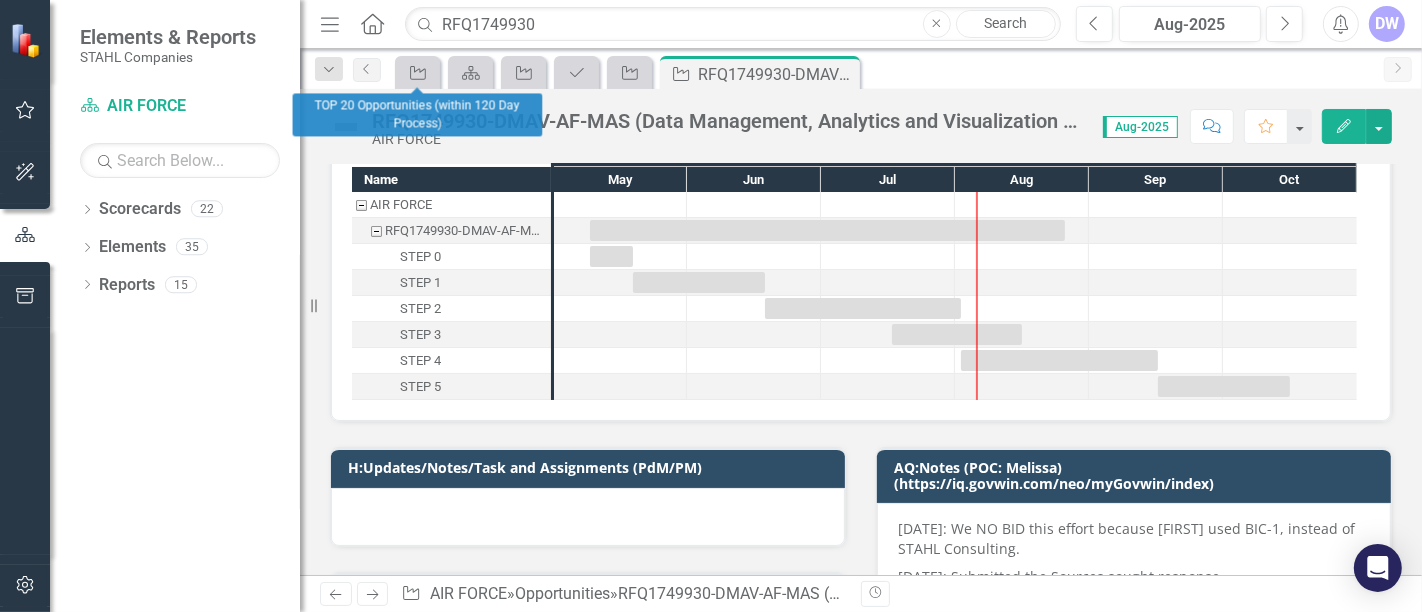 scroll, scrollTop: 0, scrollLeft: 0, axis: both 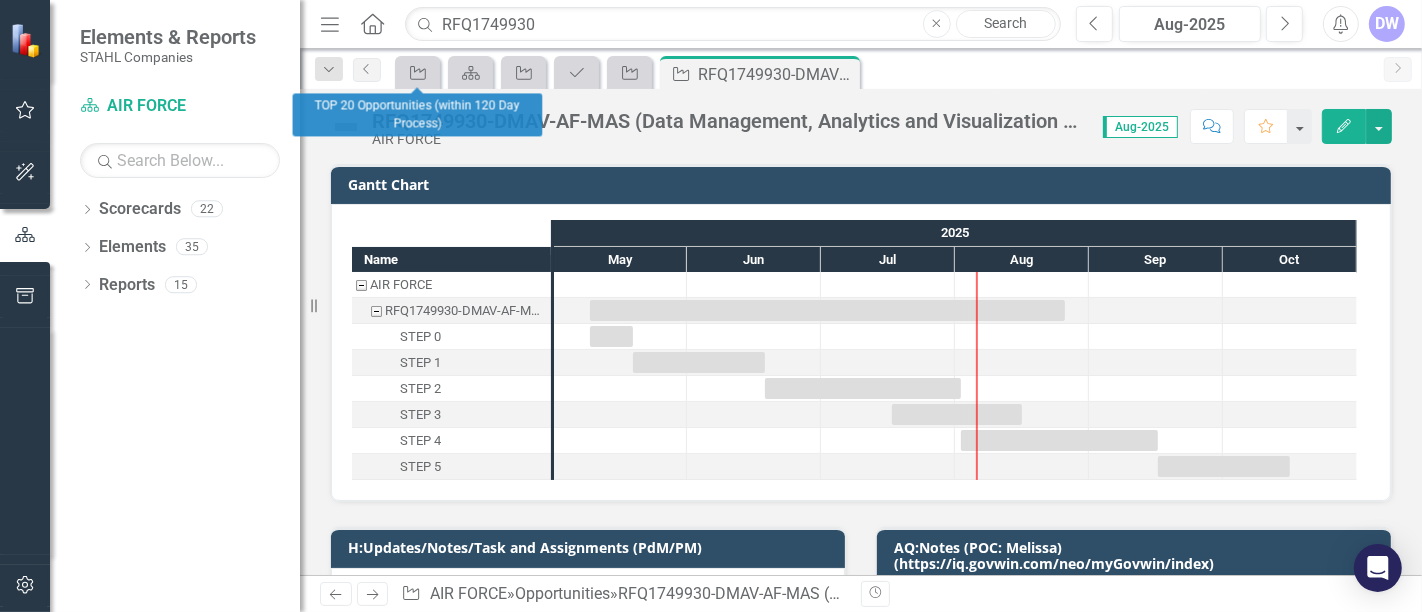 click on "RFQ1749930-DMAV-AF-MAS (Data Management, Analytics and Visualization (DMAV) Application Support) AIR FORCE Score: N/A [DATE] Completed Comment Favorite Edit Gantt Chart Name AIR FORCE RFQ1749930-DMAV-AF-MAS (Data Management, Analytics and Visualization (DMAV) Application Support) STEP 0 STEP 1 STEP 2 STEP 3 STEP 4 STEP 5 2025 May Jun Jul Aug Sep Oct H:Updates/Notes/Task and Assignments (PdM/PM) I:Socioeconomic Status (POC: Karen D.) (https://iq.govwin.com/neo/myGovwin/index) Small Business J:Sources Sought/RFI/MRAS Submission Yes K:System Entry Date (POC: Karen) [DATE] L:Recommended Profile Companies (T1/T2/T3)(POC: Karen)(https://bidpoint.stahl-companies.com/) Elyon Intl (T2) M:Acquisition Strategy (POC: Melissa) (https://iq.govwin.com/neo/myGovwin/index) This is a sources-sought RFI only. Interested vendors should provide the following in a Word document or PDF (not to exceed 5 pages):
N:Interested in Opportunity (POC: Karen) ChameleCO (T0) Data Lighthouse (T0S) Fermat (T1) Elyon Intl (T2)" at bounding box center (861, 332) 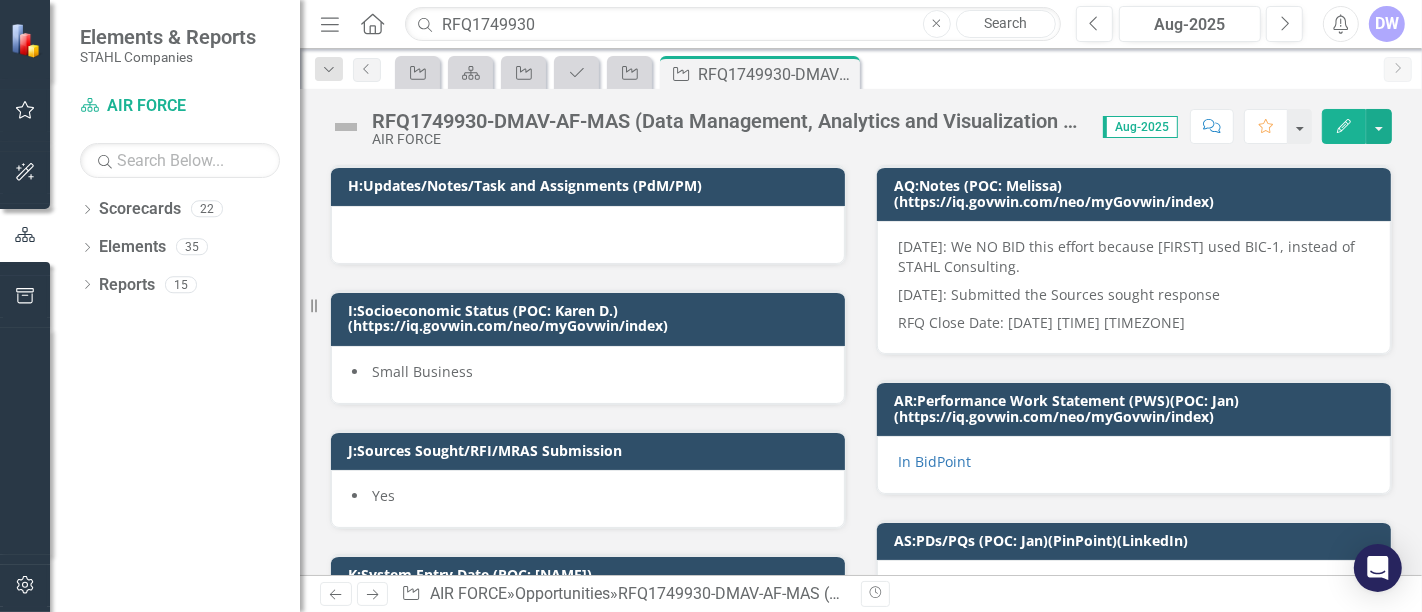 scroll, scrollTop: 333, scrollLeft: 0, axis: vertical 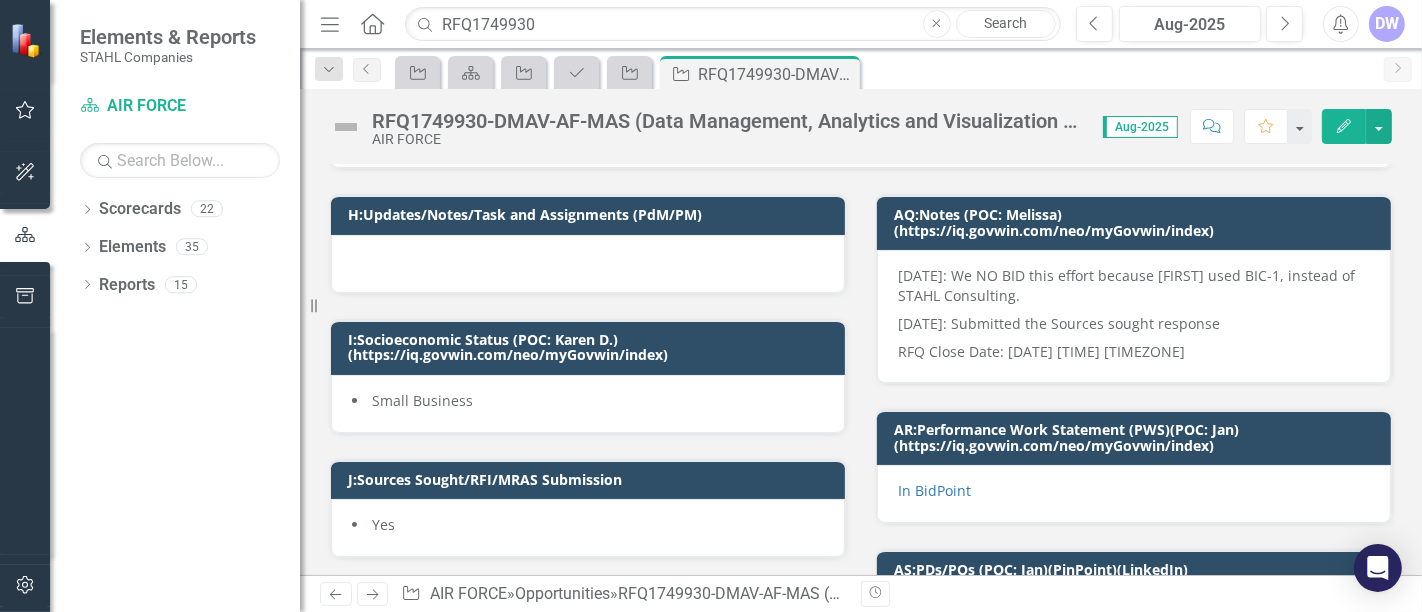 click on "[DATE]: We NO BID this effort because [FIRST] used BIC-1, instead of STAHL Consulting." at bounding box center [1134, 288] 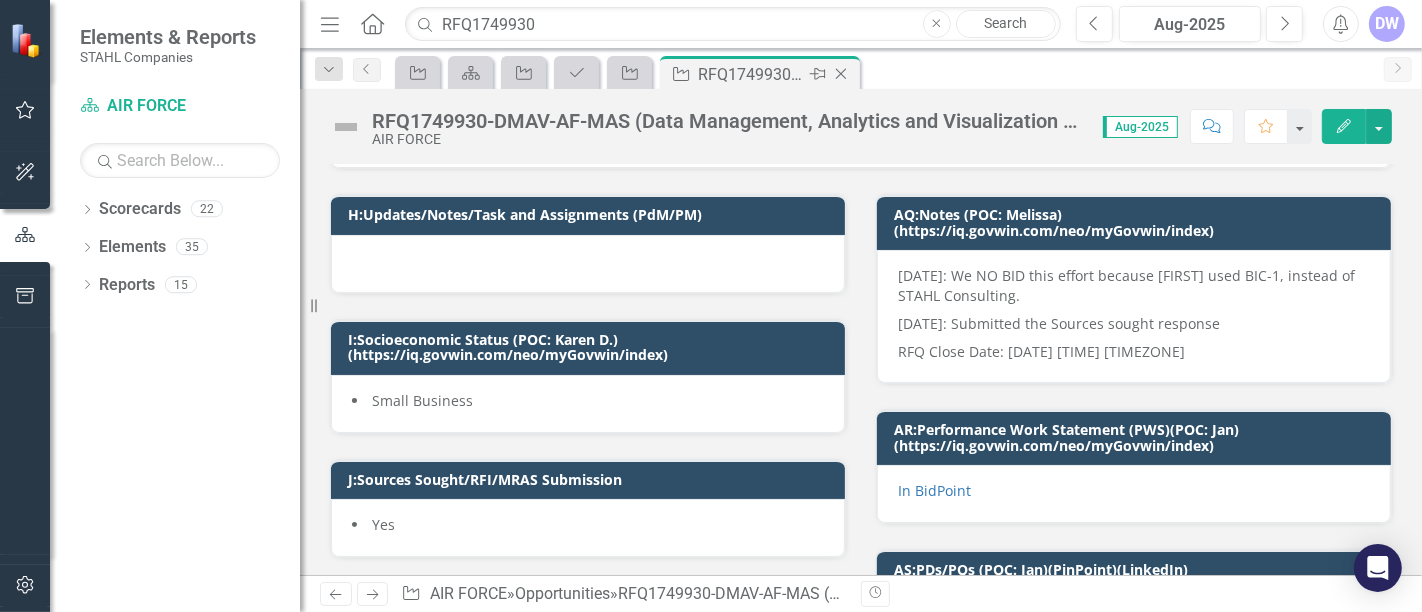 click 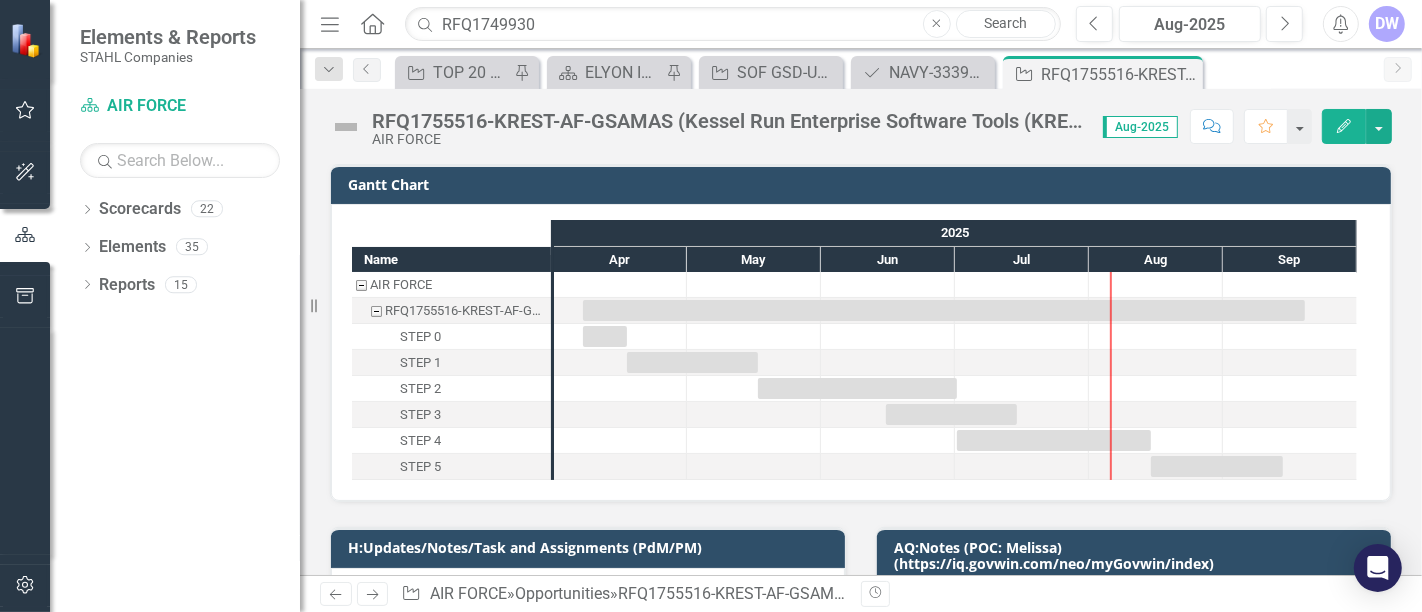 drag, startPoint x: 1187, startPoint y: 76, endPoint x: 1033, endPoint y: 99, distance: 155.70805 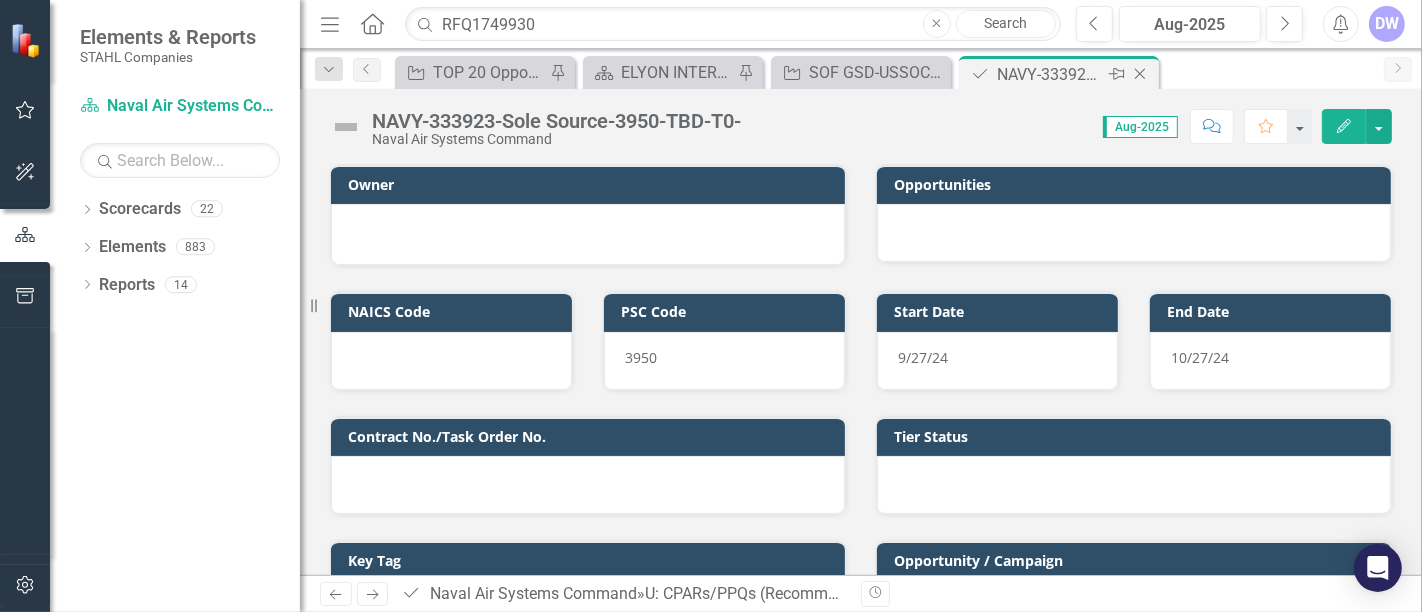 click on "Close" 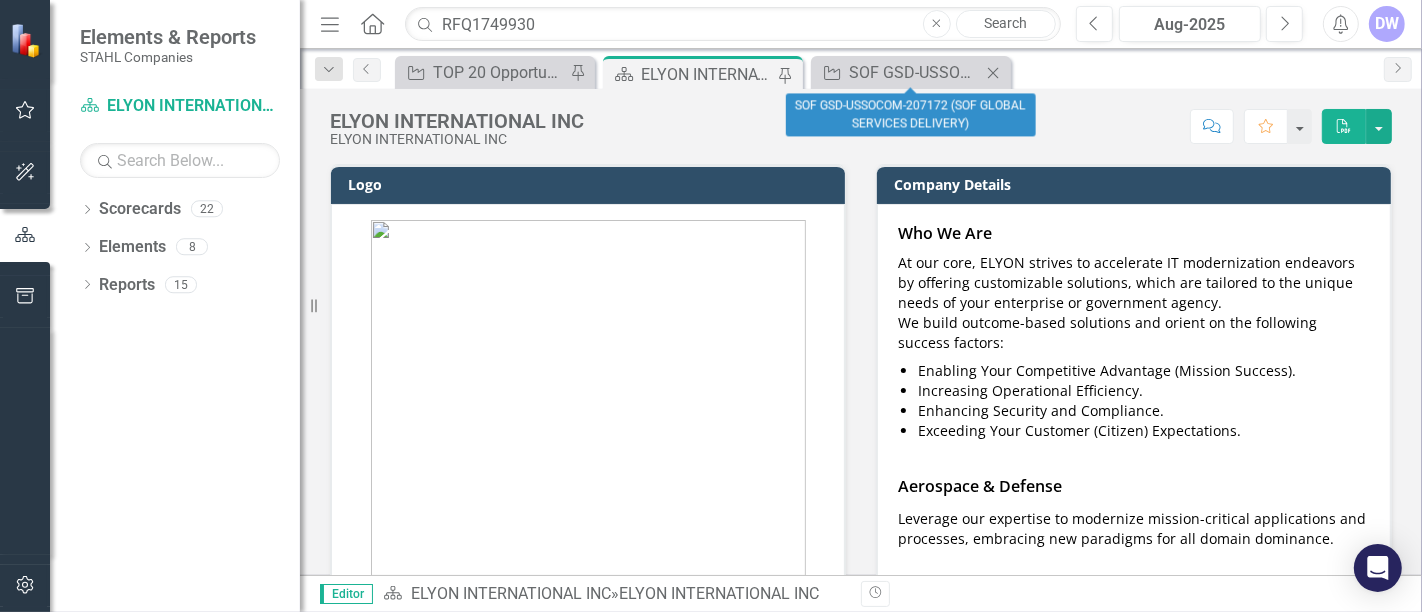 click 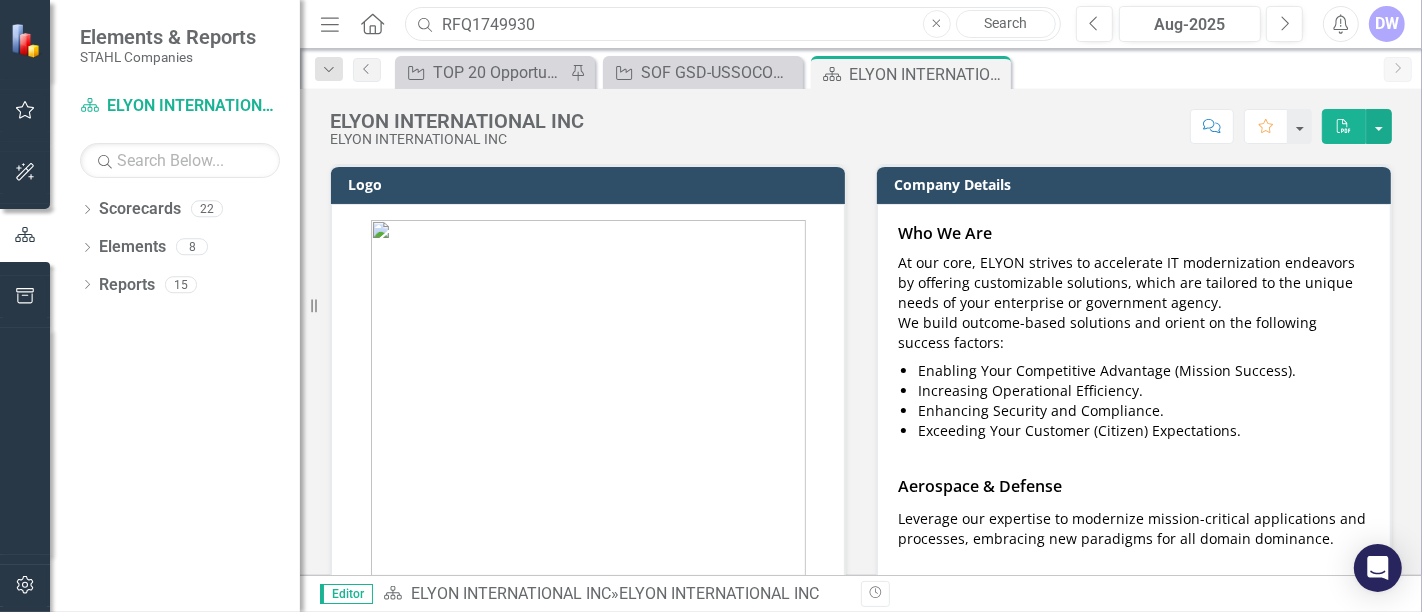 click on "RFQ1749930" at bounding box center [733, 24] 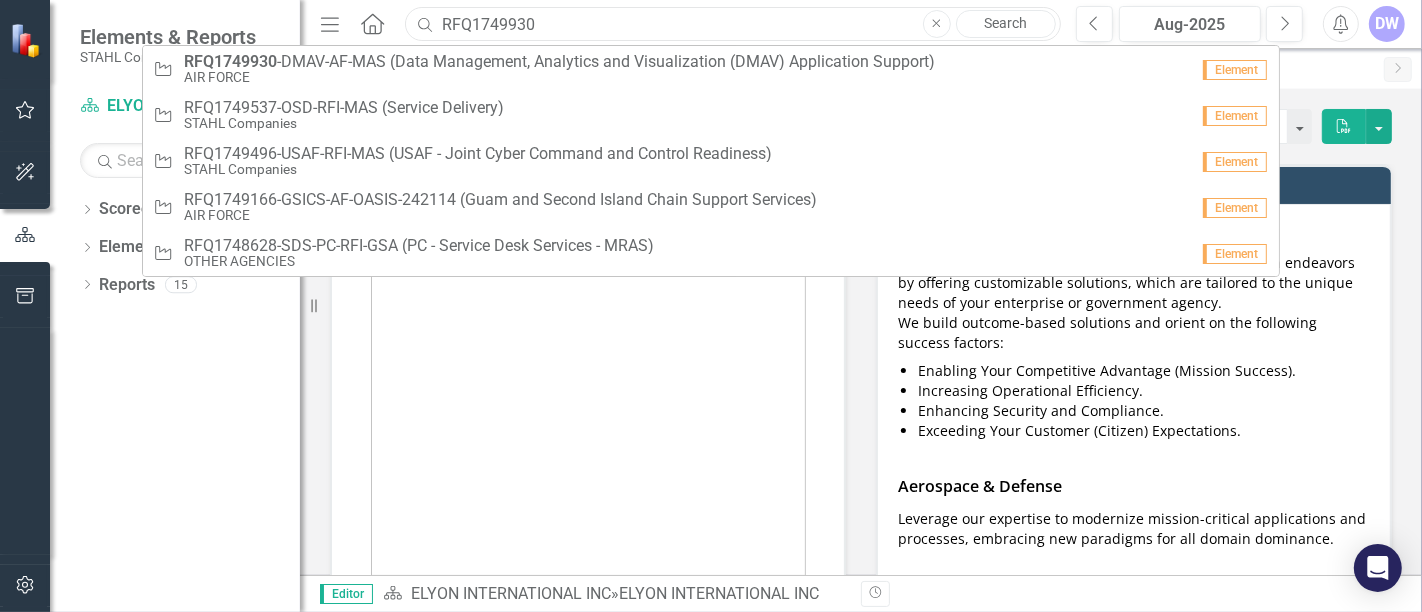 paste on "[NUMBER]" 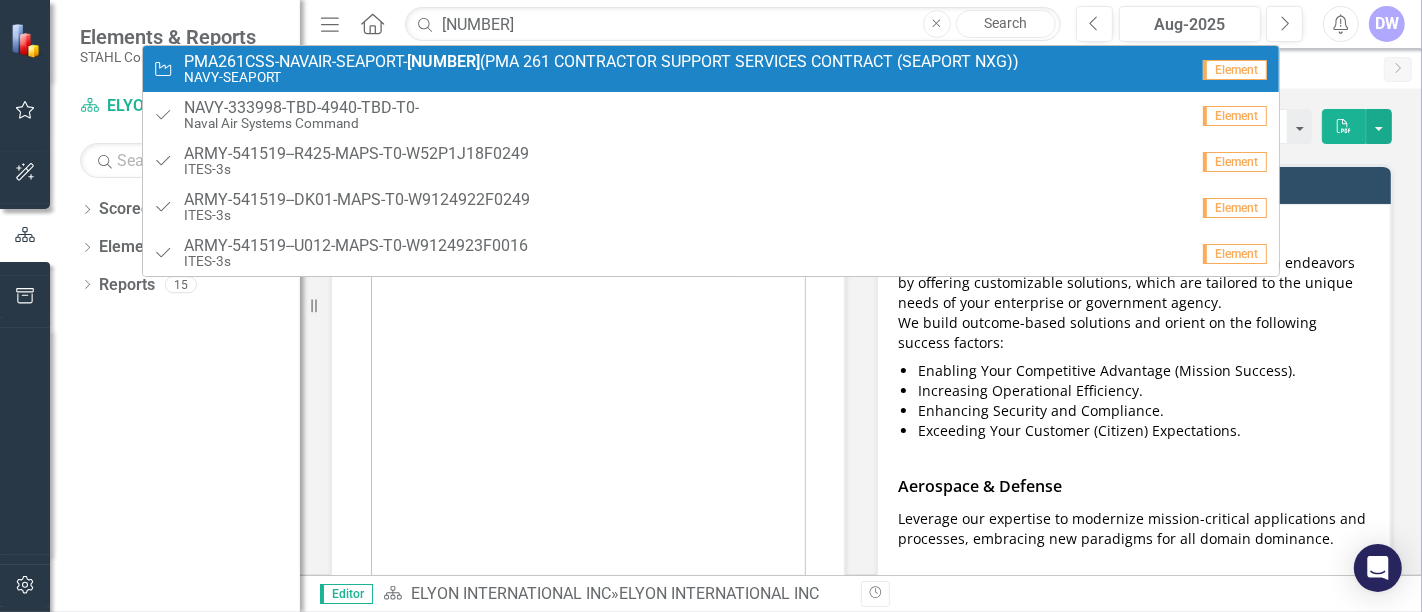 click on "[NUMBER]" at bounding box center (443, 61) 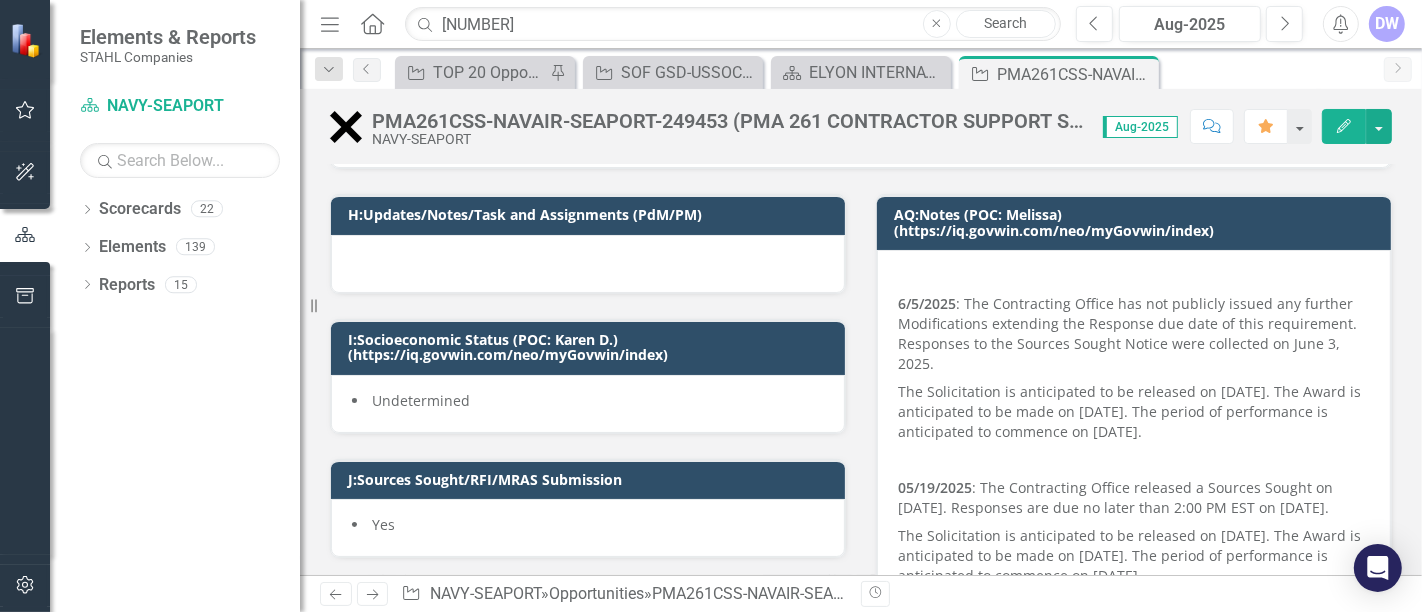 scroll, scrollTop: 0, scrollLeft: 0, axis: both 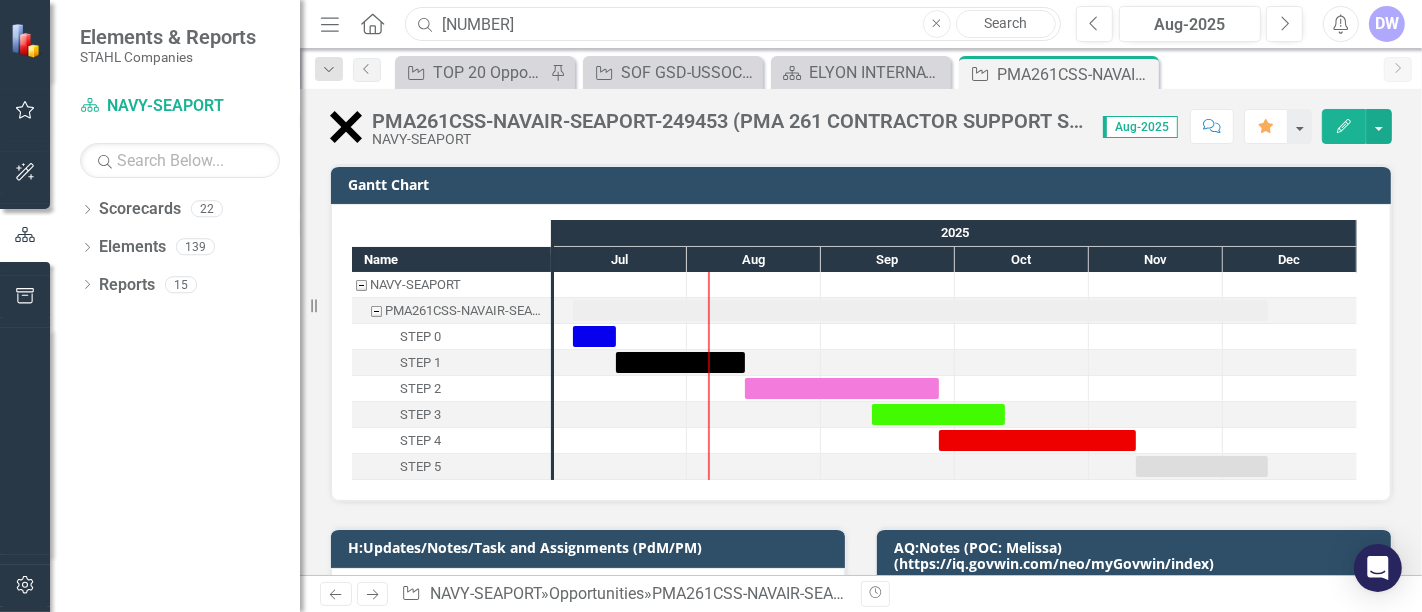click on "[NUMBER]" at bounding box center (733, 24) 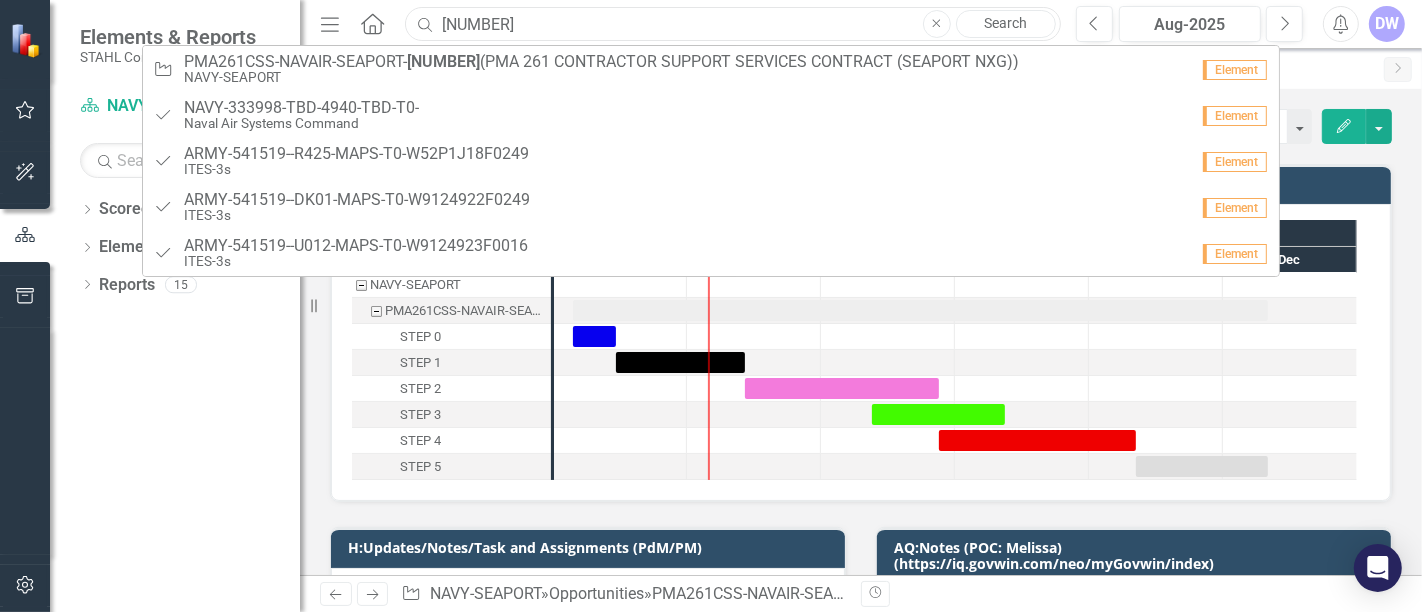click on "[NUMBER]" at bounding box center (733, 24) 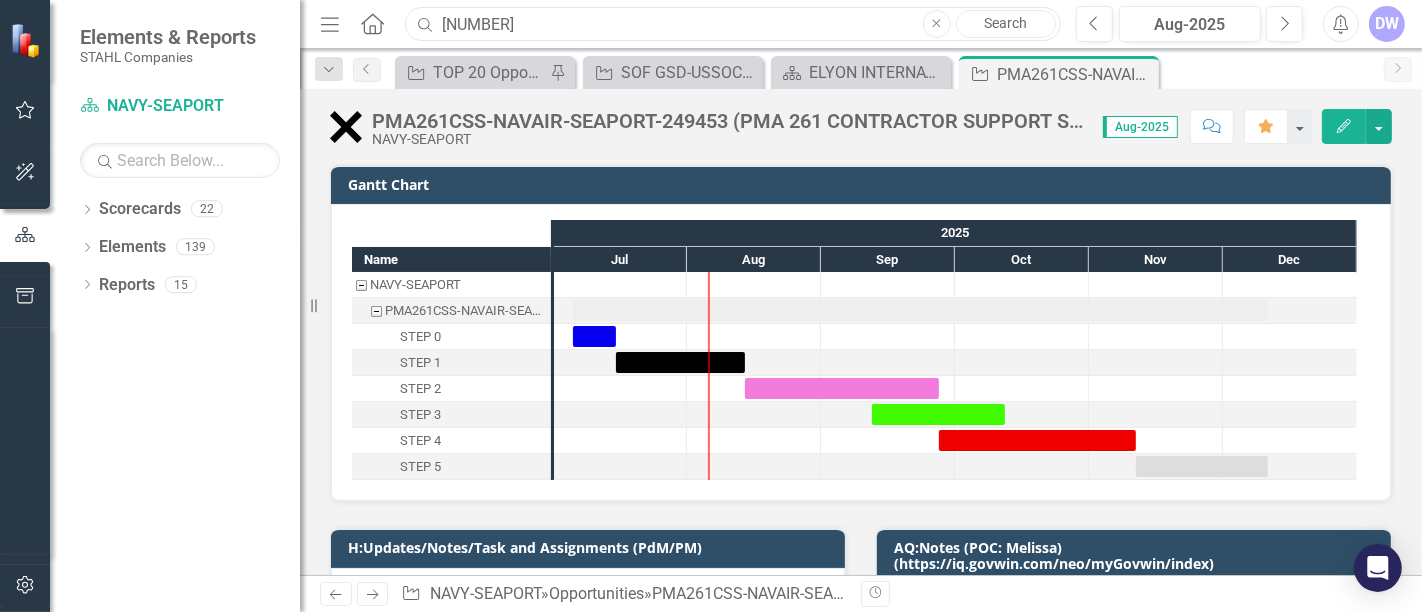 drag, startPoint x: 525, startPoint y: 27, endPoint x: 392, endPoint y: 27, distance: 133 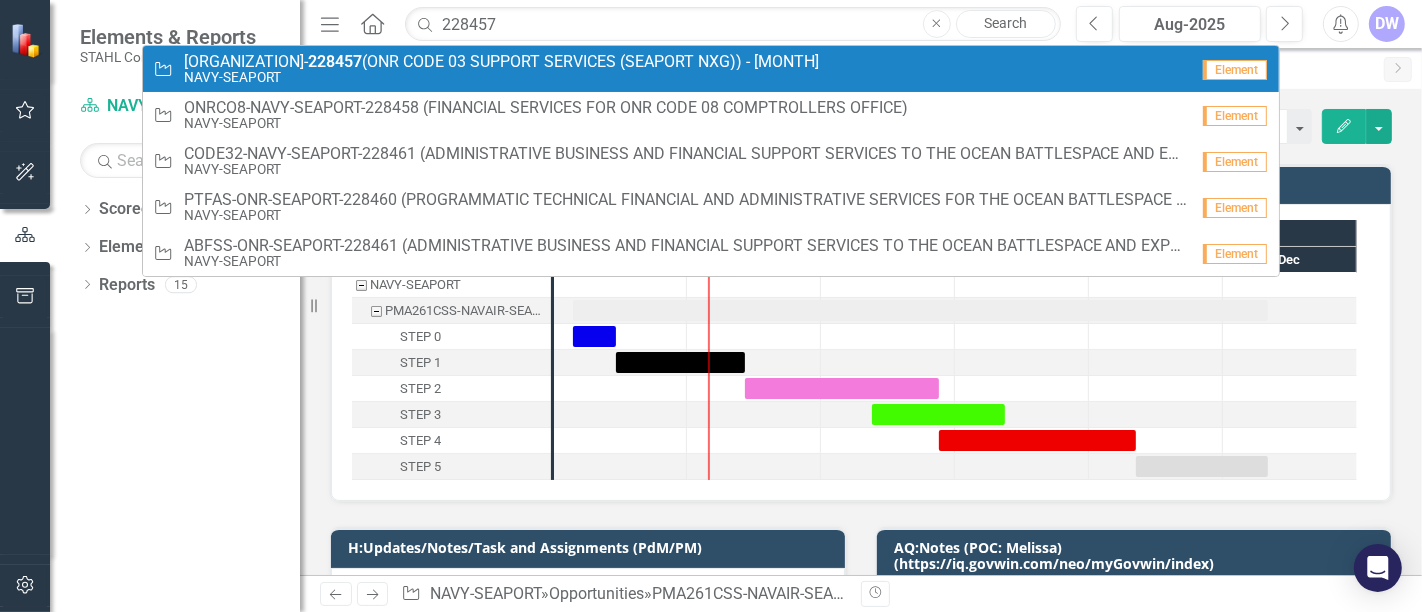 click on "ONRC03SS-ONR-SEAPORT- 228457 (ONR CODE 03 SUPPORT SERVICES (SEAPORT NXG)) - [MONTH]" at bounding box center (501, 62) 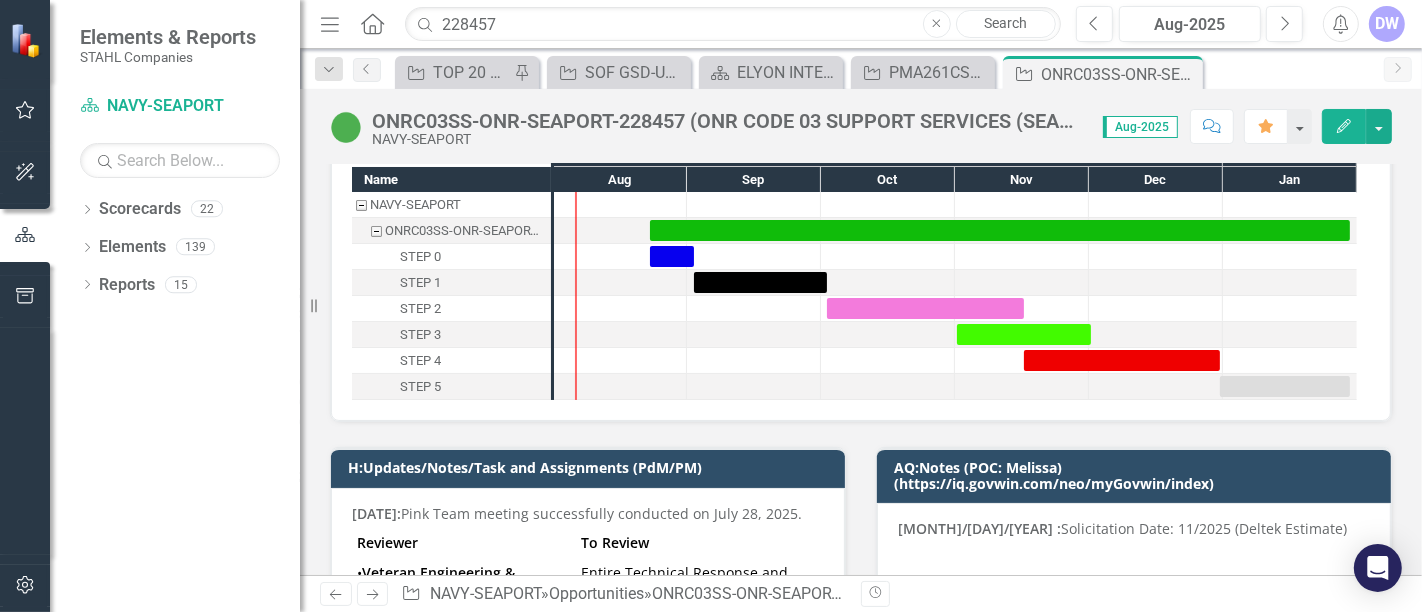 scroll, scrollTop: 111, scrollLeft: 0, axis: vertical 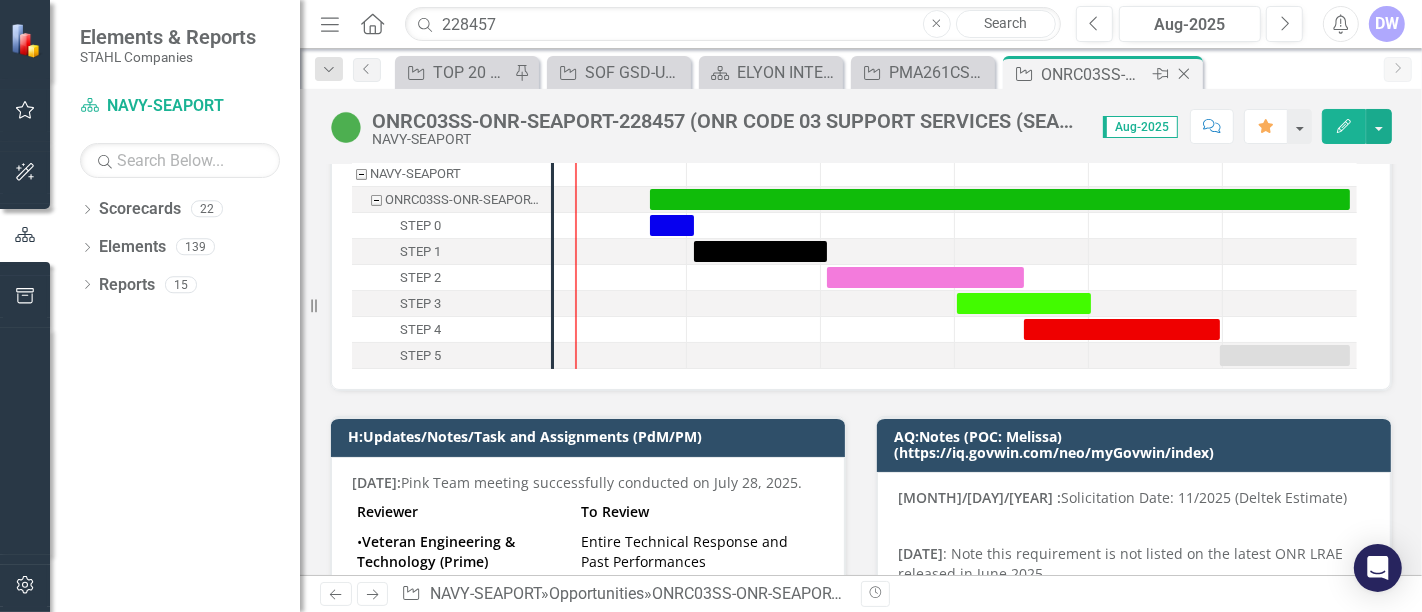 click on "Close" 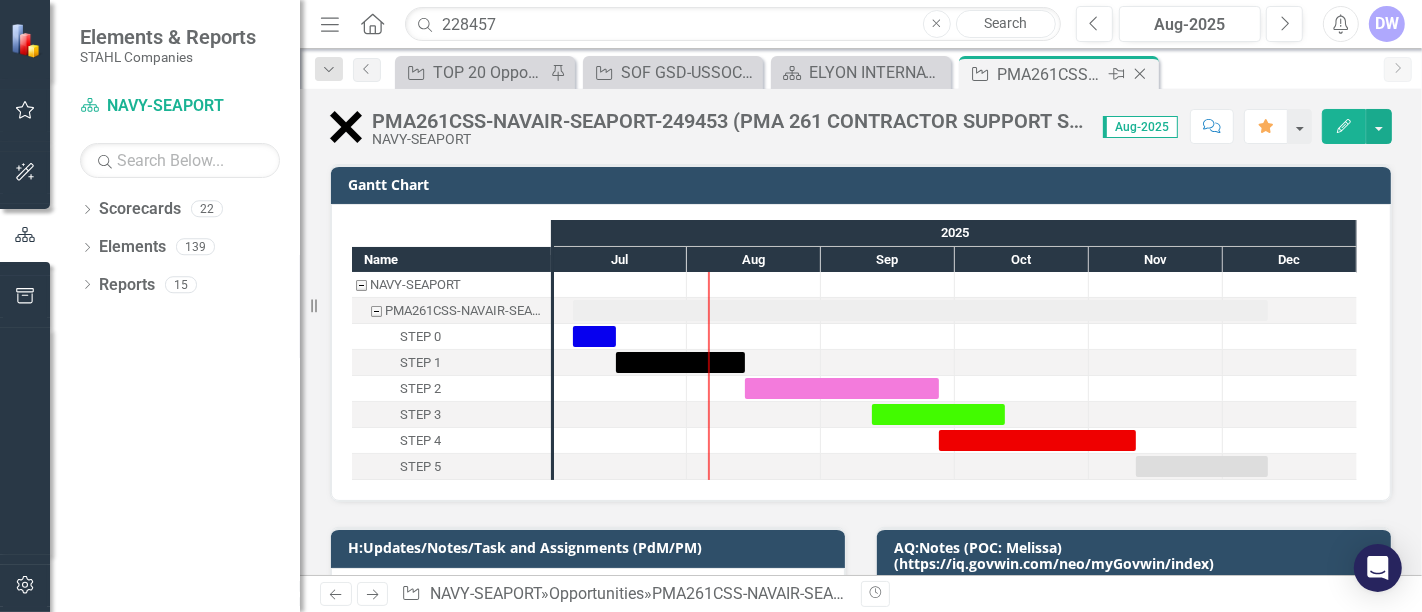 click on "Close" 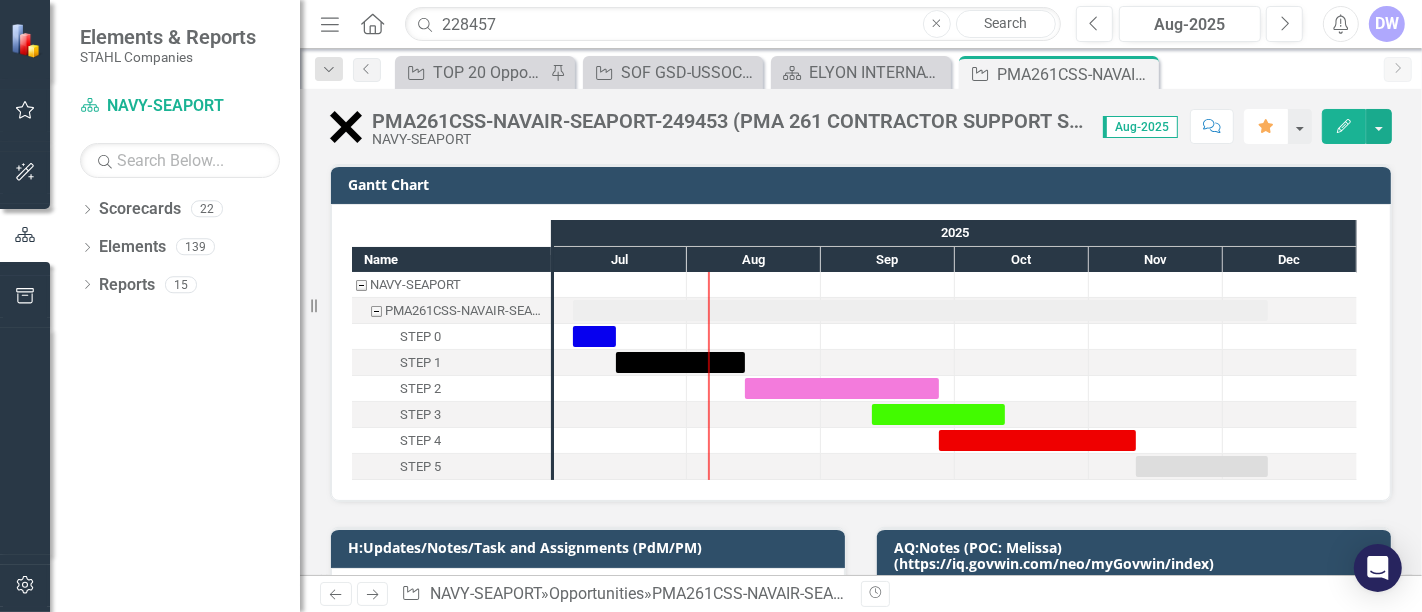 click 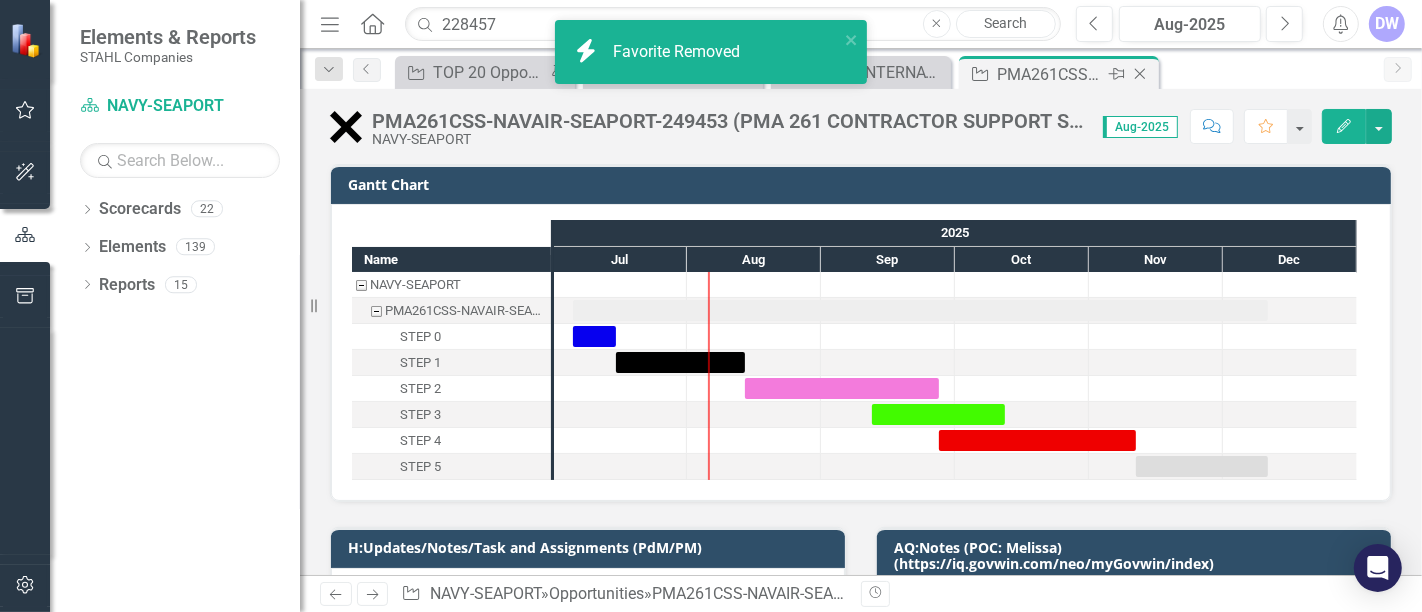 click on "Close" 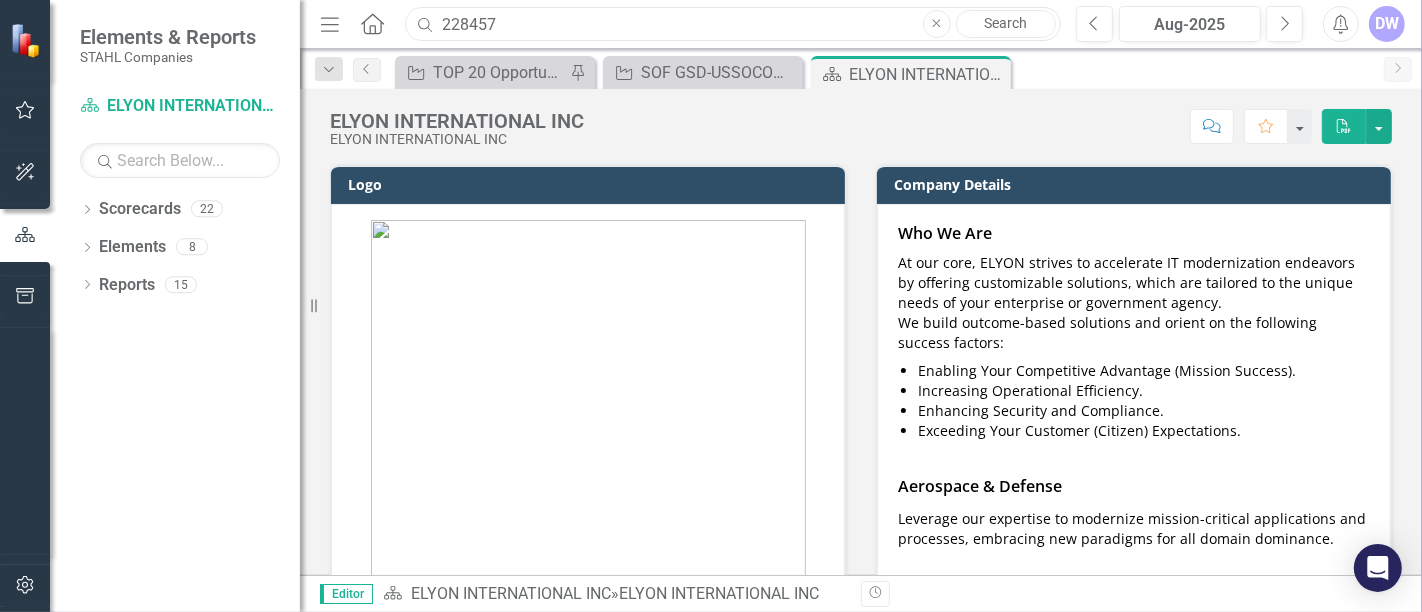 drag, startPoint x: 499, startPoint y: 29, endPoint x: 391, endPoint y: 22, distance: 108.226616 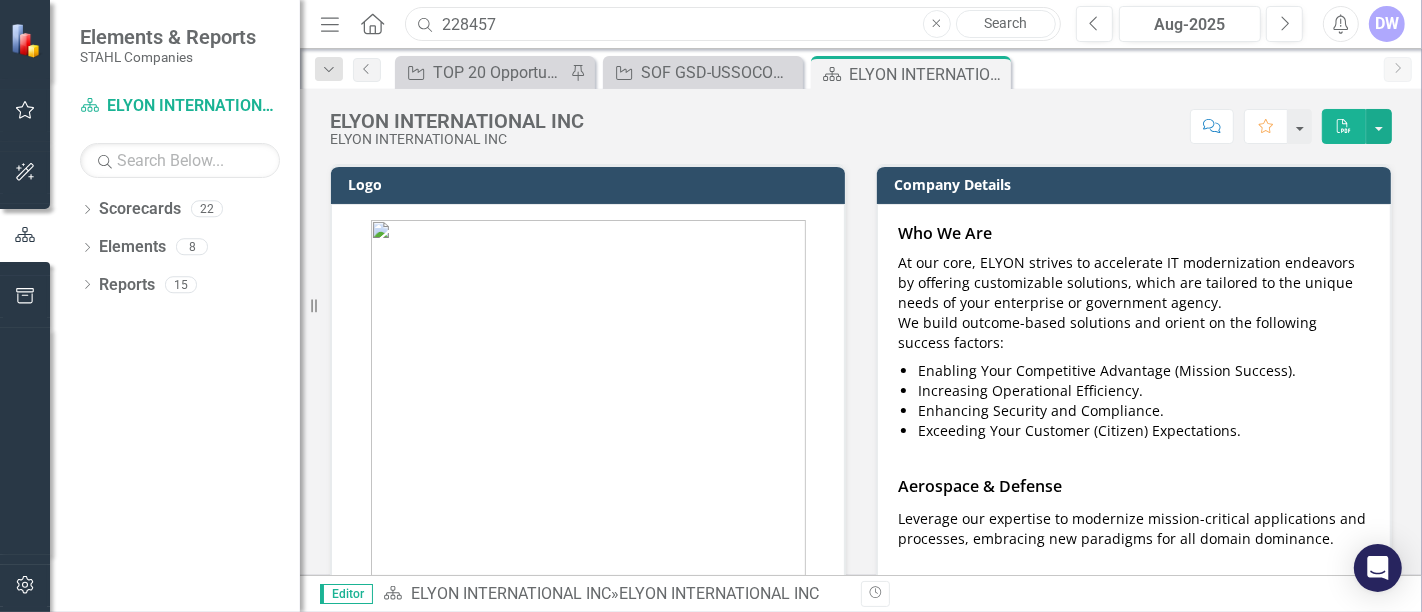 click on "Menu Home Search 228457 Close Search" at bounding box center [685, 24] 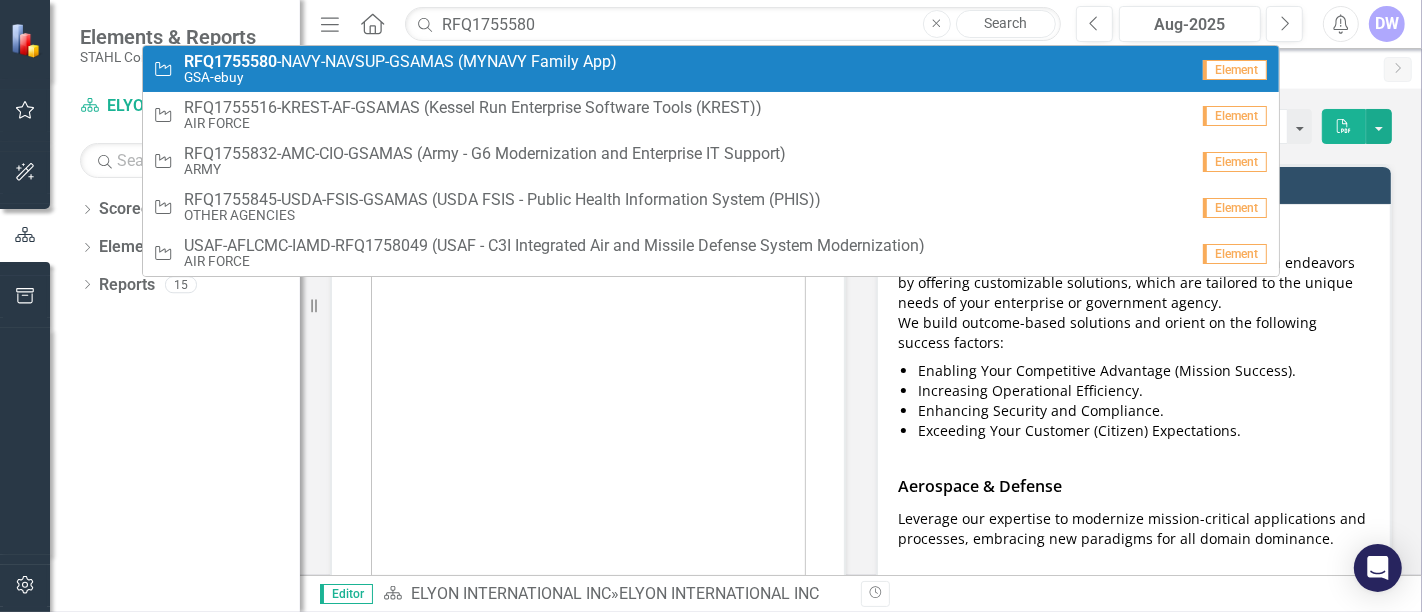 click on "GSA-ebuy" at bounding box center (400, 77) 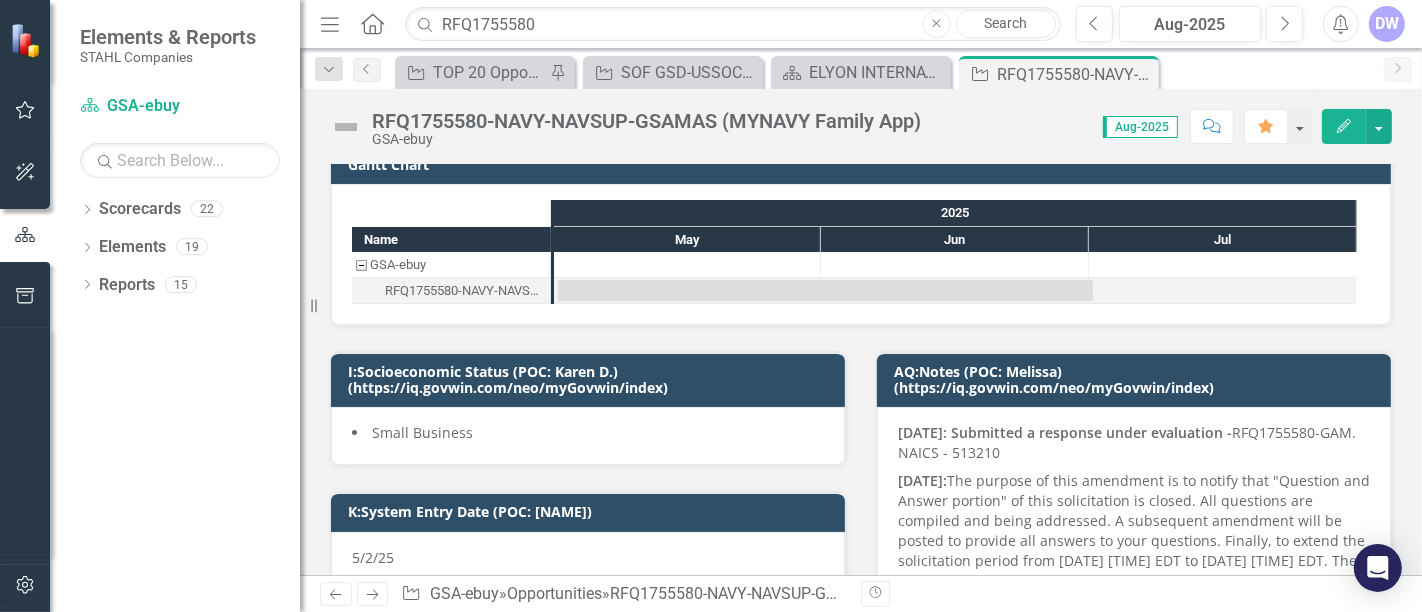 scroll, scrollTop: 0, scrollLeft: 0, axis: both 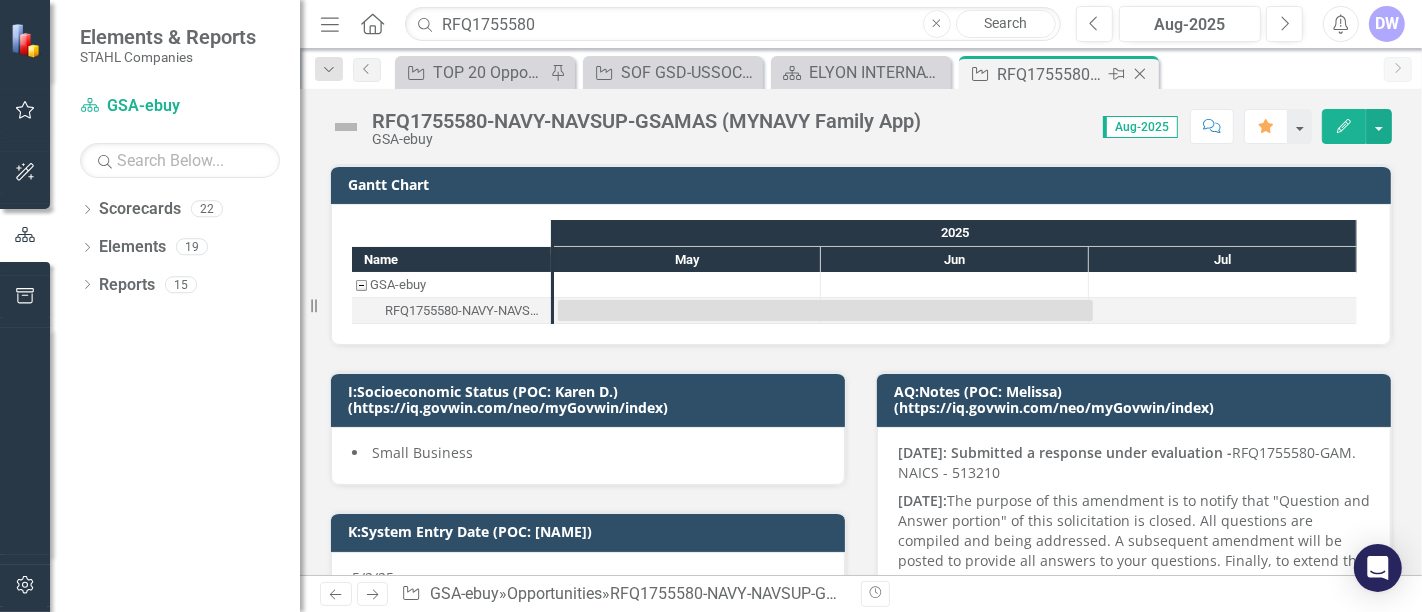click on "Close" 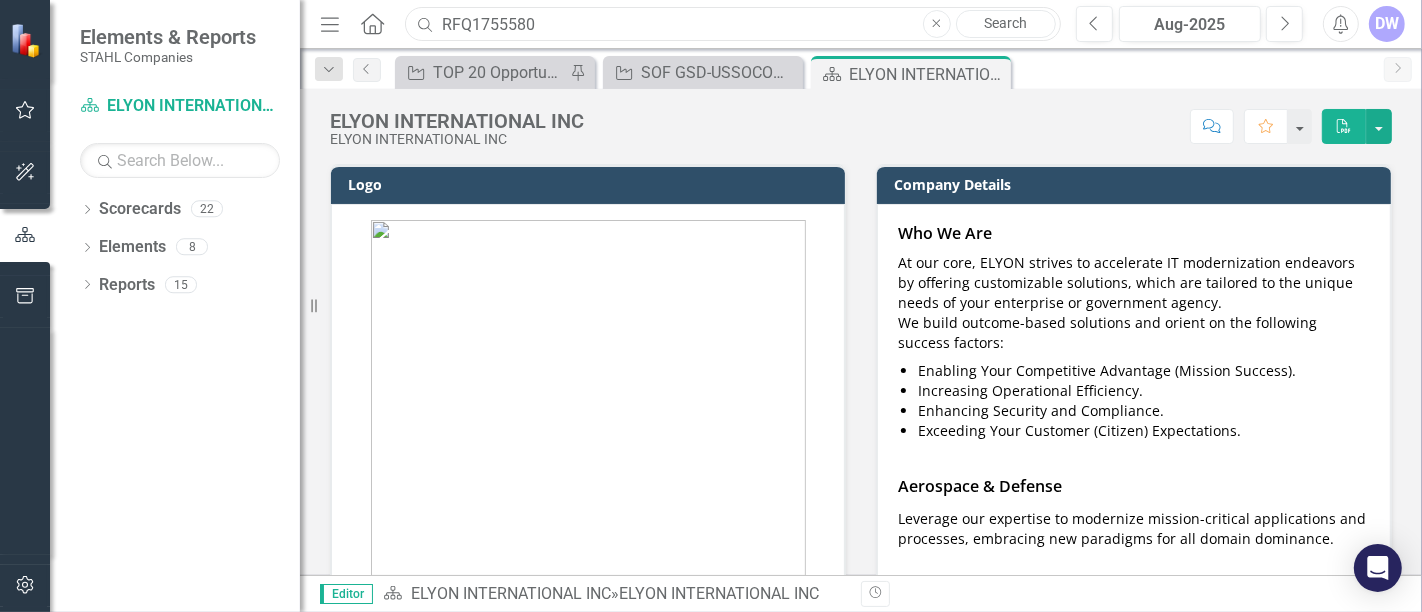 click on "RFQ1755580" at bounding box center (733, 24) 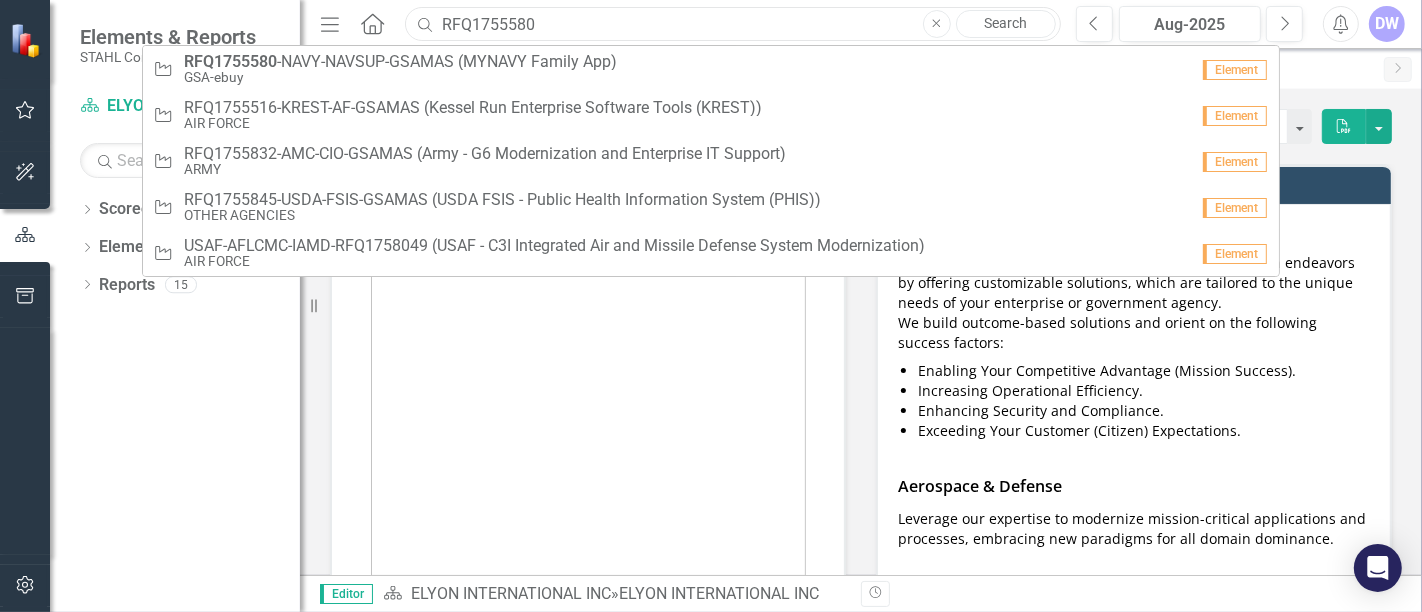 paste on "254627" 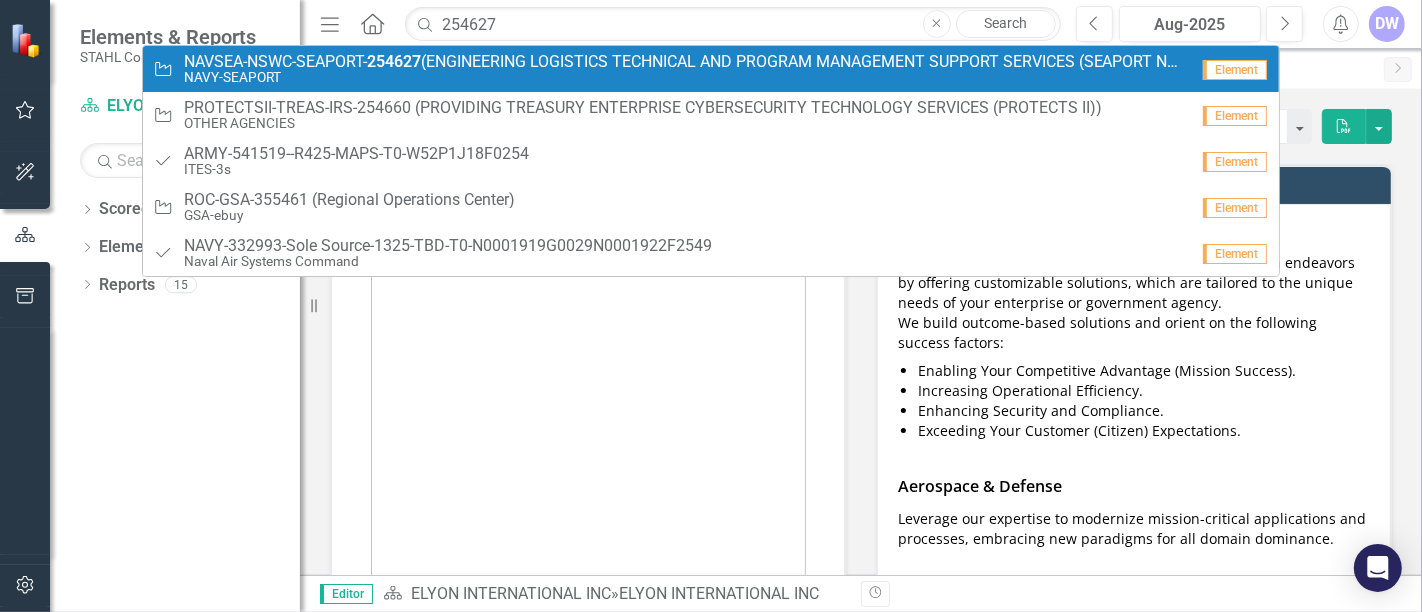 click on "NAVSEA-NSWC-SEAPORT- 254627  (ENGINEERING LOGISTICS TECHNICAL AND PROGRAM MANAGEMENT SUPPORT SERVICES (SEAPORT NXG))" at bounding box center (686, 62) 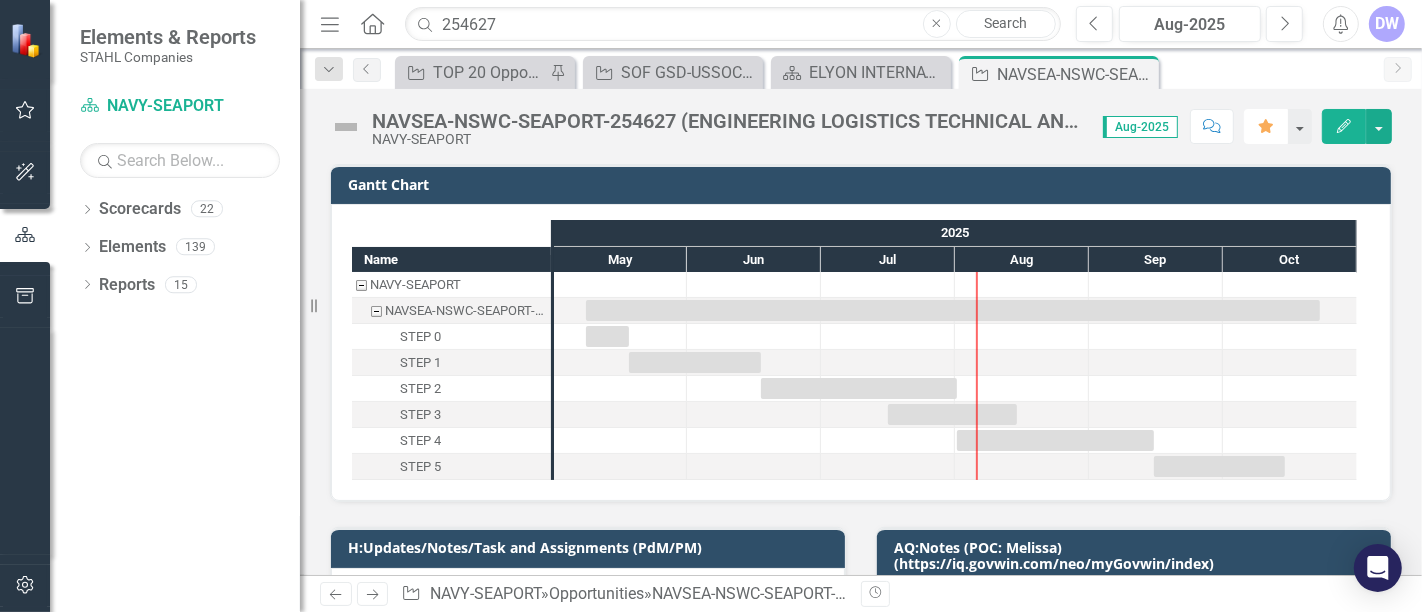click 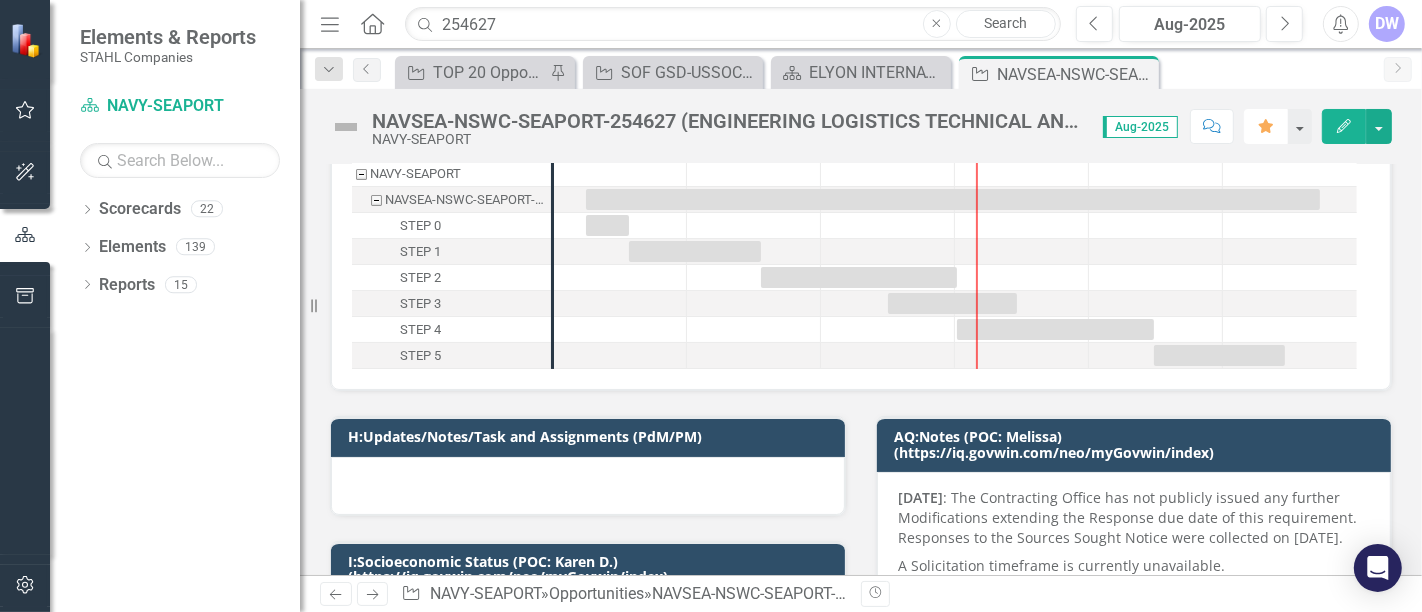 scroll, scrollTop: 0, scrollLeft: 0, axis: both 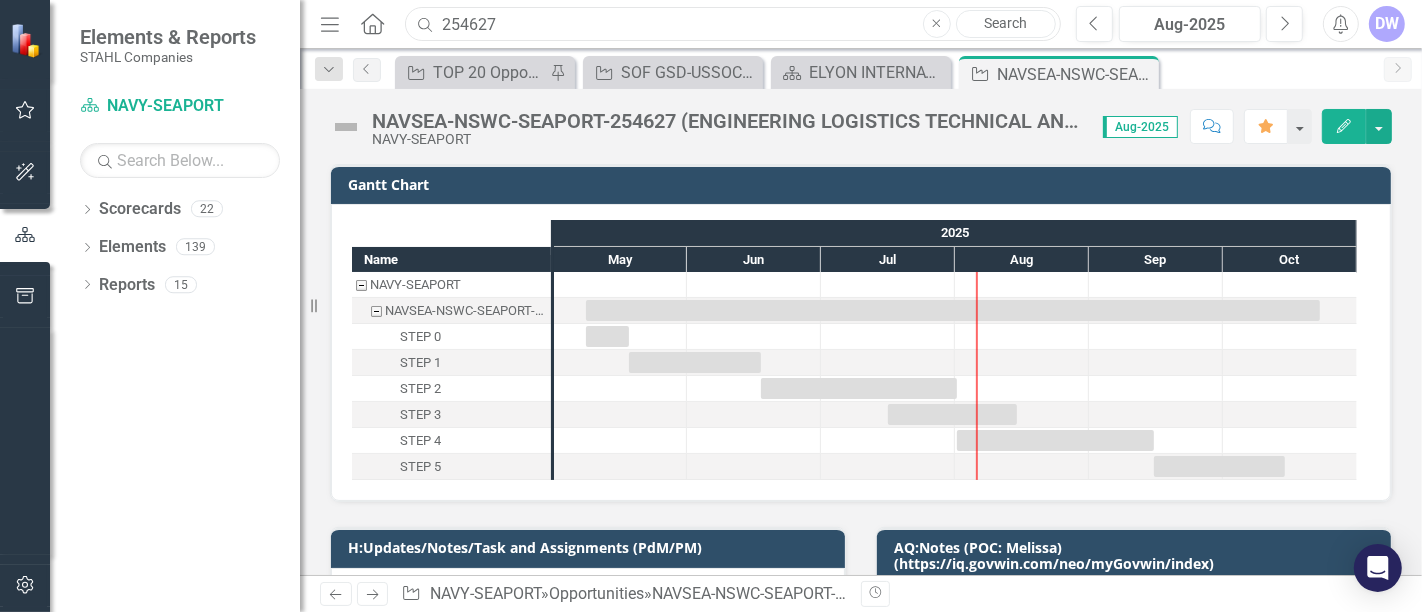 drag, startPoint x: 519, startPoint y: 25, endPoint x: 411, endPoint y: 25, distance: 108 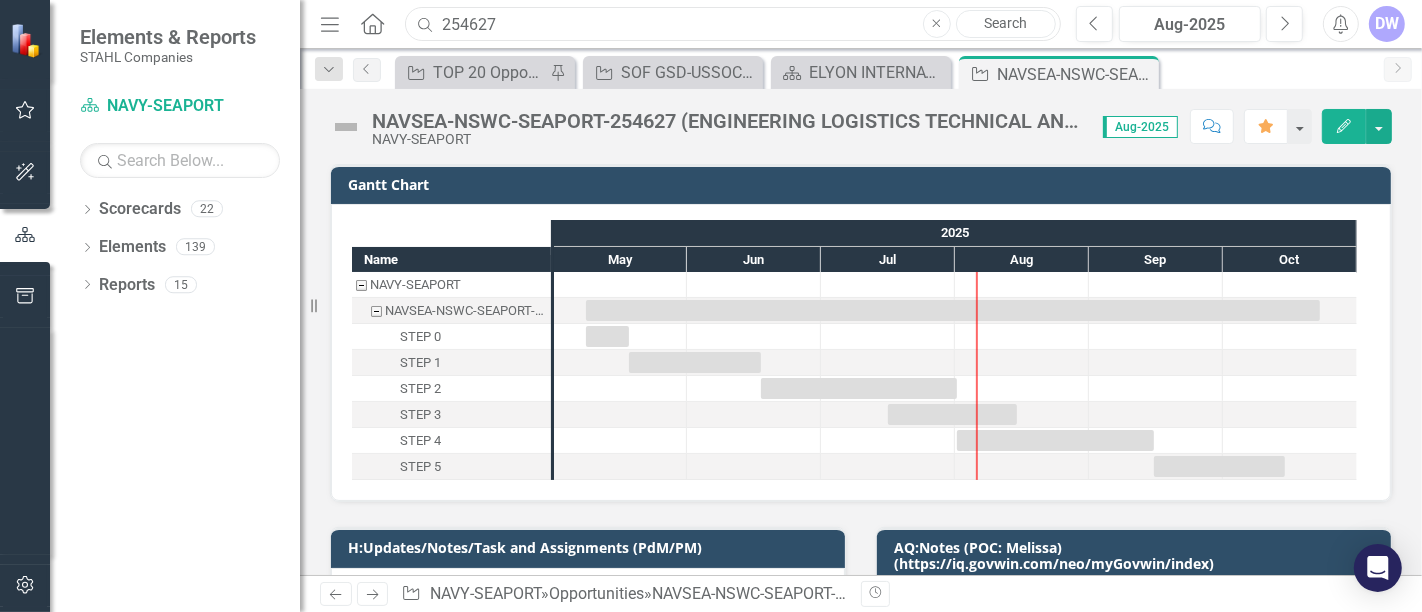 click on "254627" at bounding box center (733, 24) 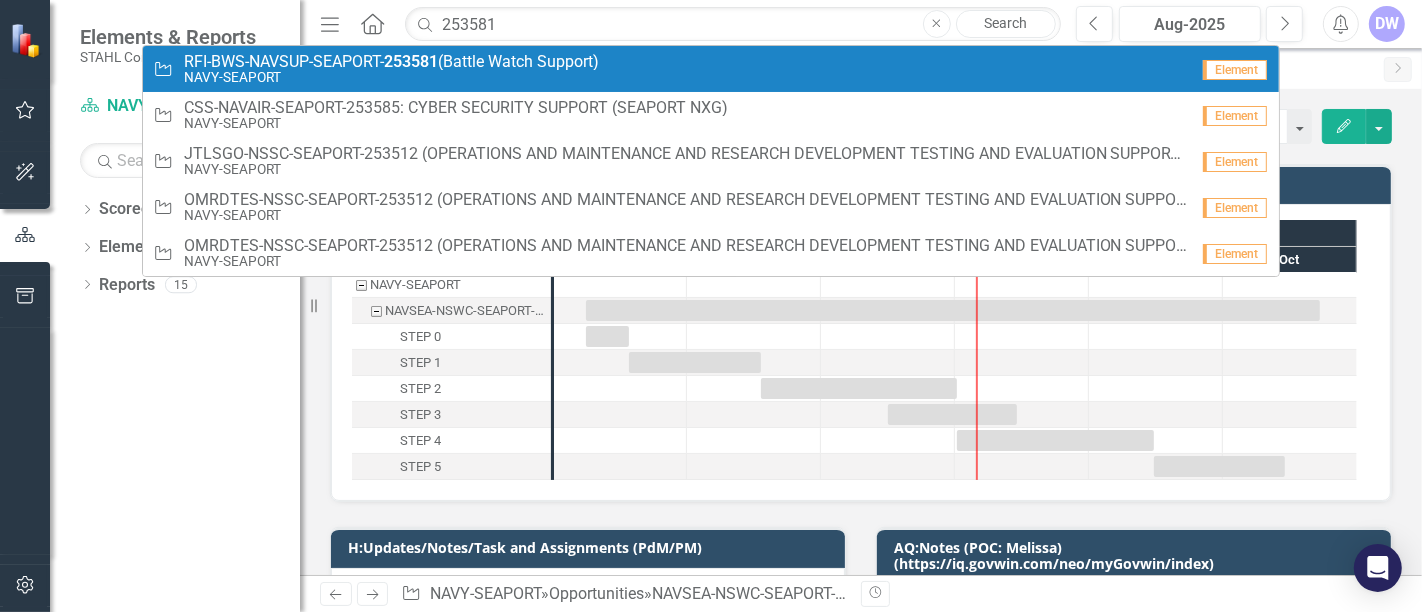 click on "253581" at bounding box center (411, 61) 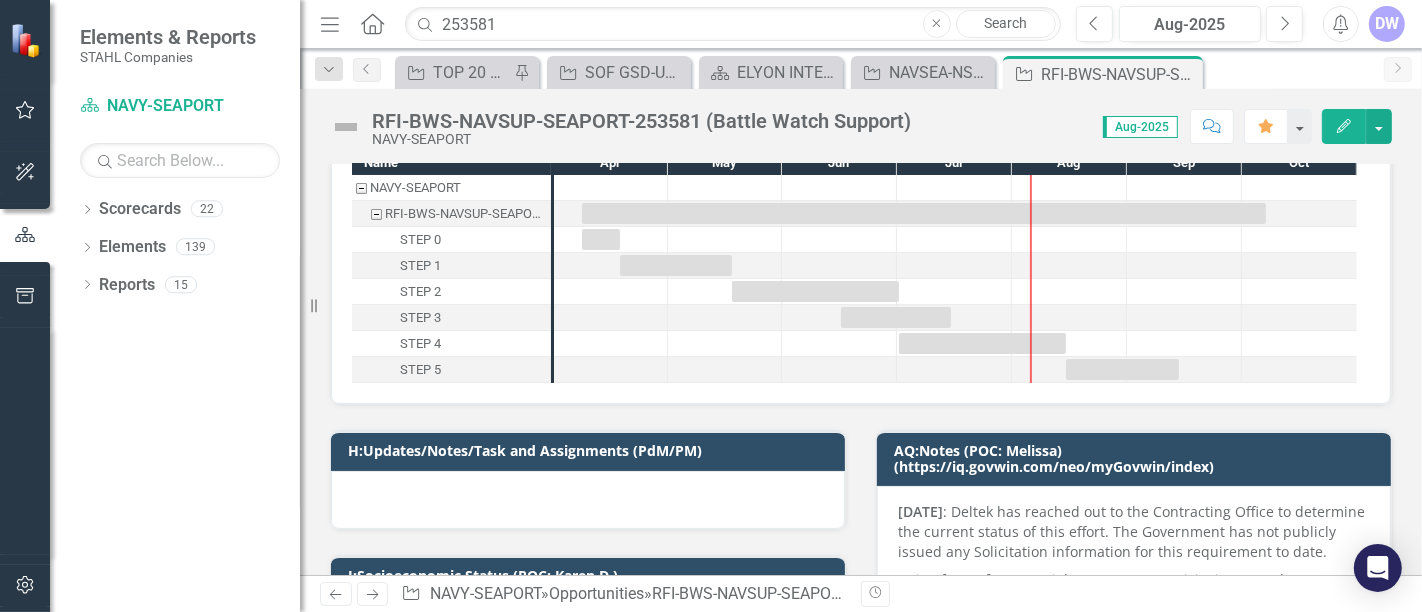 scroll, scrollTop: 0, scrollLeft: 0, axis: both 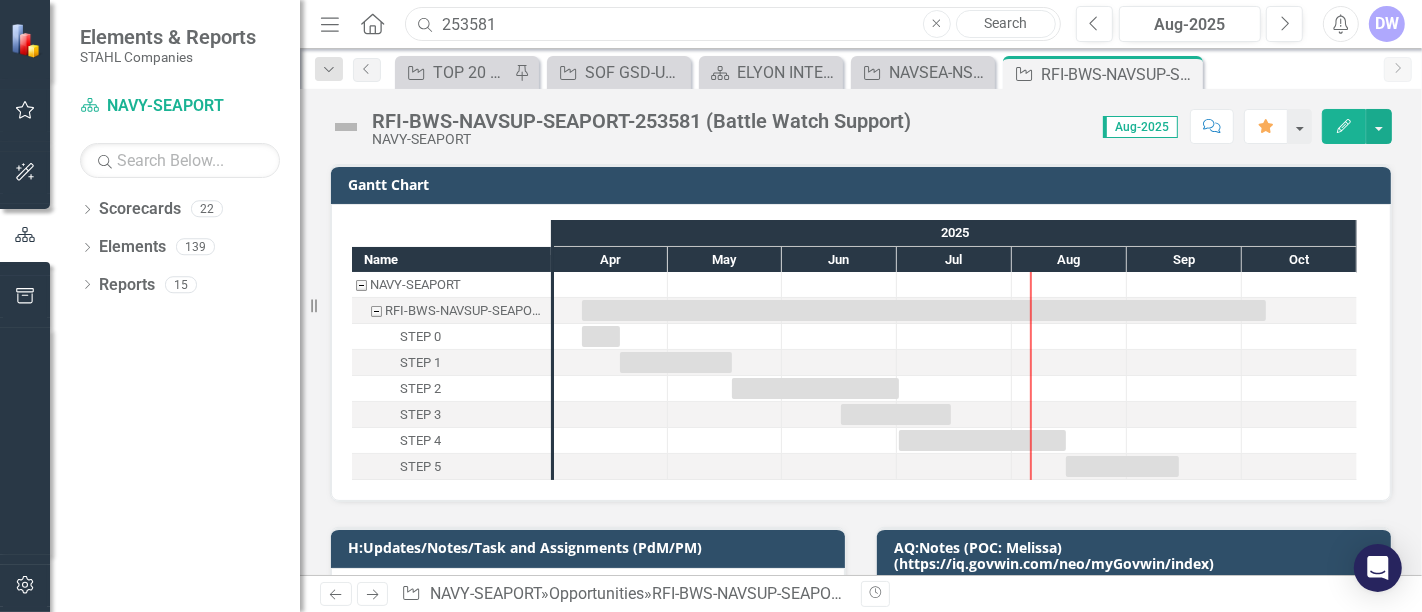 click on "253581" at bounding box center [733, 24] 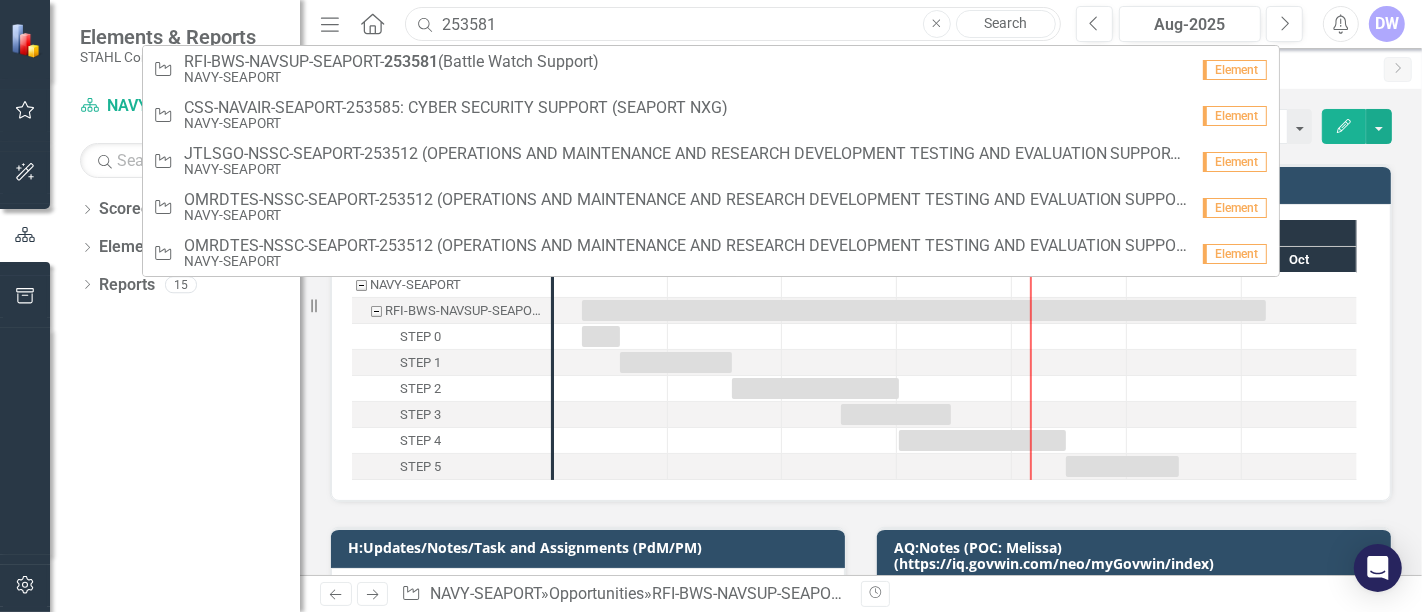 paste on "2846" 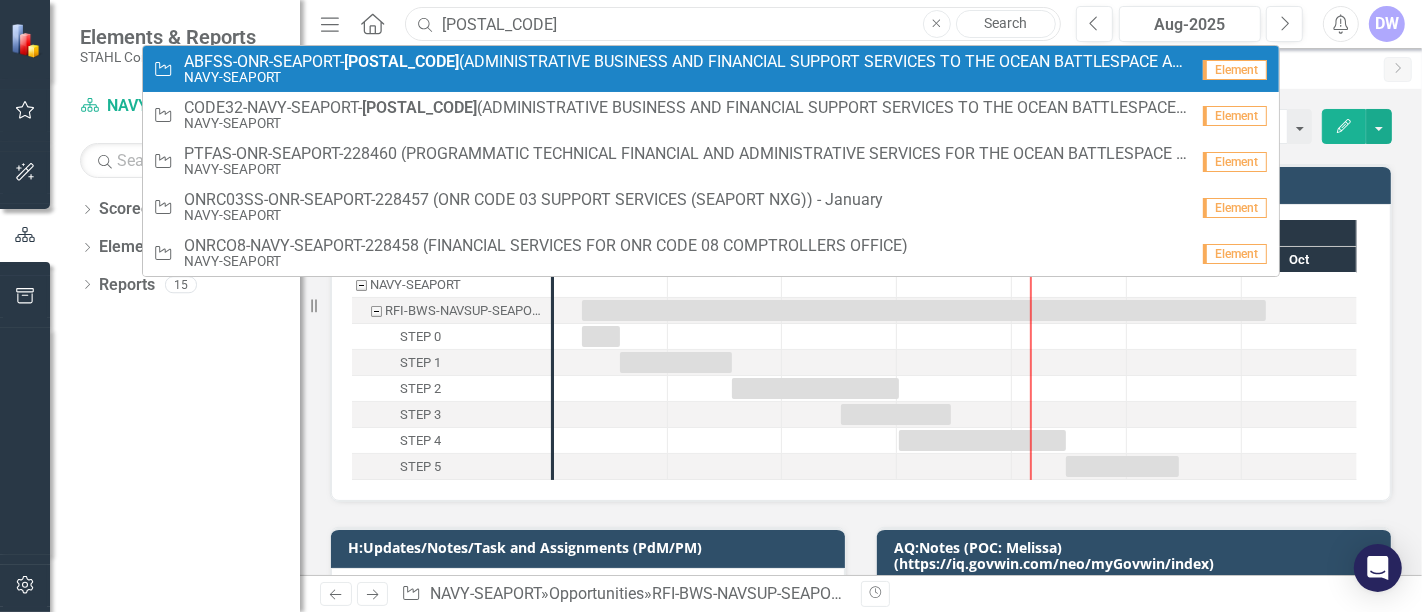 type on "[POSTAL_CODE]" 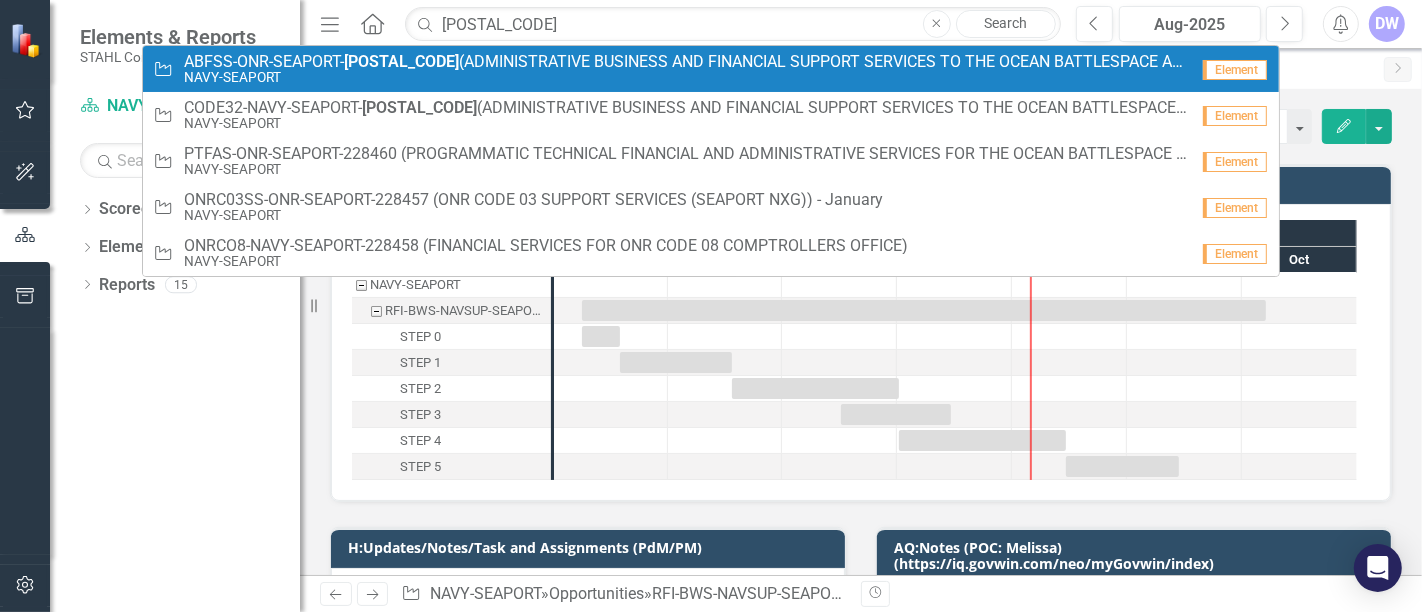 click on "ABFSS-ONR-SEAPORT- 228461  (ADMINISTRATIVE BUSINESS AND FINANCIAL SUPPORT SERVICES TO THE OCEAN BATTLESPACE AND EXPEDITIONARY ACCESS DEPARTMENT CODE 32 (SEAPORT NXG)) - January" at bounding box center [686, 62] 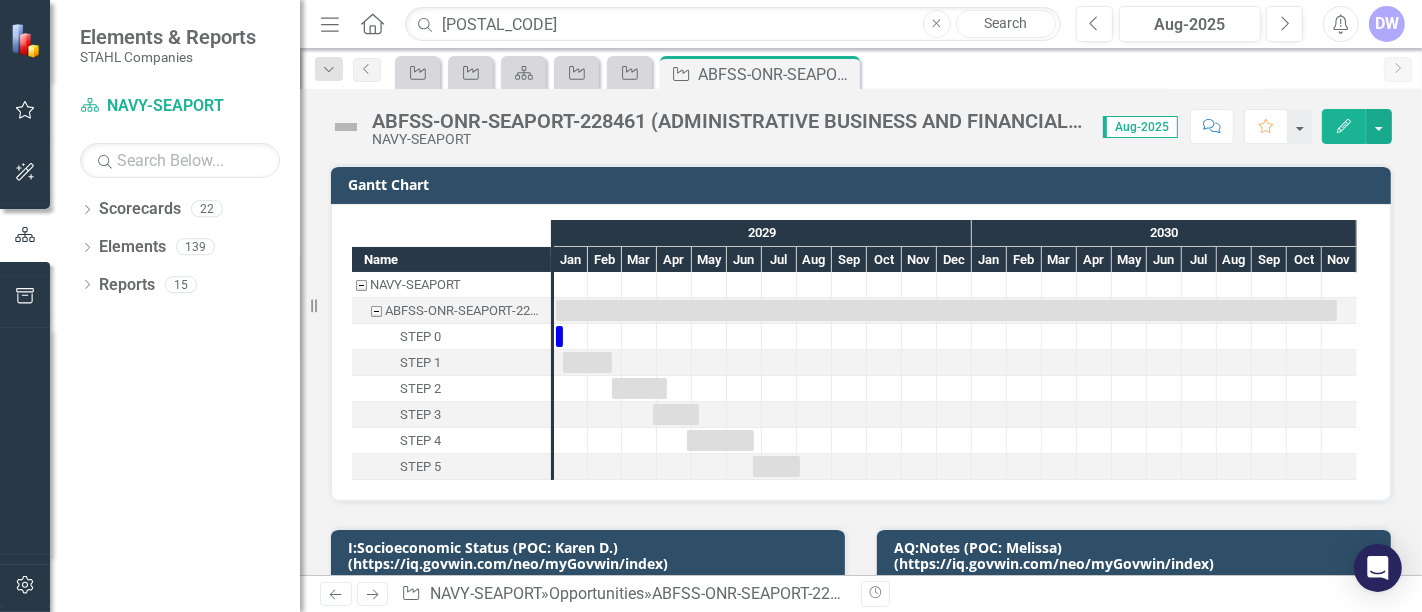 checkbox on "true" 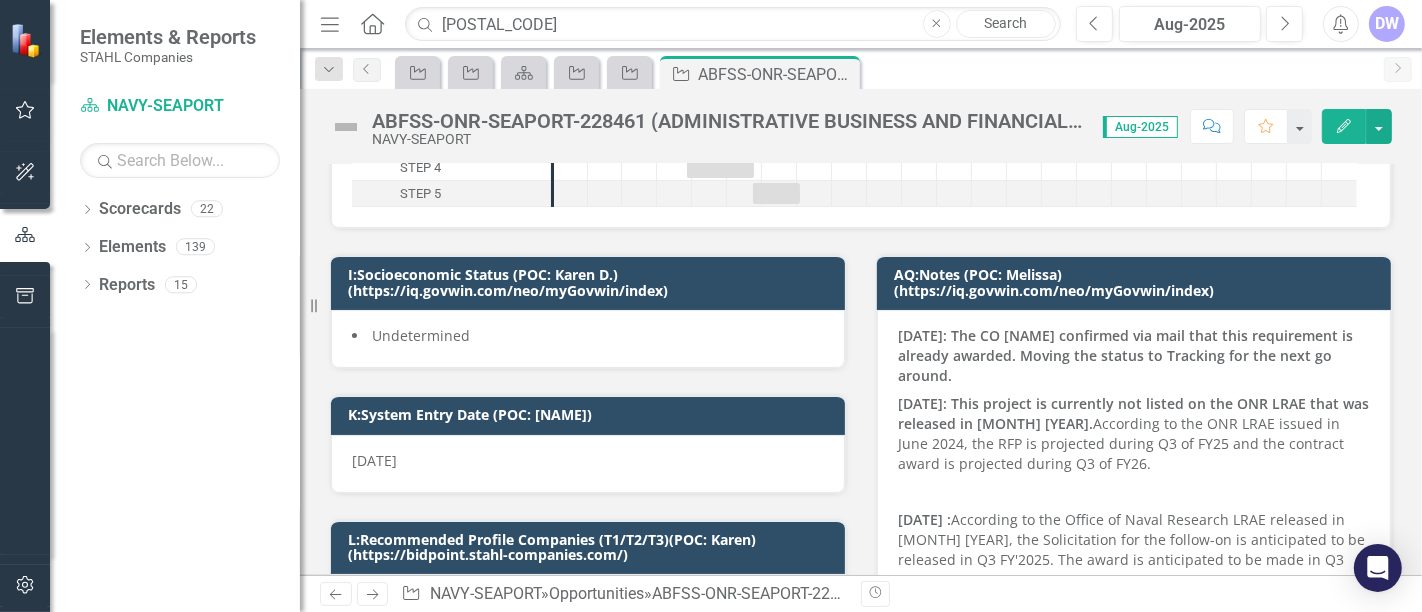 scroll, scrollTop: 333, scrollLeft: 0, axis: vertical 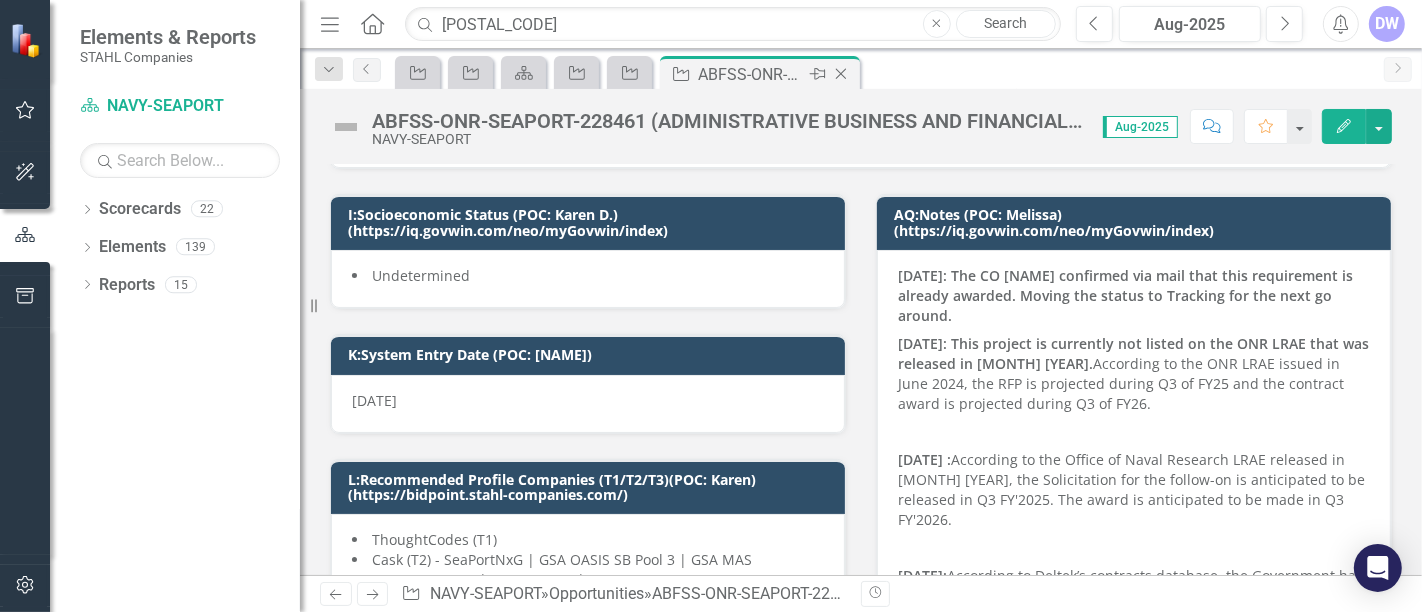 click on "Close" 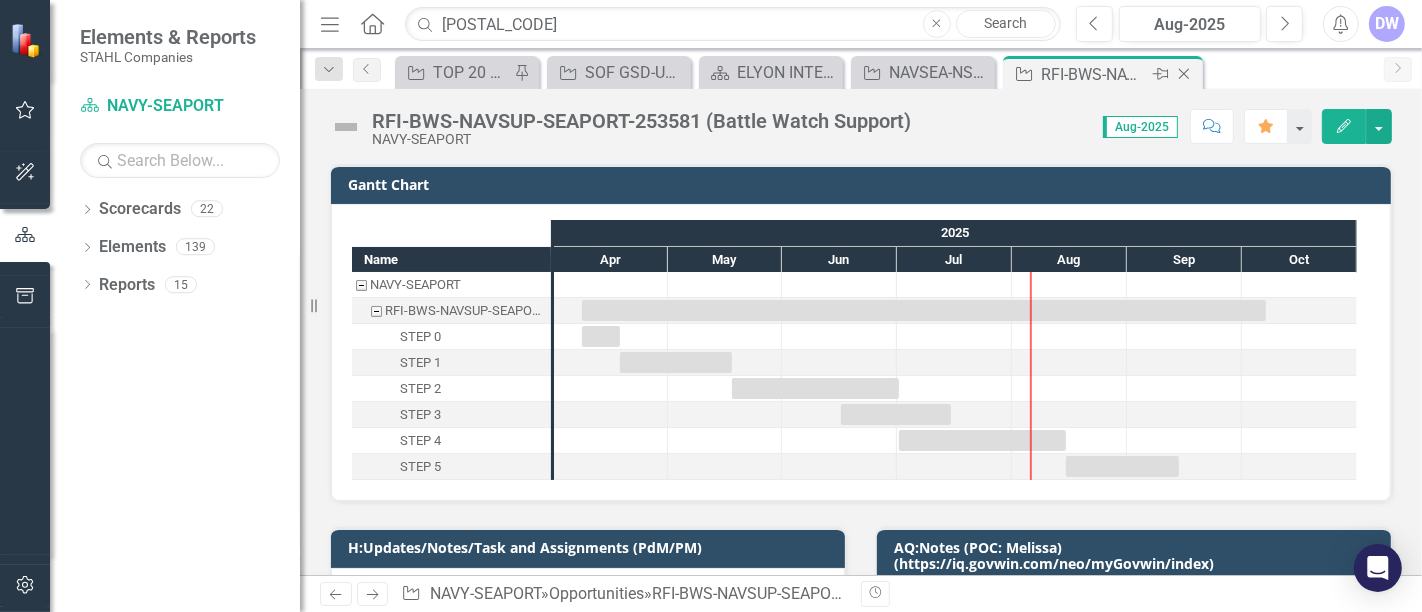 click 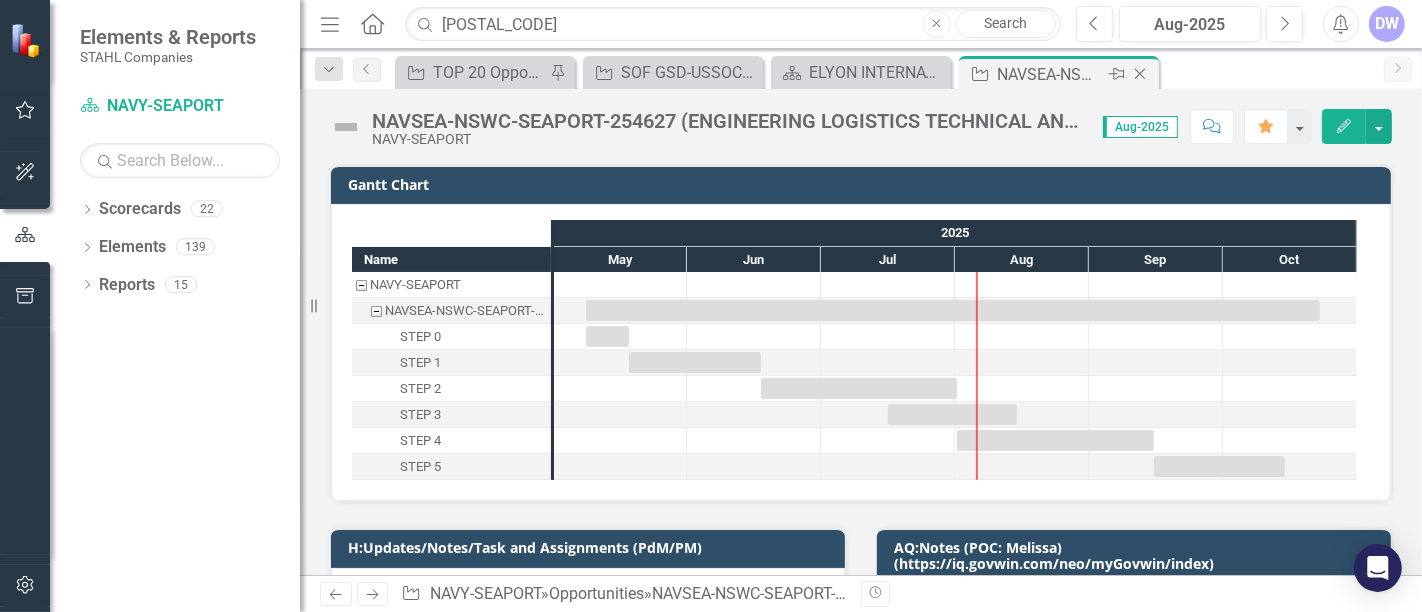 click on "Close" 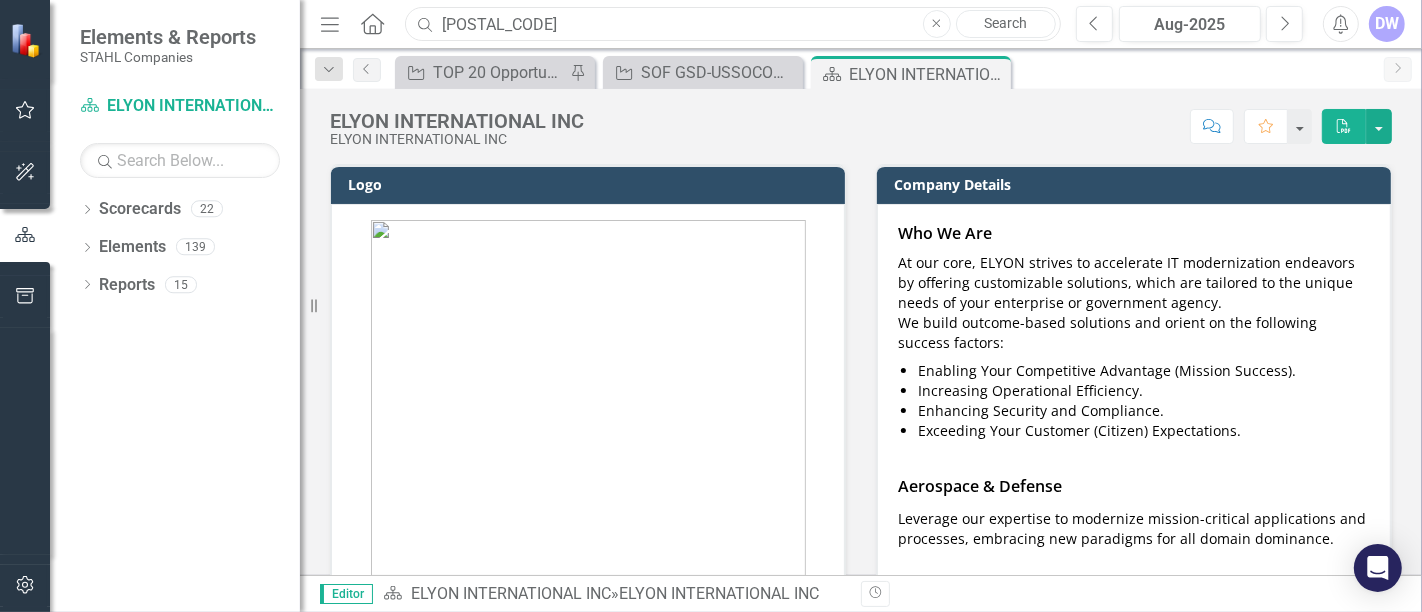 click on "[POSTAL_CODE]" at bounding box center (733, 24) 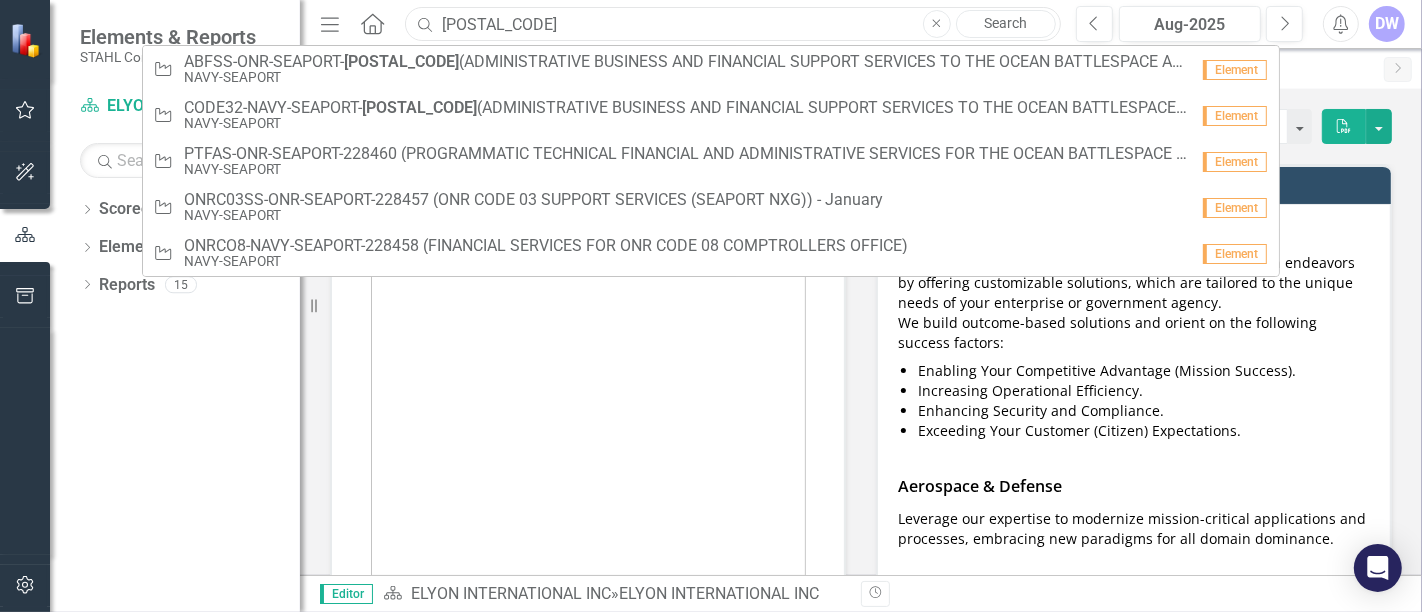 paste on "[POSTAL_CODE]" 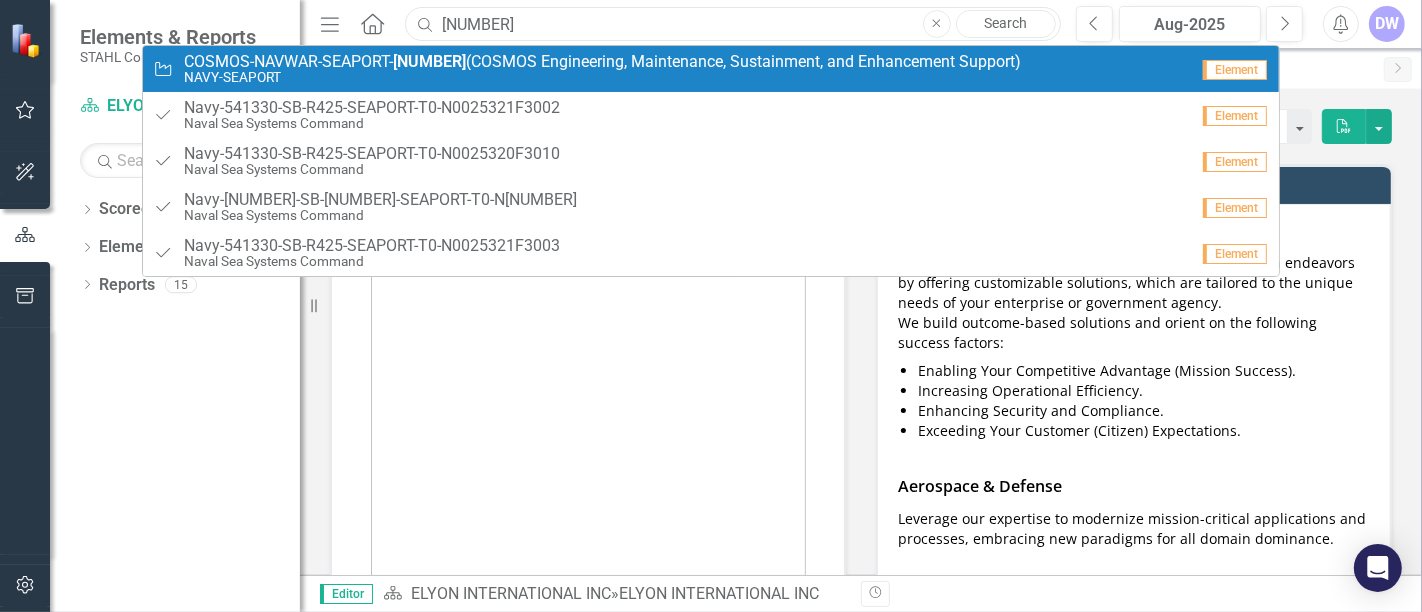 type on "[NUMBER]" 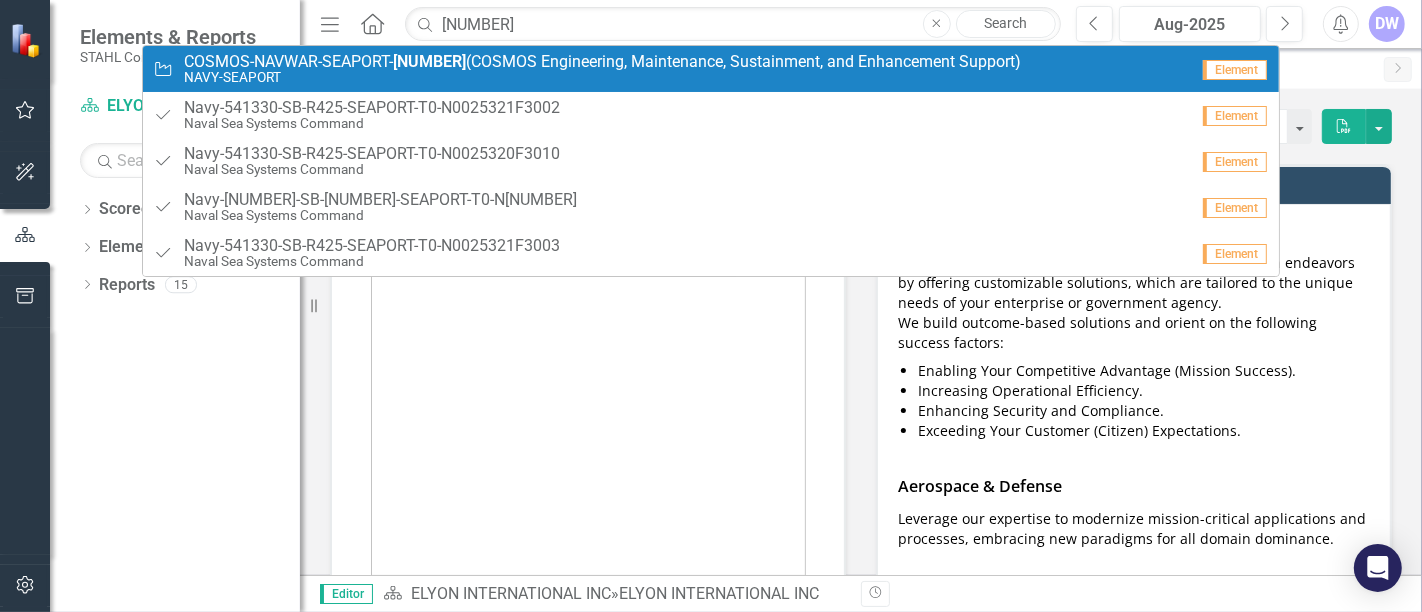 click on "[NUMBER]" at bounding box center [429, 61] 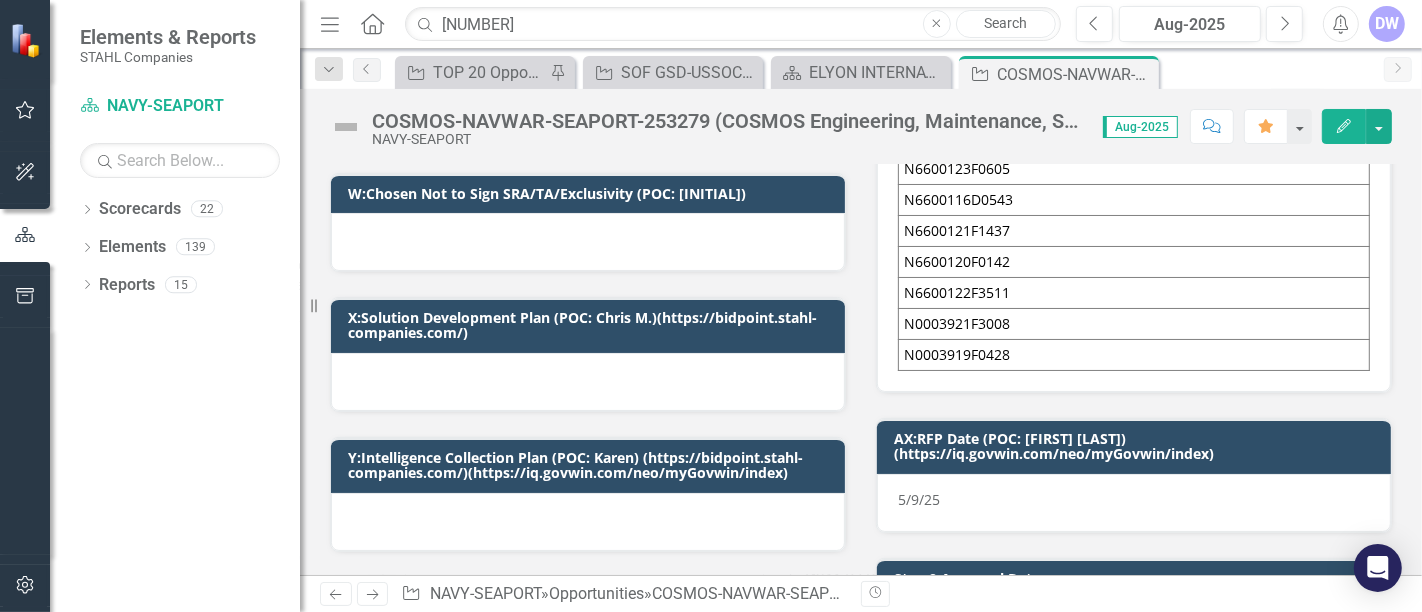 scroll, scrollTop: 3555, scrollLeft: 0, axis: vertical 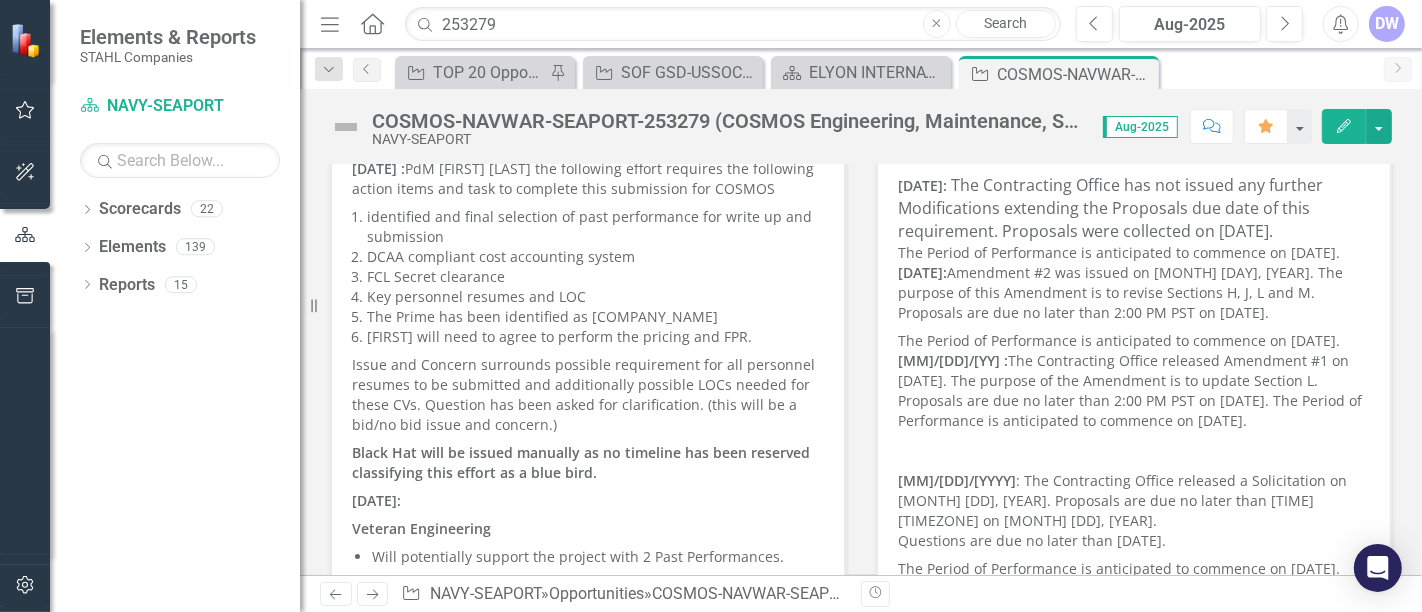 click on "COSMOS-NAVWAR-SEAPORT-253279 (COSMOS Engineering, Maintenance, Sustainment, and Enhancement Support)" at bounding box center [727, 121] 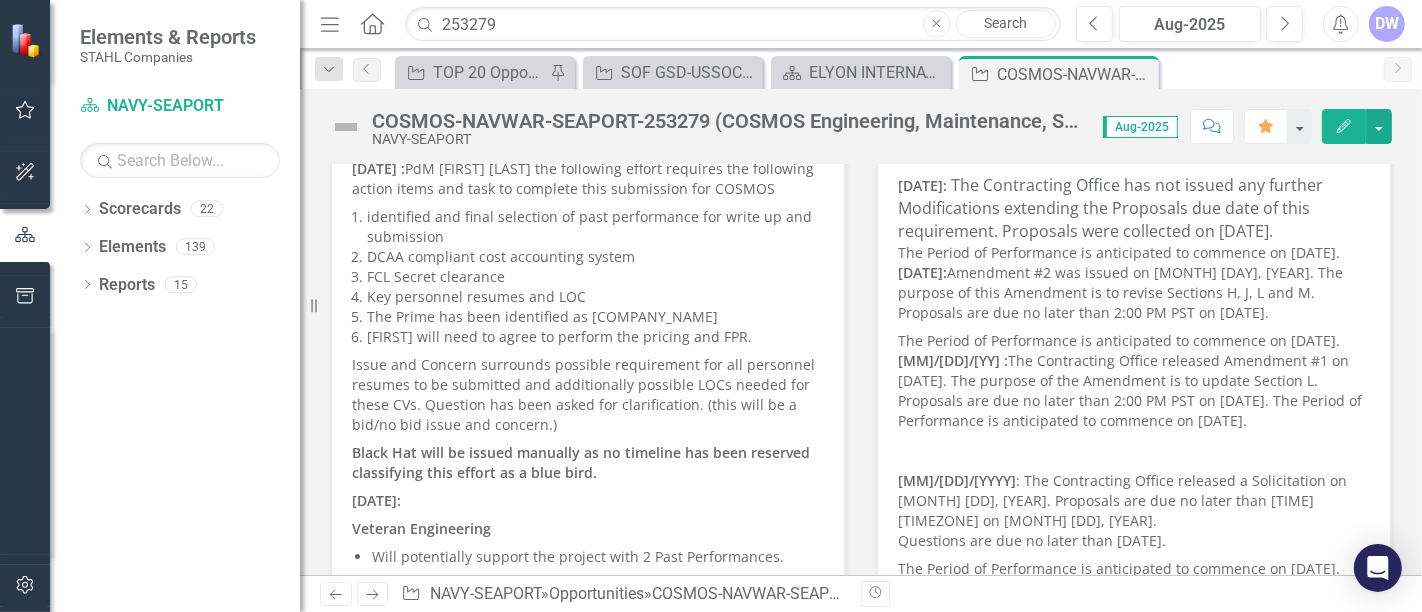 click on "COSMOS-NAVWAR-SEAPORT-253279 (COSMOS Engineering, Maintenance, Sustainment, and Enhancement Support)" at bounding box center (727, 121) 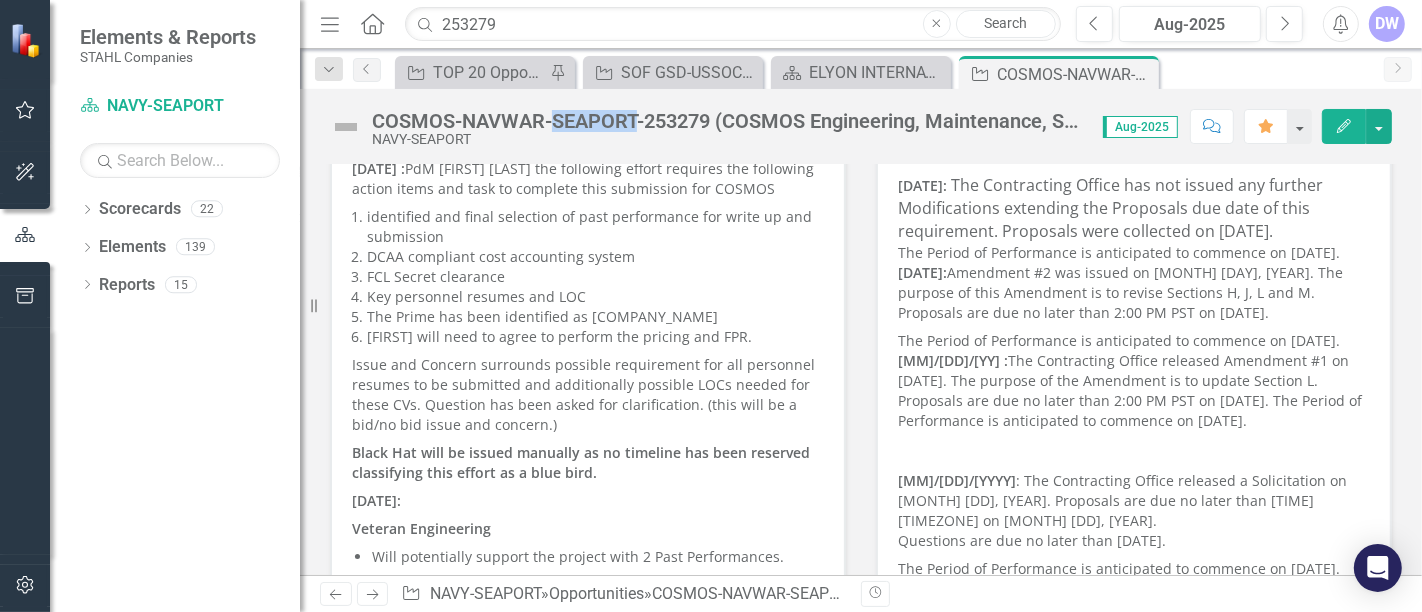 click on "COSMOS-NAVWAR-SEAPORT-253279 (COSMOS Engineering, Maintenance, Sustainment, and Enhancement Support)" at bounding box center [727, 121] 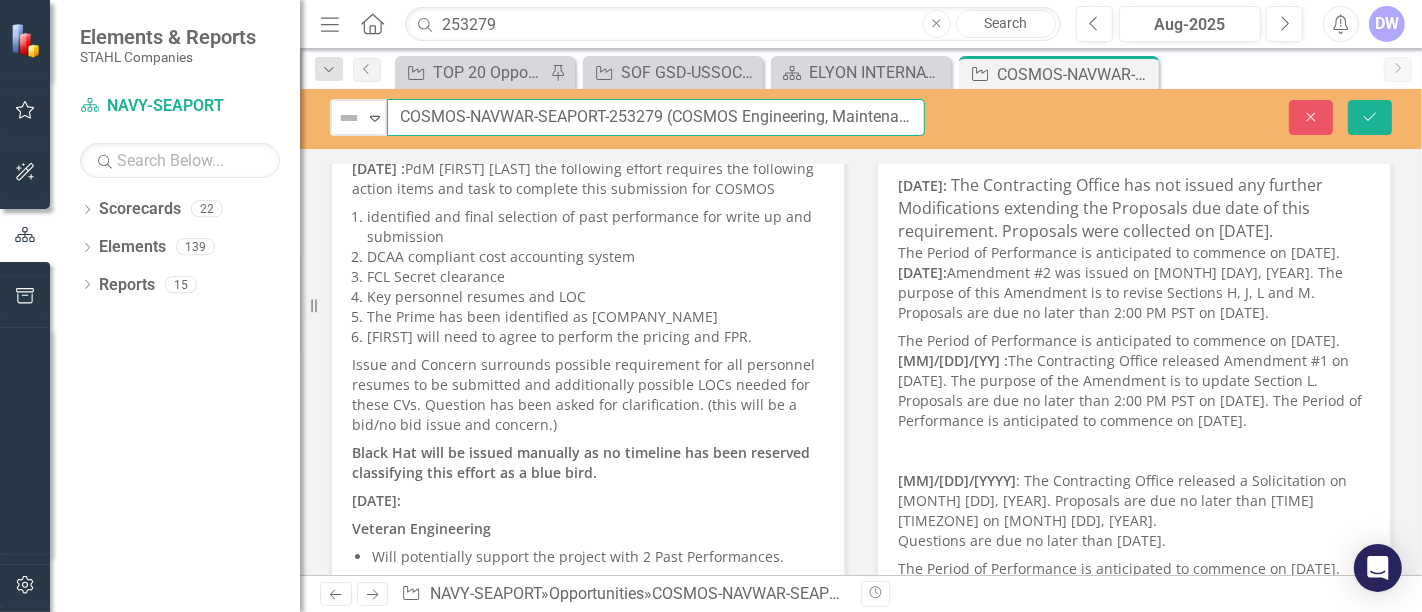 click on "COSMOS-NAVWAR-SEAPORT-253279 (COSMOS Engineering, Maintenance, Sustainment, and Enhancement Support)" at bounding box center [656, 117] 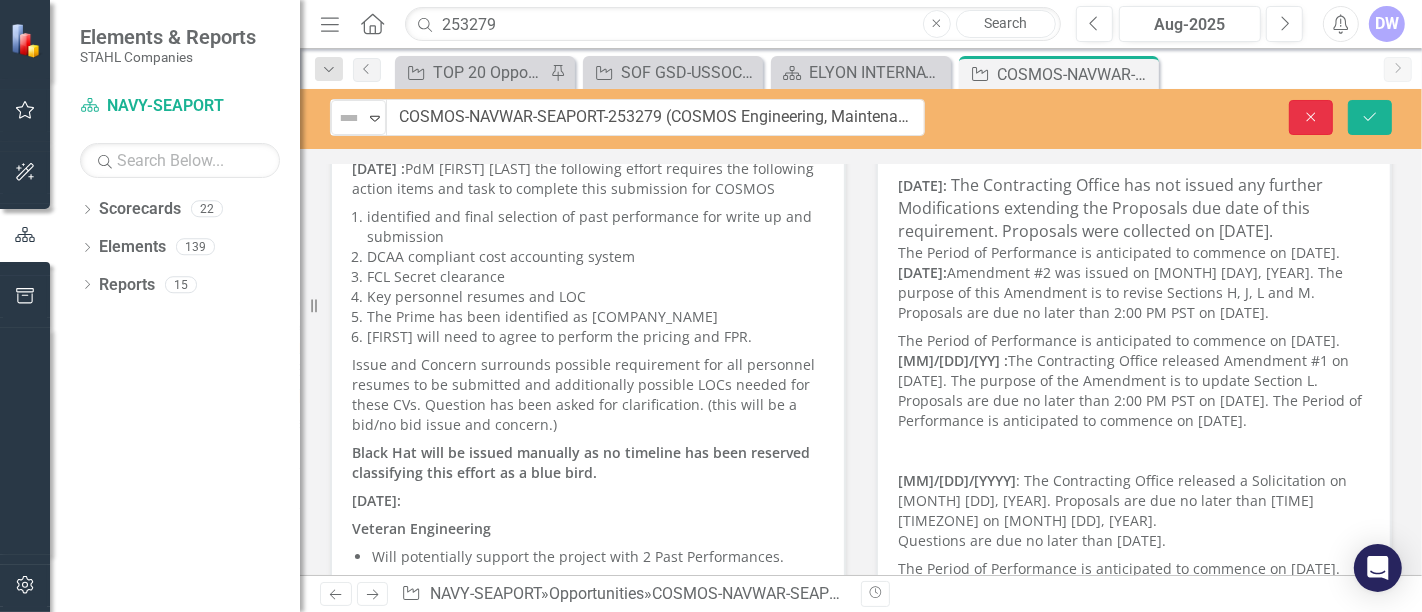 click on "Close" at bounding box center (1311, 117) 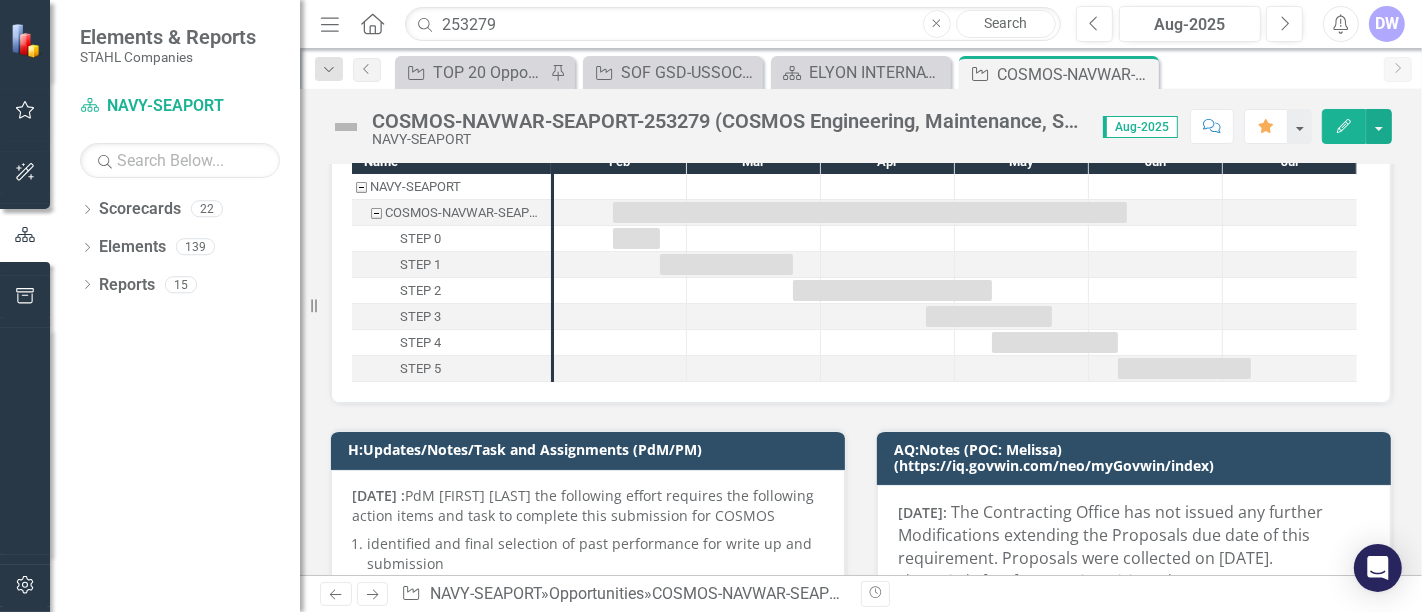 scroll, scrollTop: 0, scrollLeft: 0, axis: both 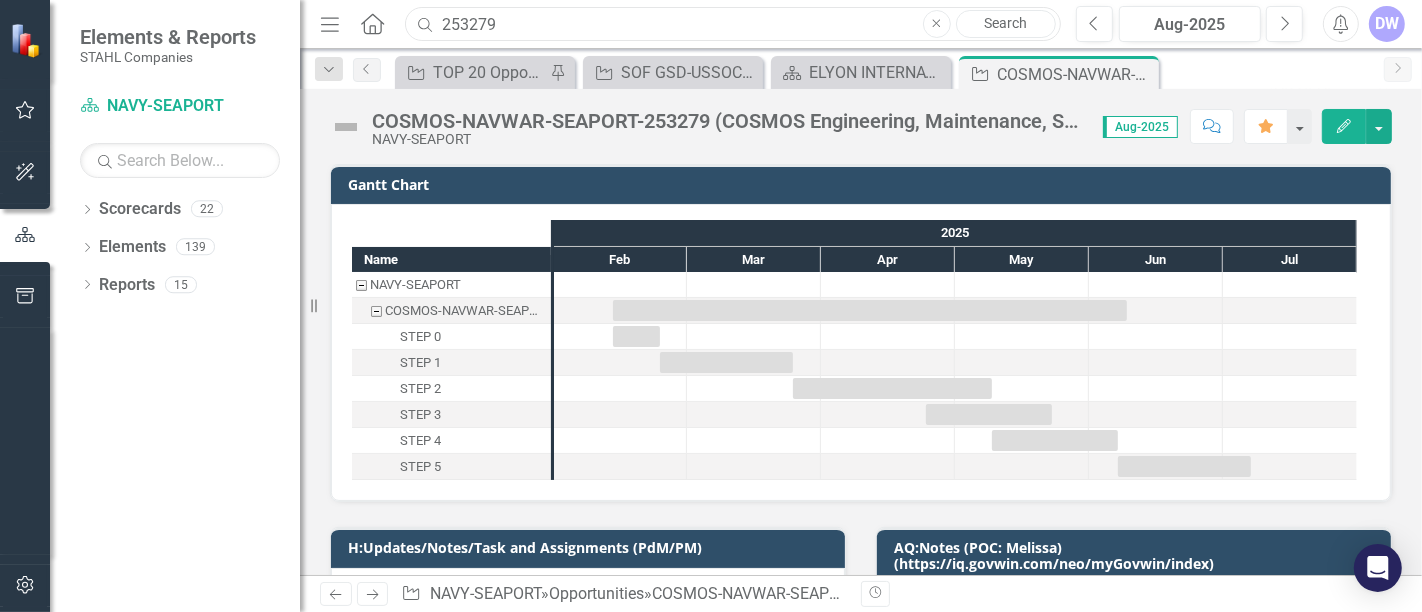 click on "[NUMBER]" at bounding box center (733, 24) 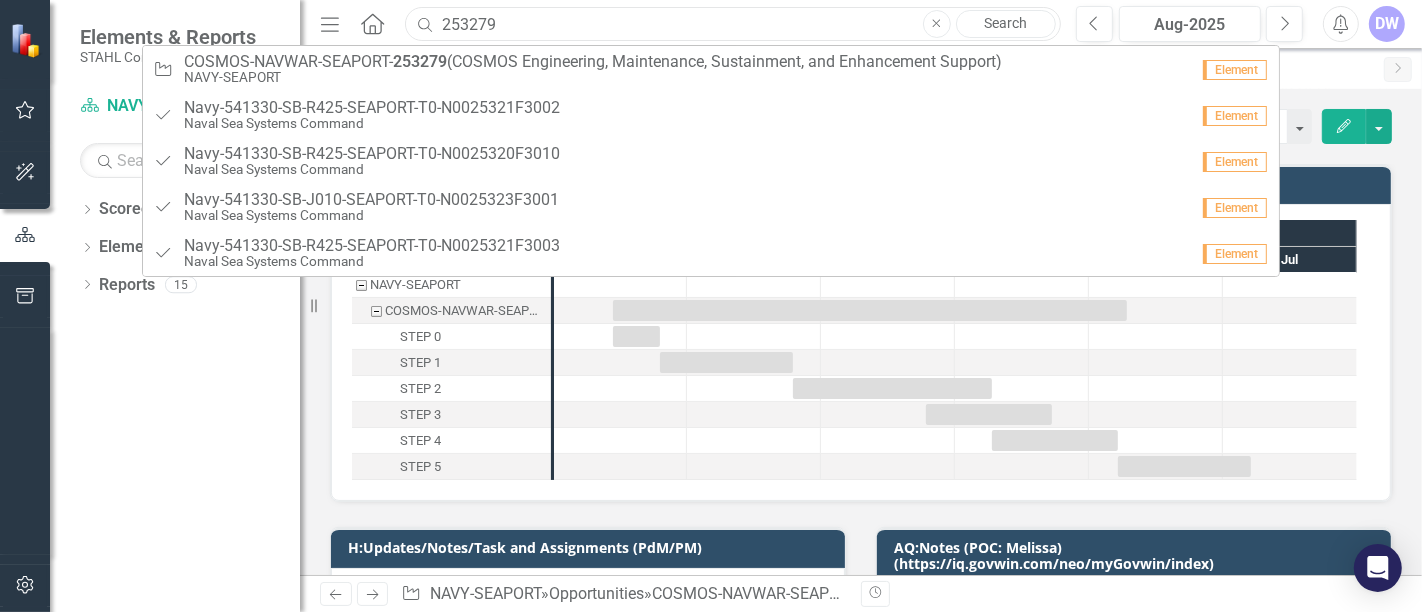 paste on "198562" 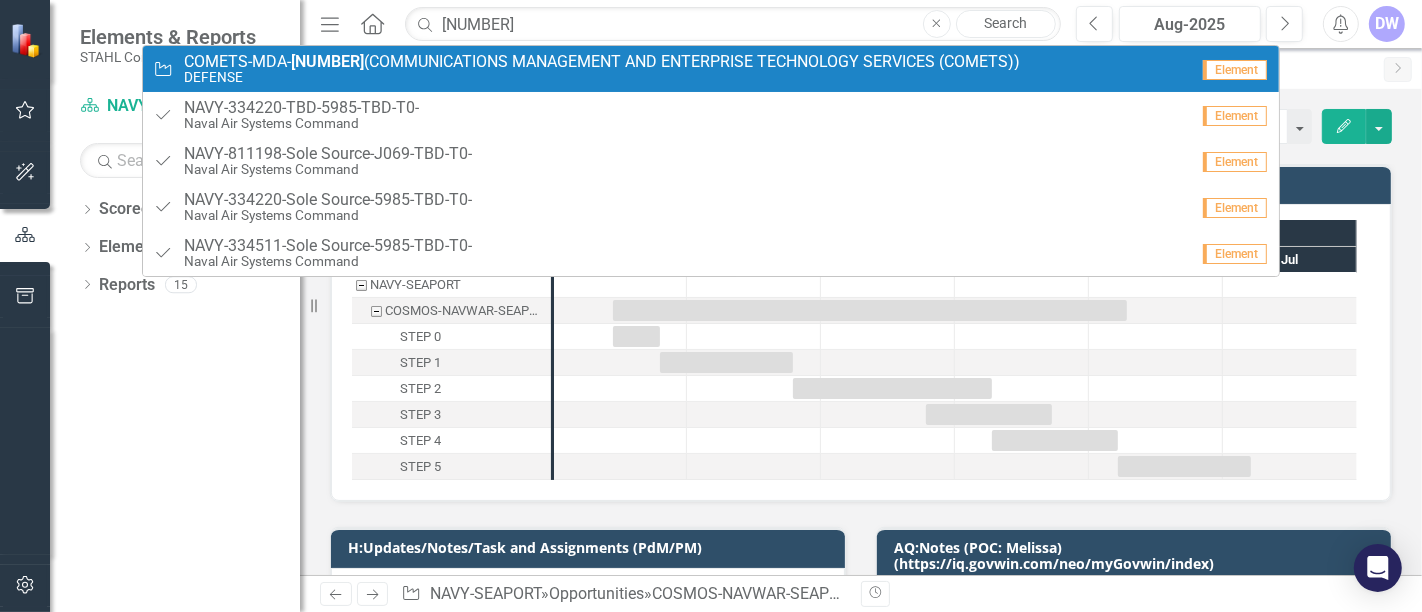 click on "COMETS-MDA- 198562  (COMMUNICATIONS MANAGEMENT AND ENTERPRISE TECHNOLOGY SERVICES (COMETS))" at bounding box center [602, 62] 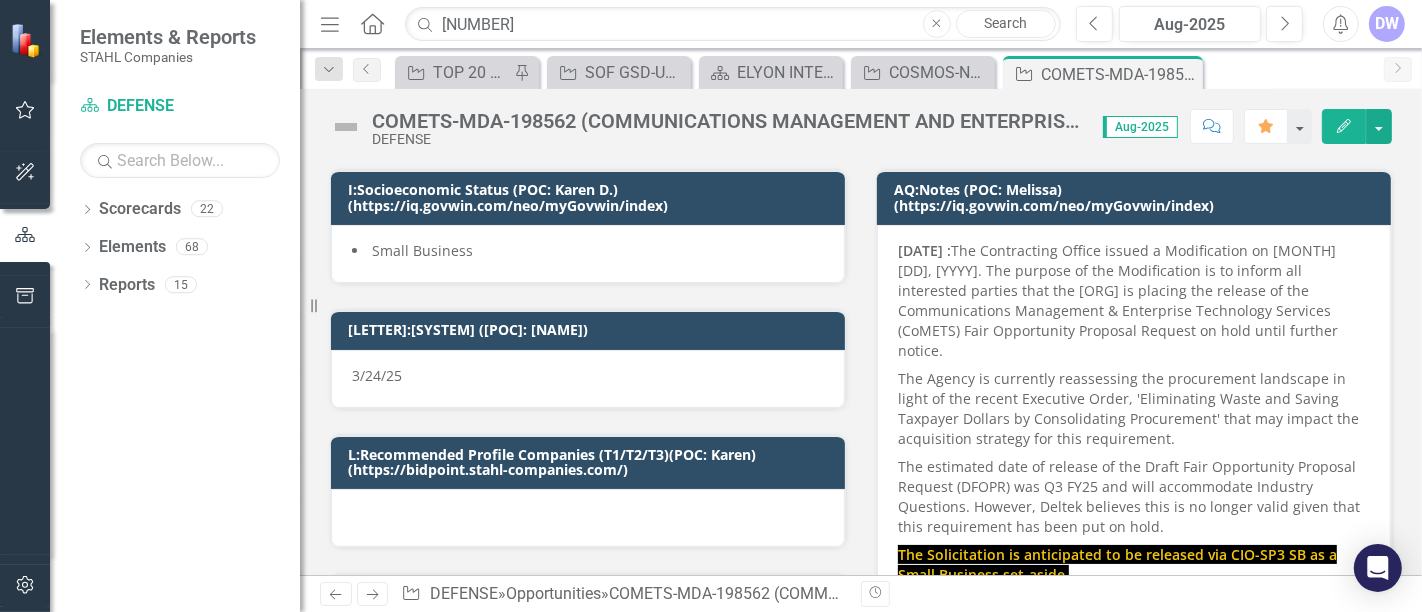 scroll, scrollTop: 222, scrollLeft: 0, axis: vertical 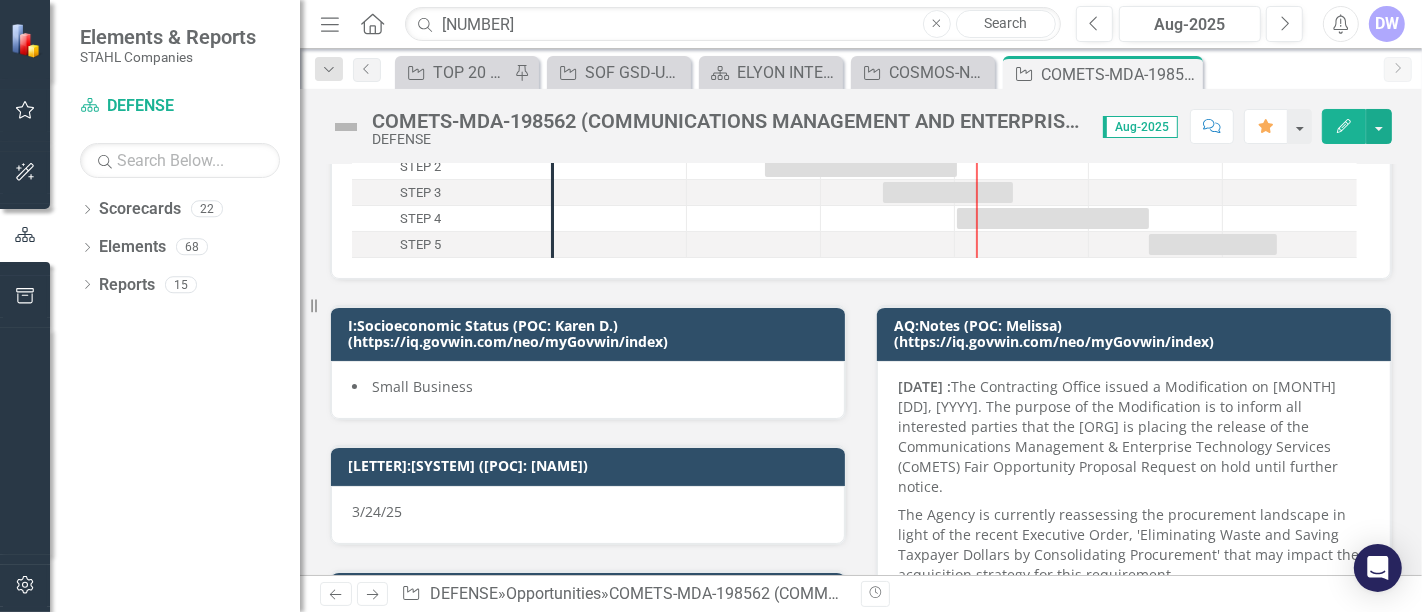 click on "04/10/2025 :  The Contracting Office issued a Modification on April 10, 2025. The purpose of the Modification is to inform all interested parties that the MDA is placing the release of the Communications Management & Enterprise Technology Services (CoMETS) Fair Opportunity Proposal Request on hold until further notice." at bounding box center [1134, 439] 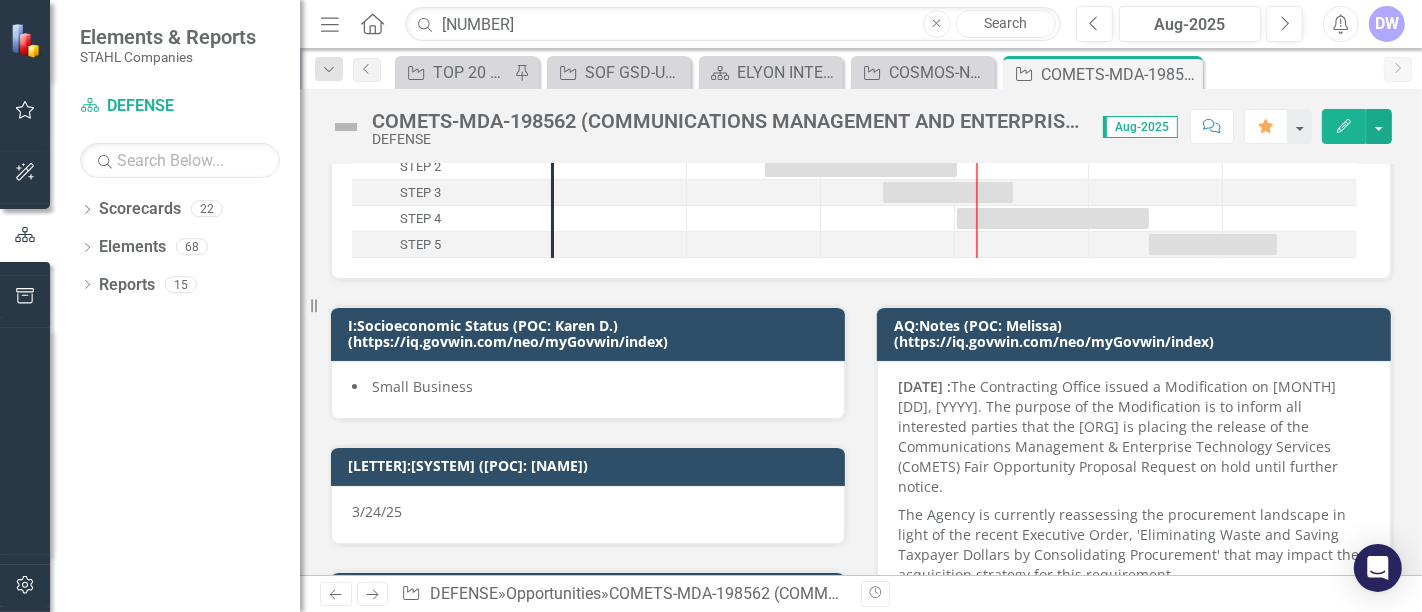 scroll, scrollTop: 0, scrollLeft: 0, axis: both 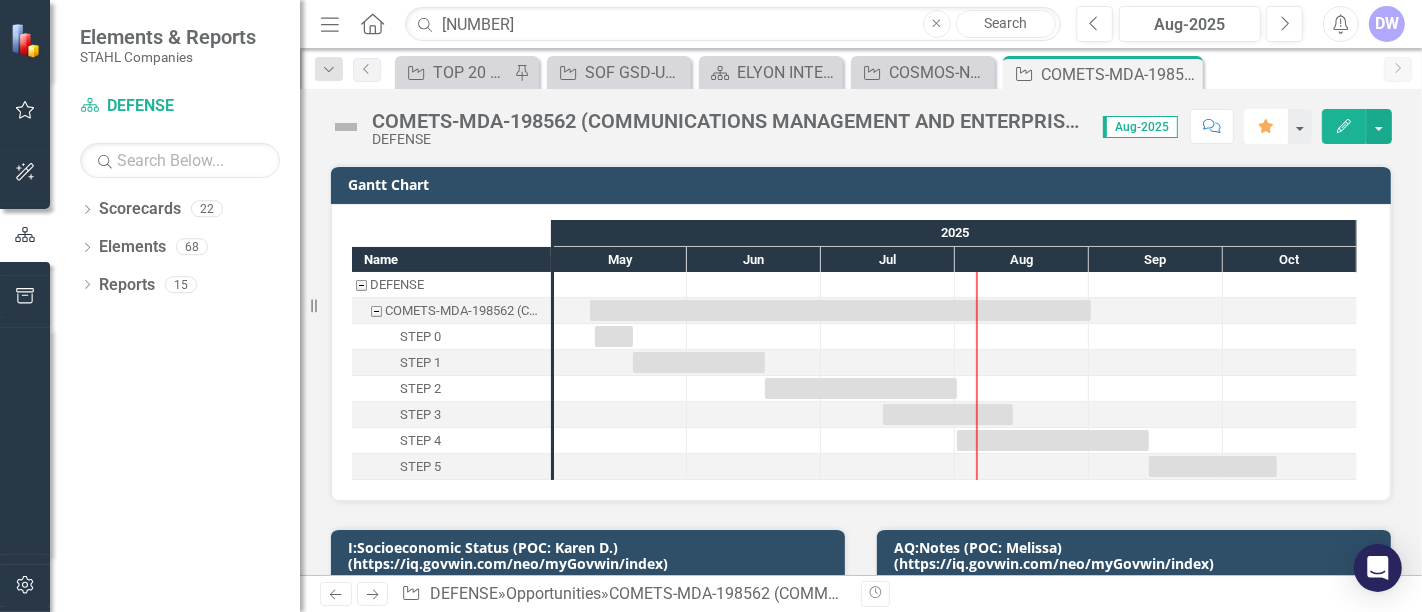 click 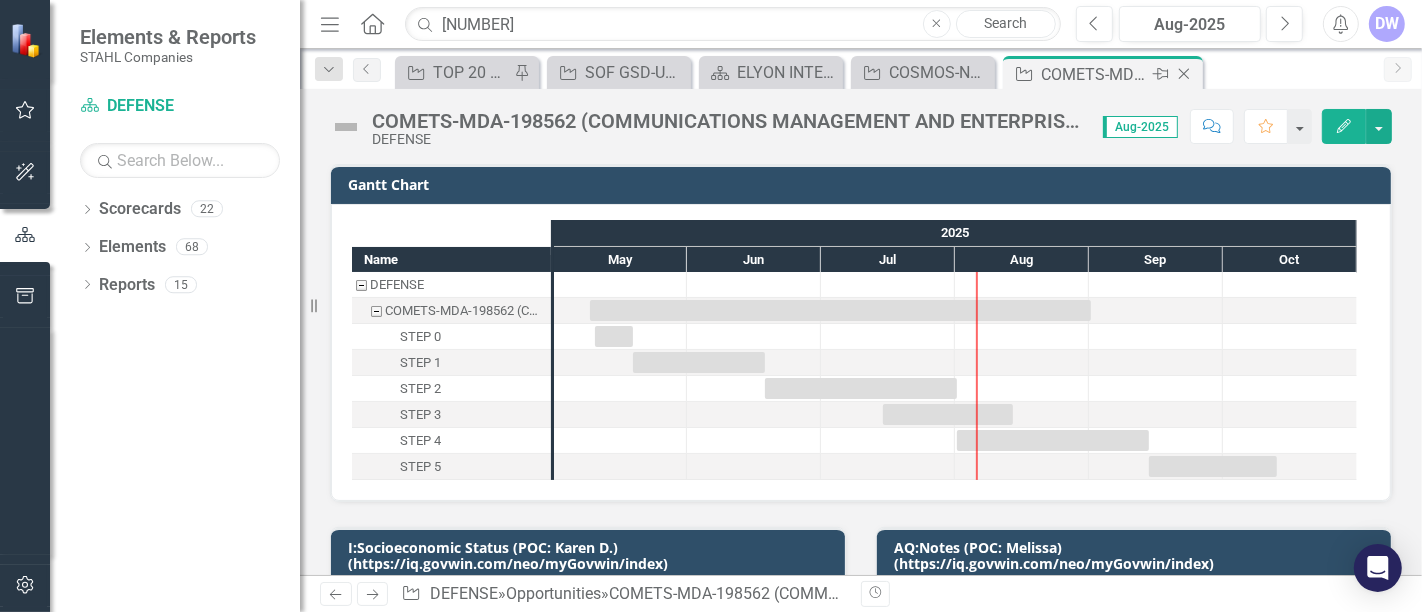 click on "Close" 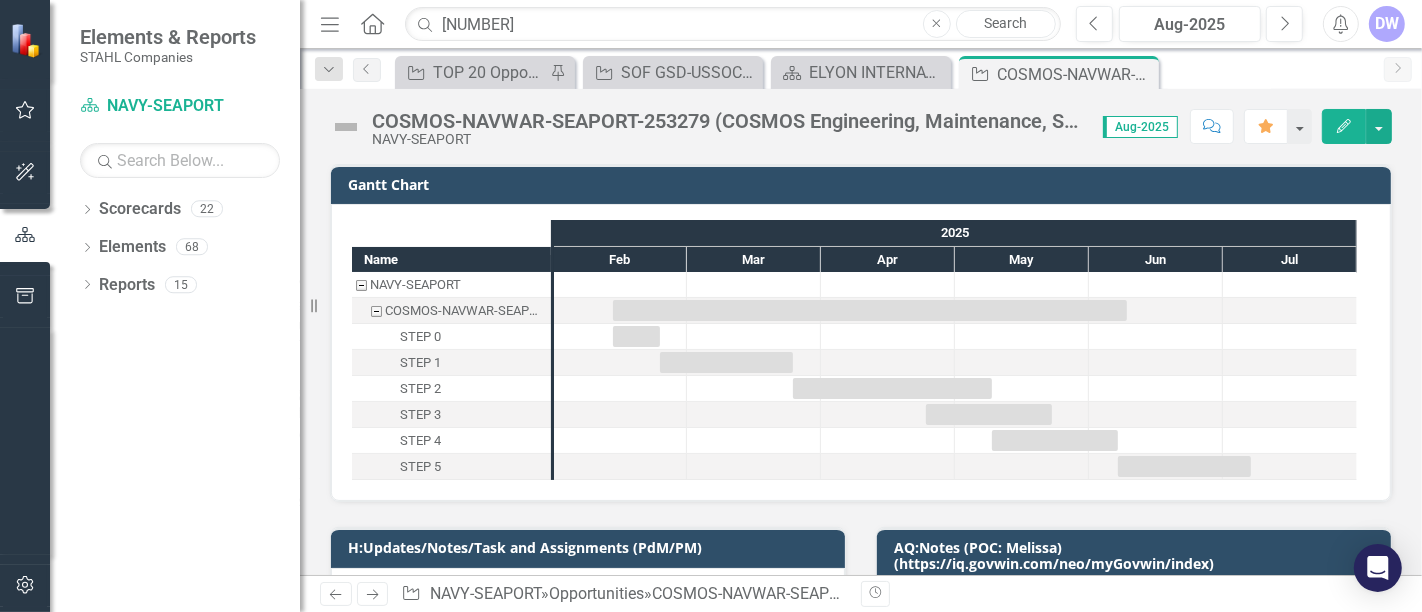 click on "Close" 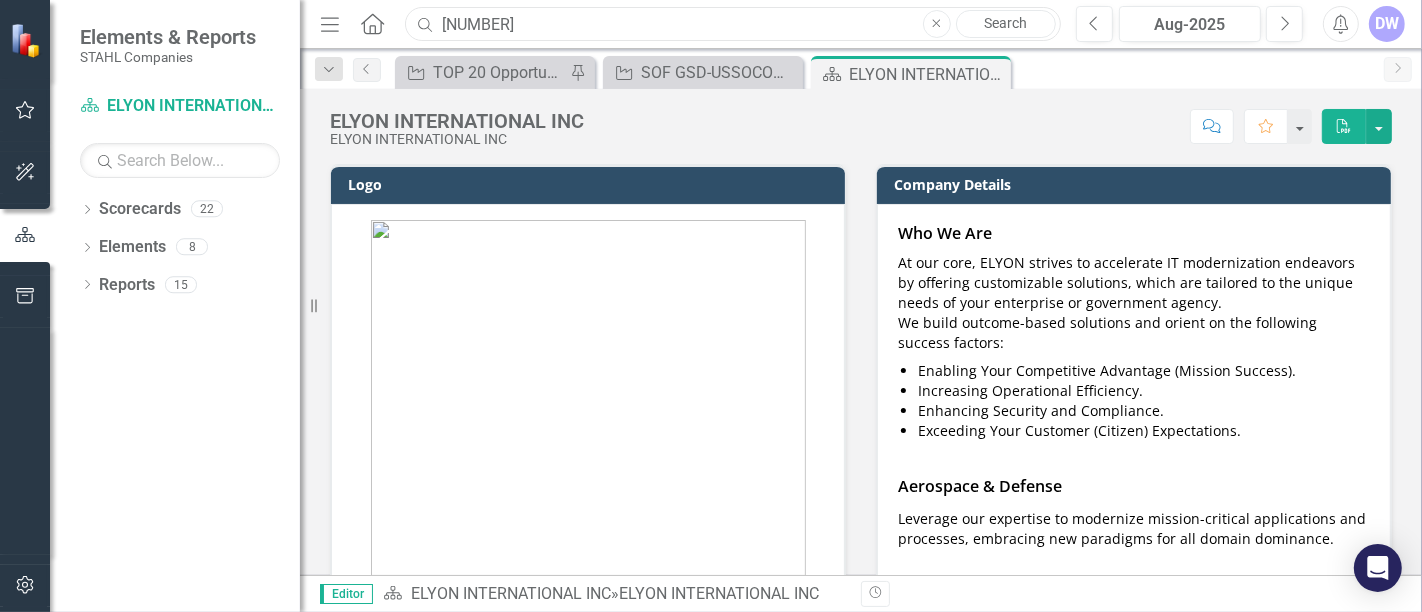 click on "198562" at bounding box center [733, 24] 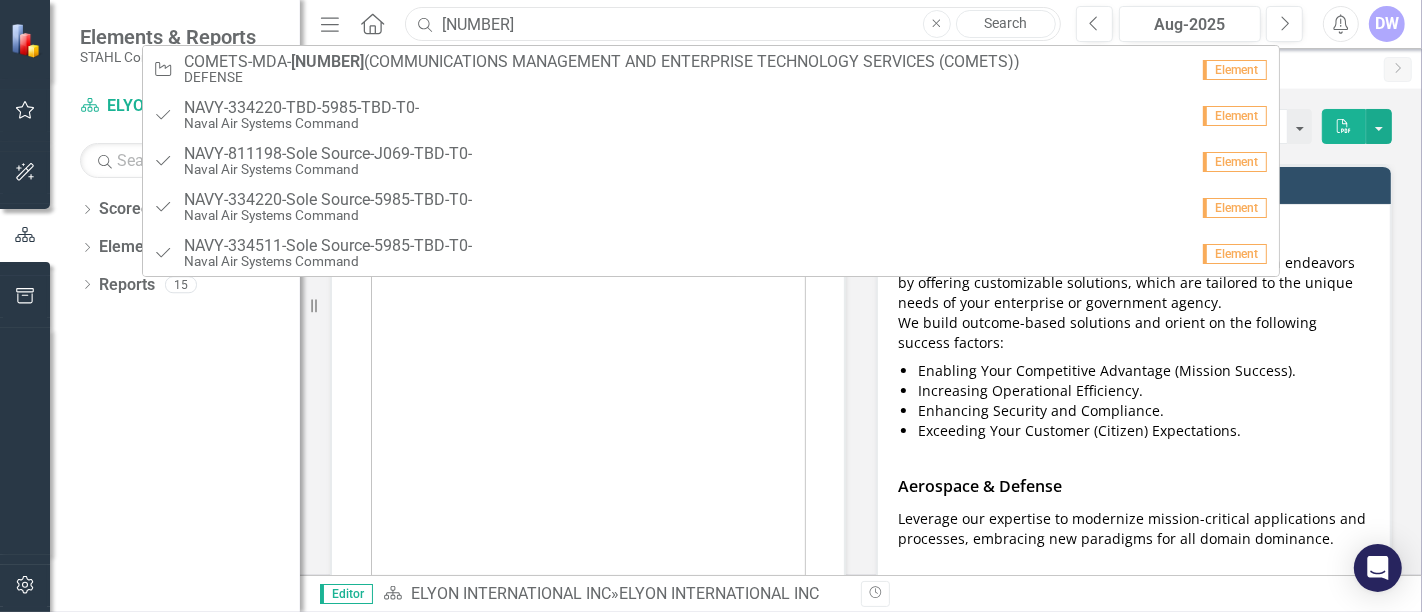 paste on "240491" 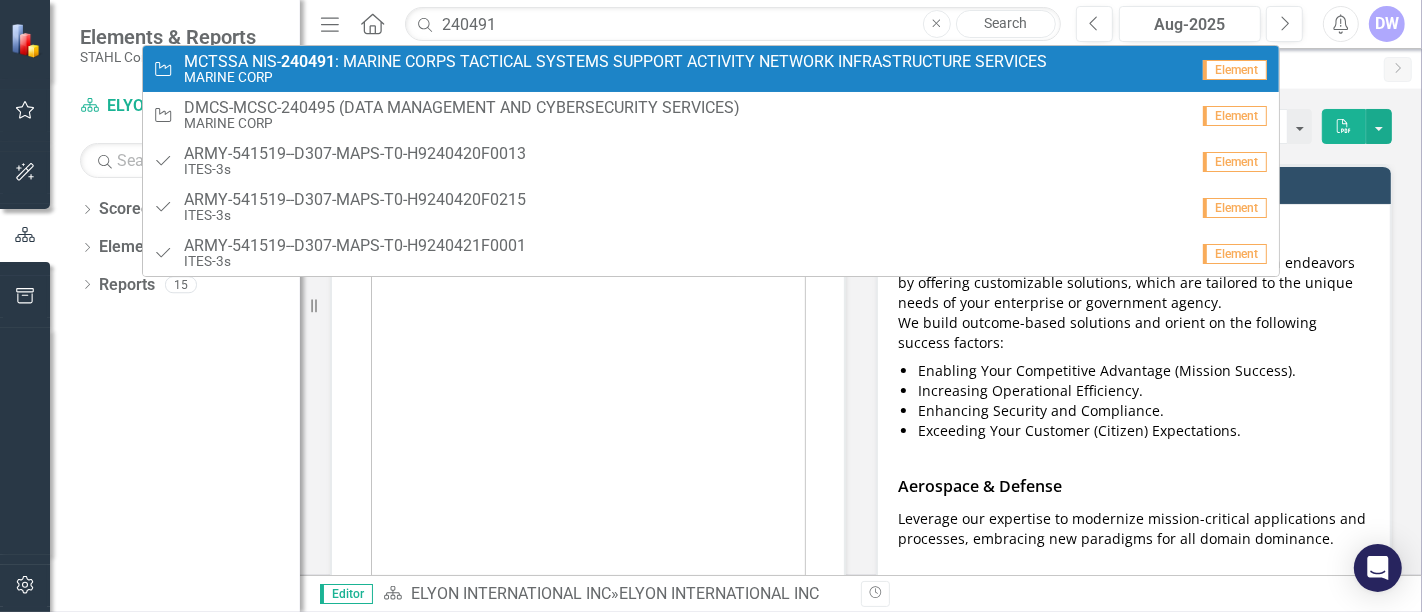 click on "MCTSSA NIS- 240491 : MARINE CORPS TACTICAL SYSTEMS SUPPORT ACTIVITY NETWORK INFRASTRUCTURE SERVICES" at bounding box center (615, 62) 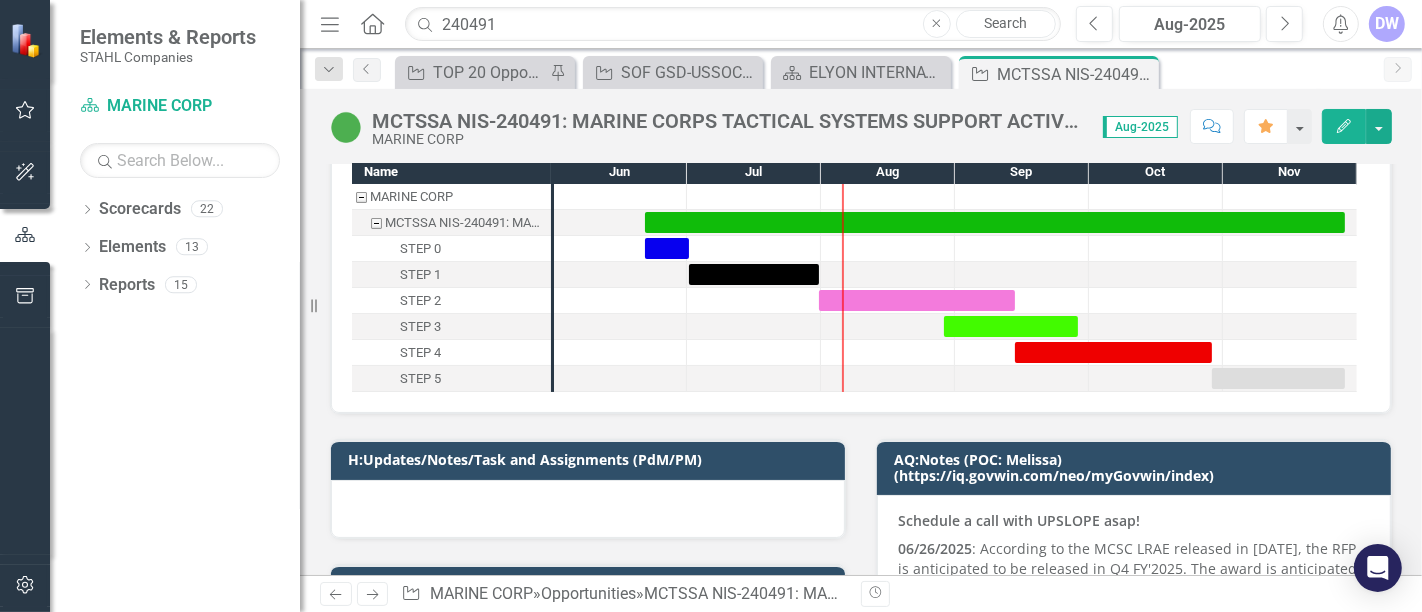 scroll, scrollTop: 0, scrollLeft: 0, axis: both 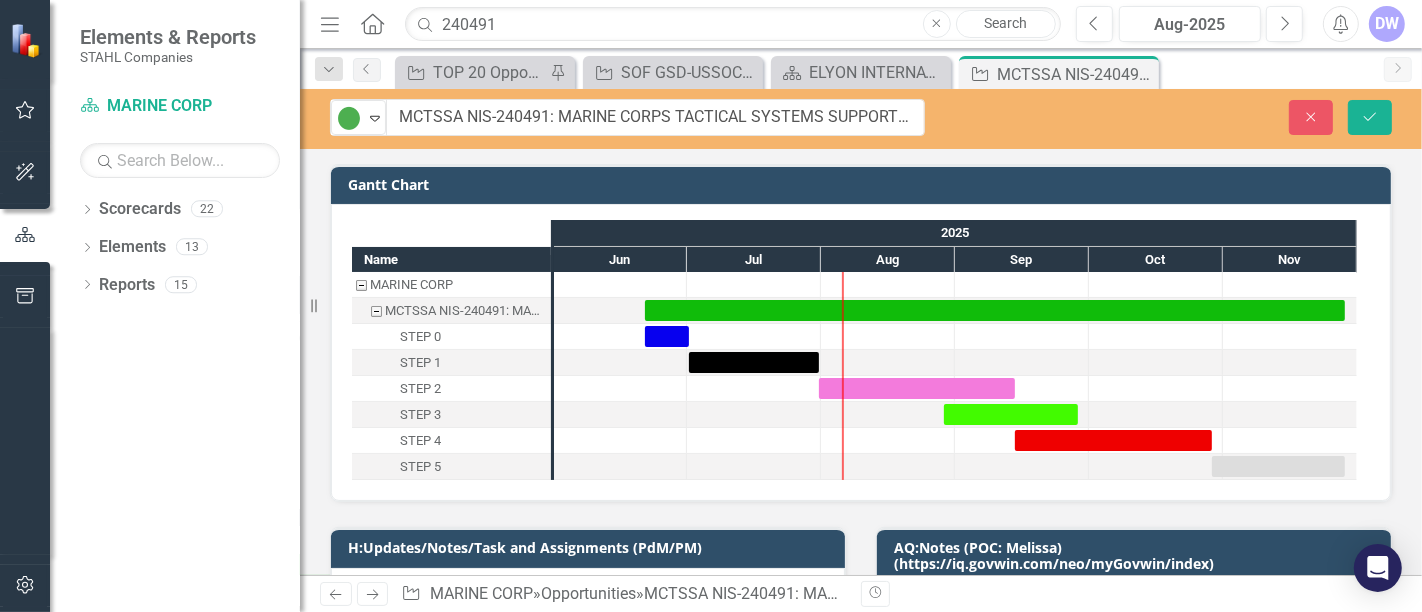 drag, startPoint x: 578, startPoint y: 122, endPoint x: 739, endPoint y: 122, distance: 161 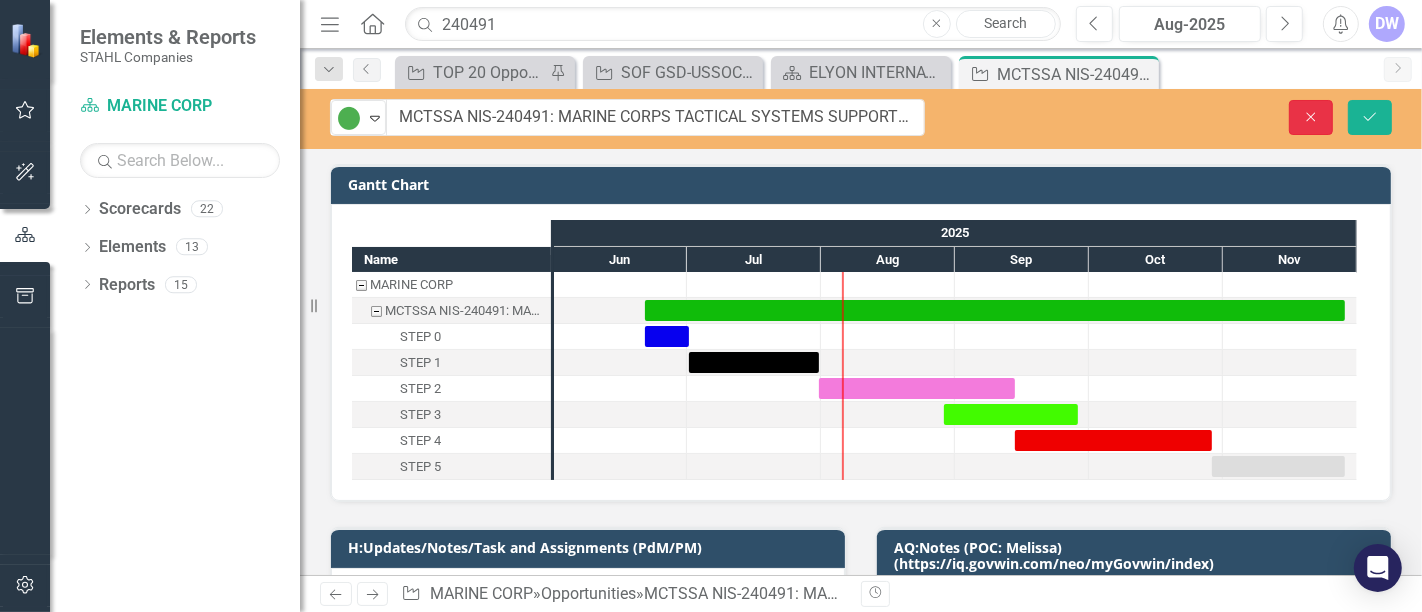click on "Close" 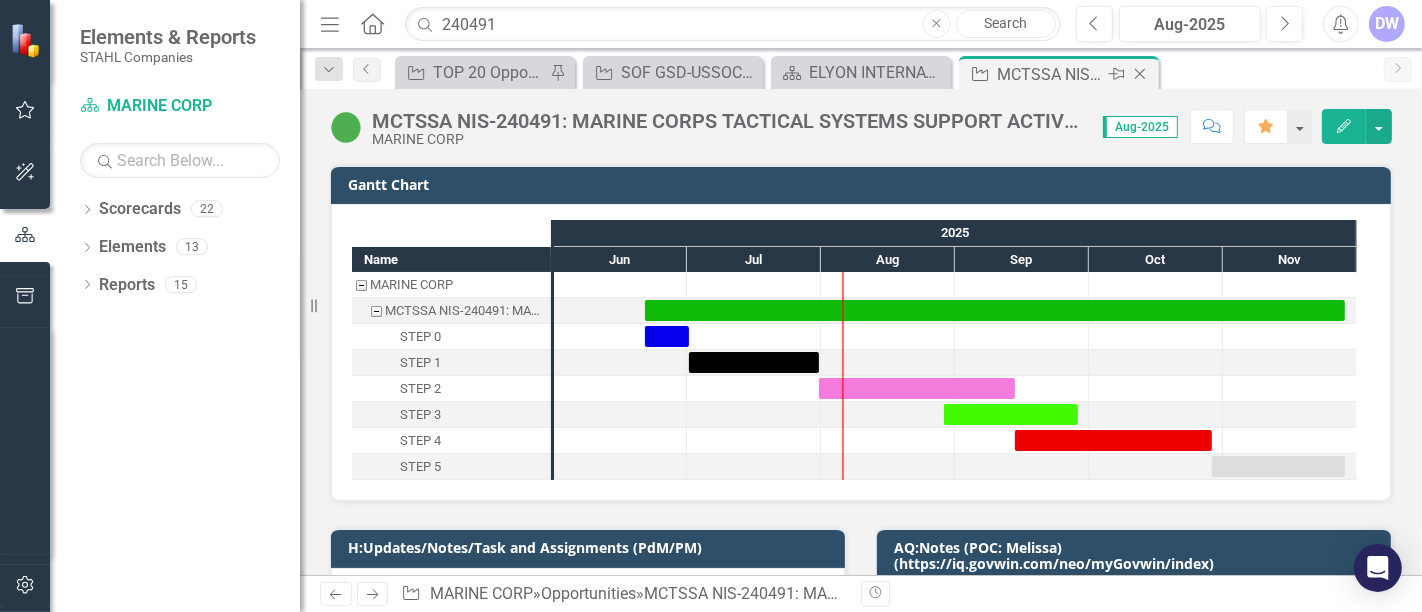 click on "Close" 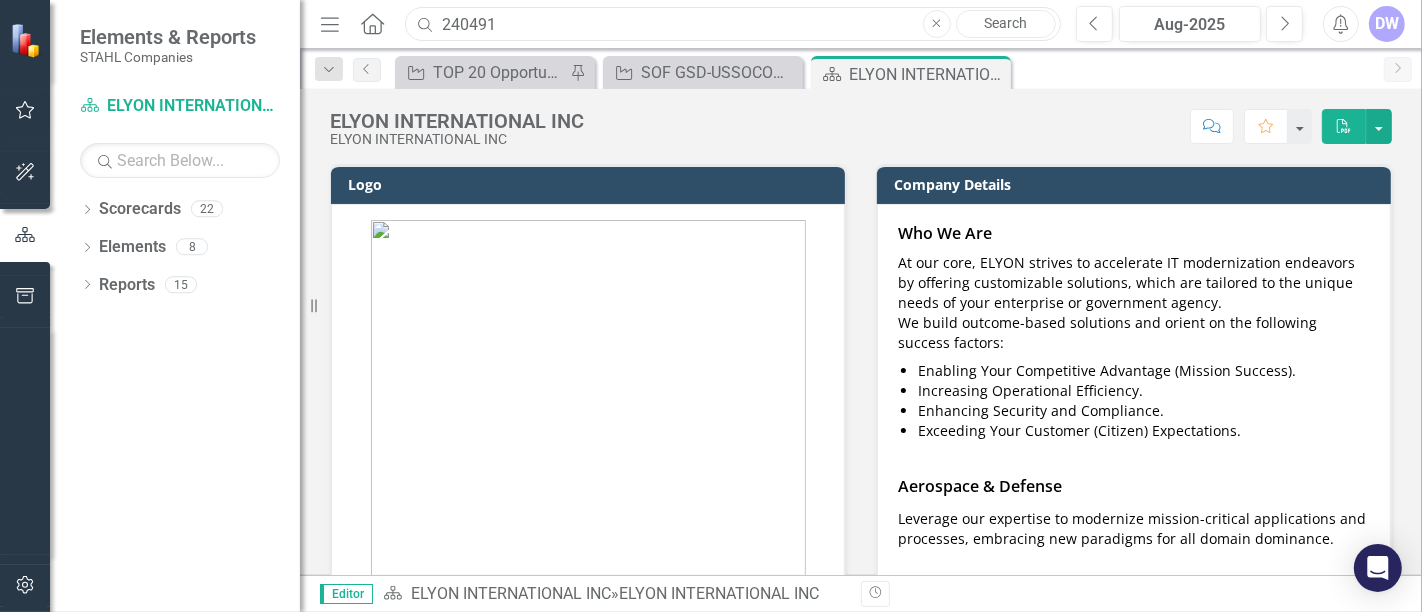 click on "240491" at bounding box center [733, 24] 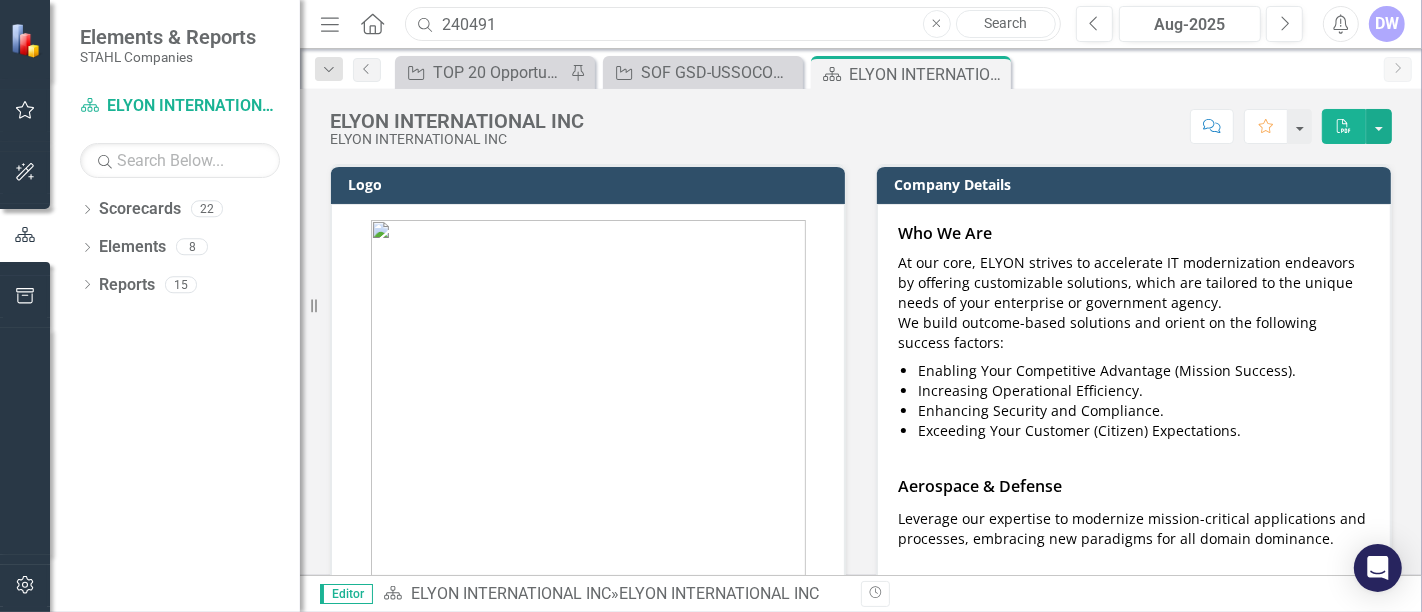 drag, startPoint x: 554, startPoint y: 21, endPoint x: 369, endPoint y: 15, distance: 185.09727 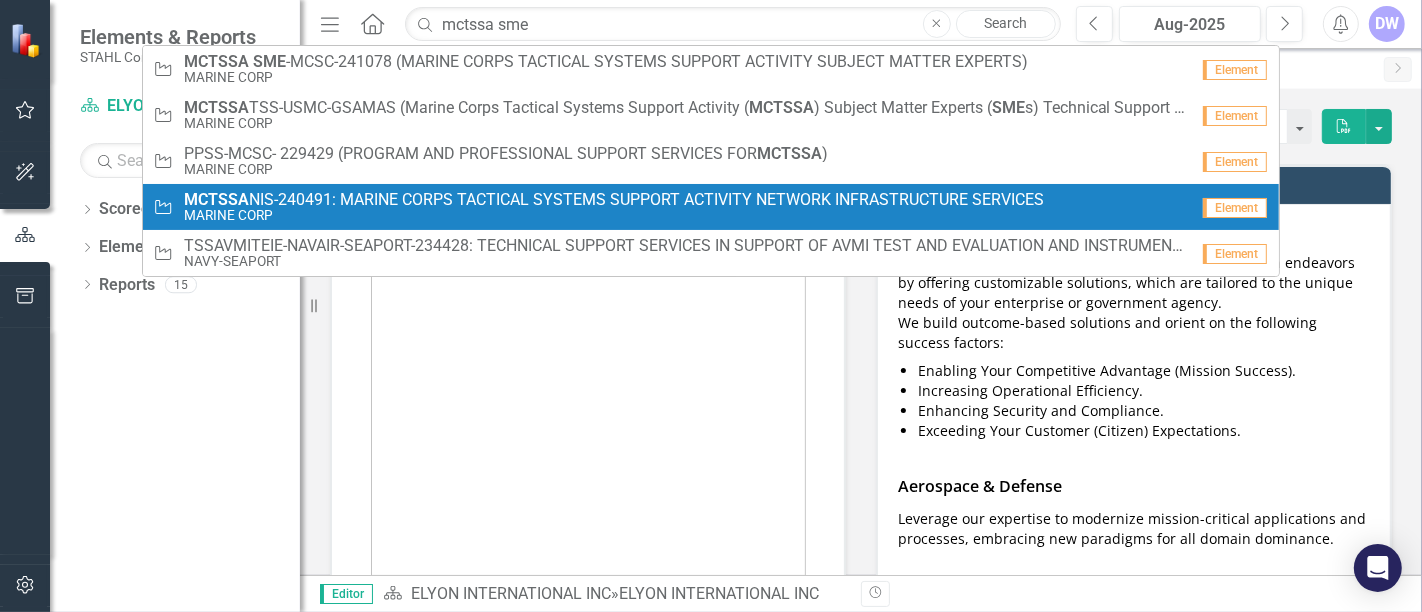 click on "MCTSSA  NIS-240491: MARINE CORPS TACTICAL SYSTEMS SUPPORT ACTIVITY NETWORK INFRASTRUCTURE SERVICES" at bounding box center (614, 200) 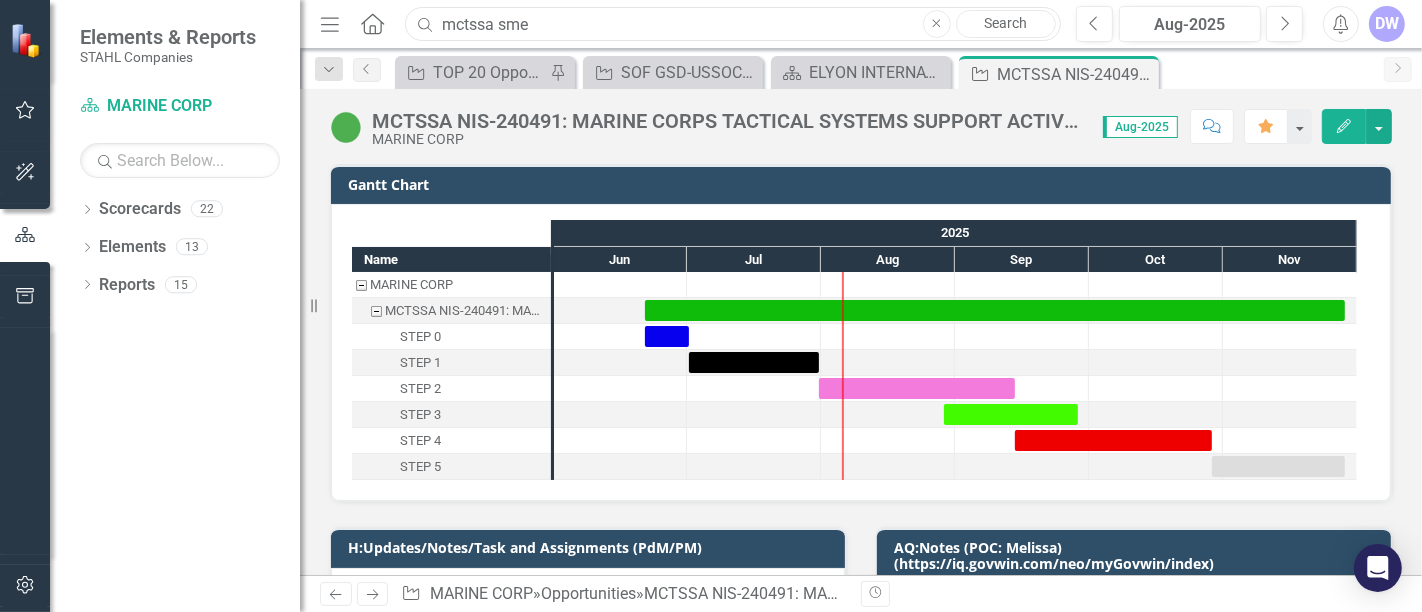 click on "mctssa sme" at bounding box center (733, 24) 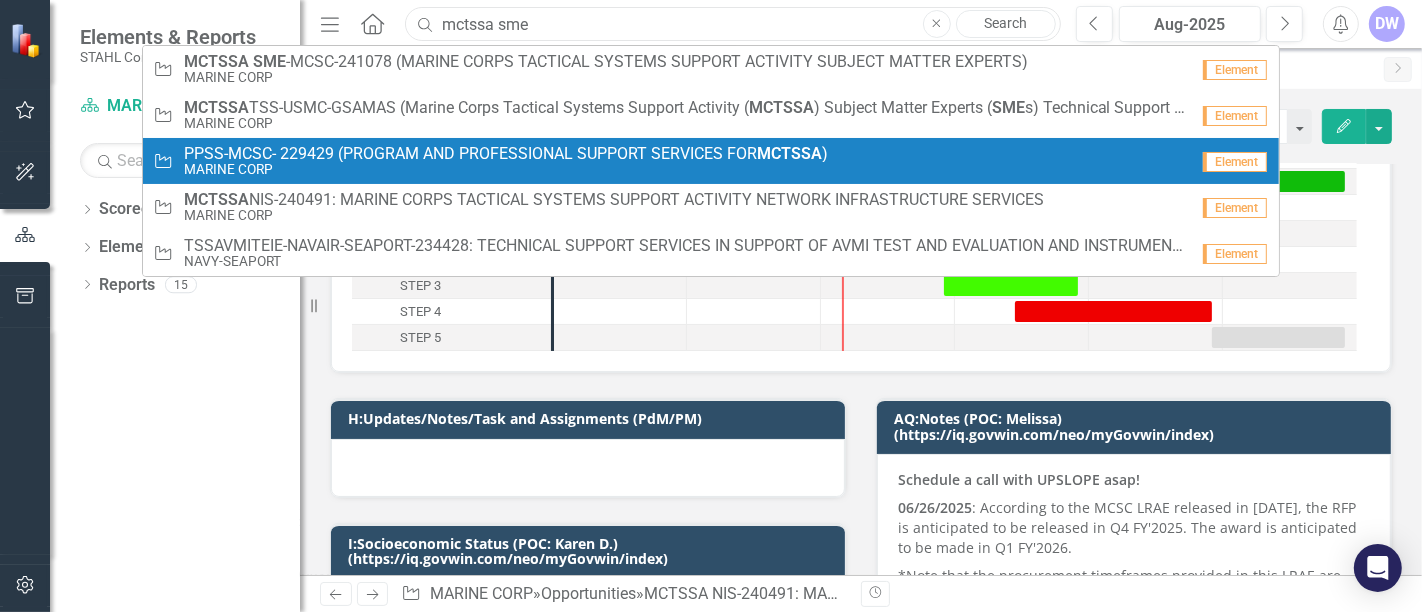 scroll, scrollTop: 111, scrollLeft: 0, axis: vertical 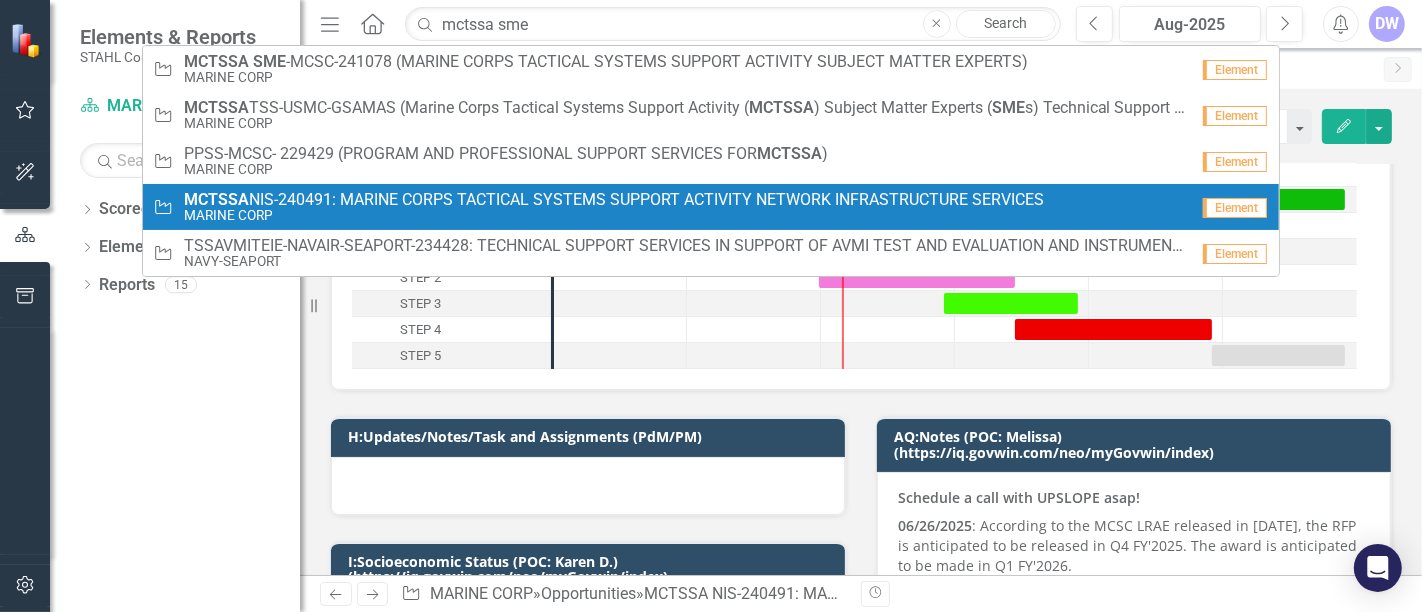 click on "MCTSSA  NIS-240491: MARINE CORPS TACTICAL SYSTEMS SUPPORT ACTIVITY NETWORK INFRASTRUCTURE SERVICES" at bounding box center (614, 200) 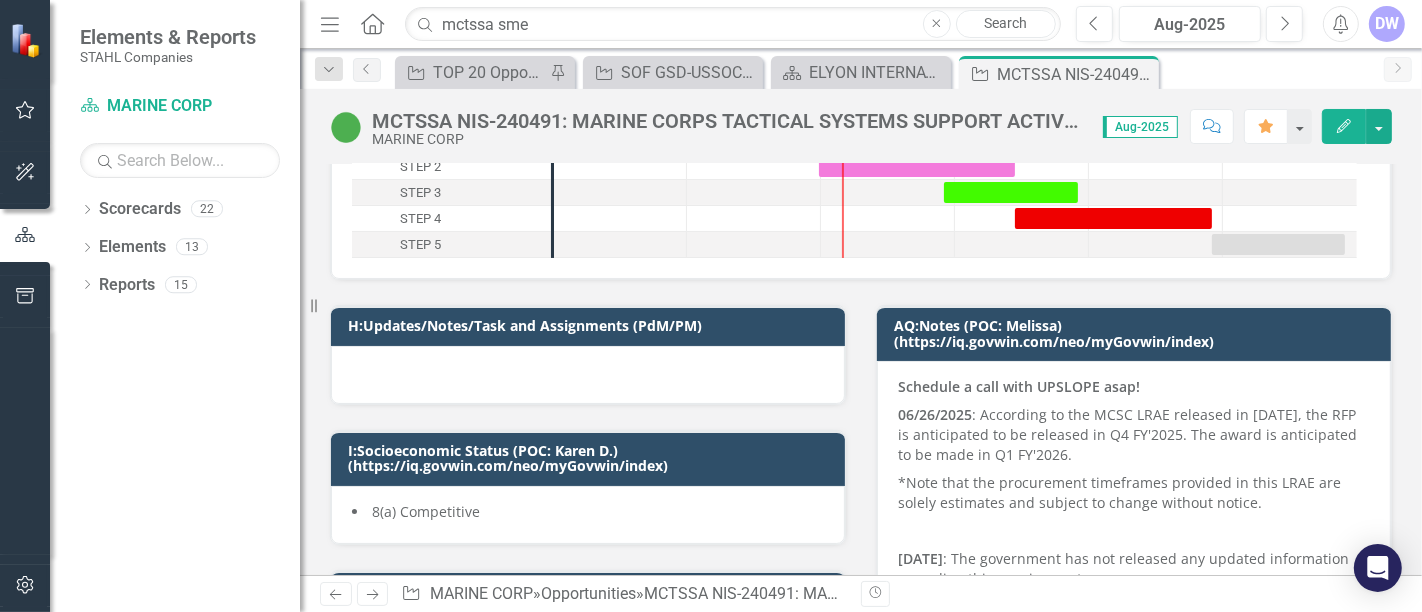 scroll, scrollTop: 0, scrollLeft: 0, axis: both 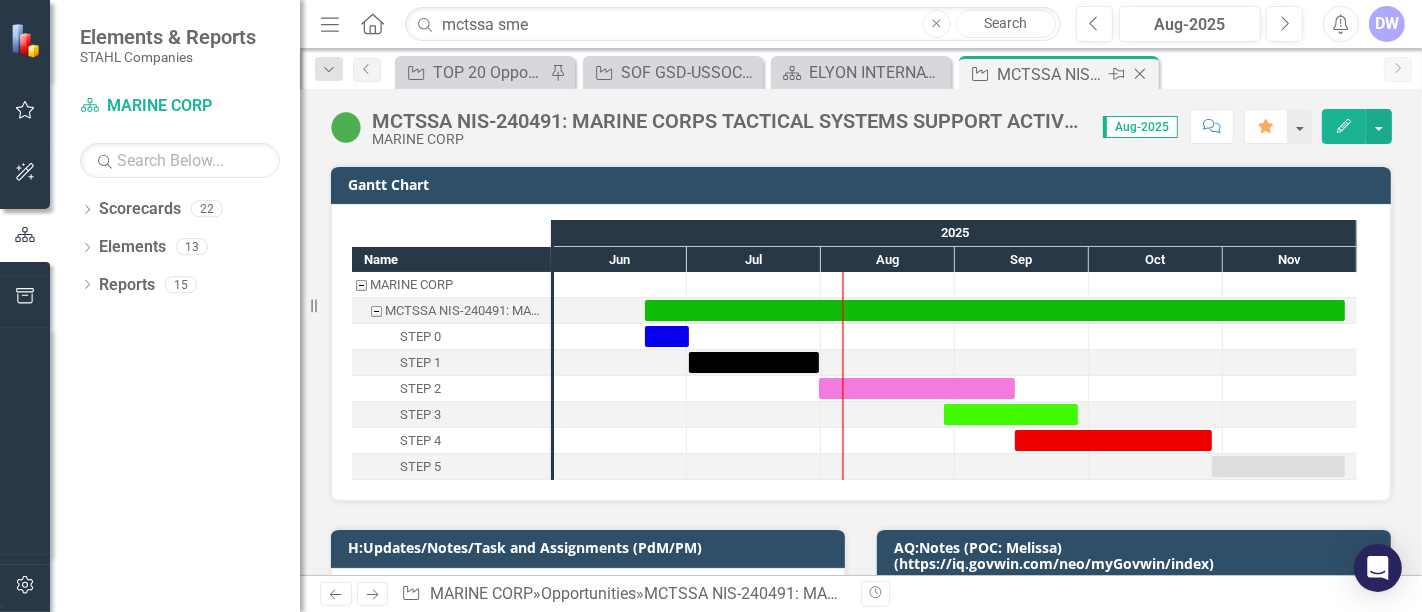 click on "Close" 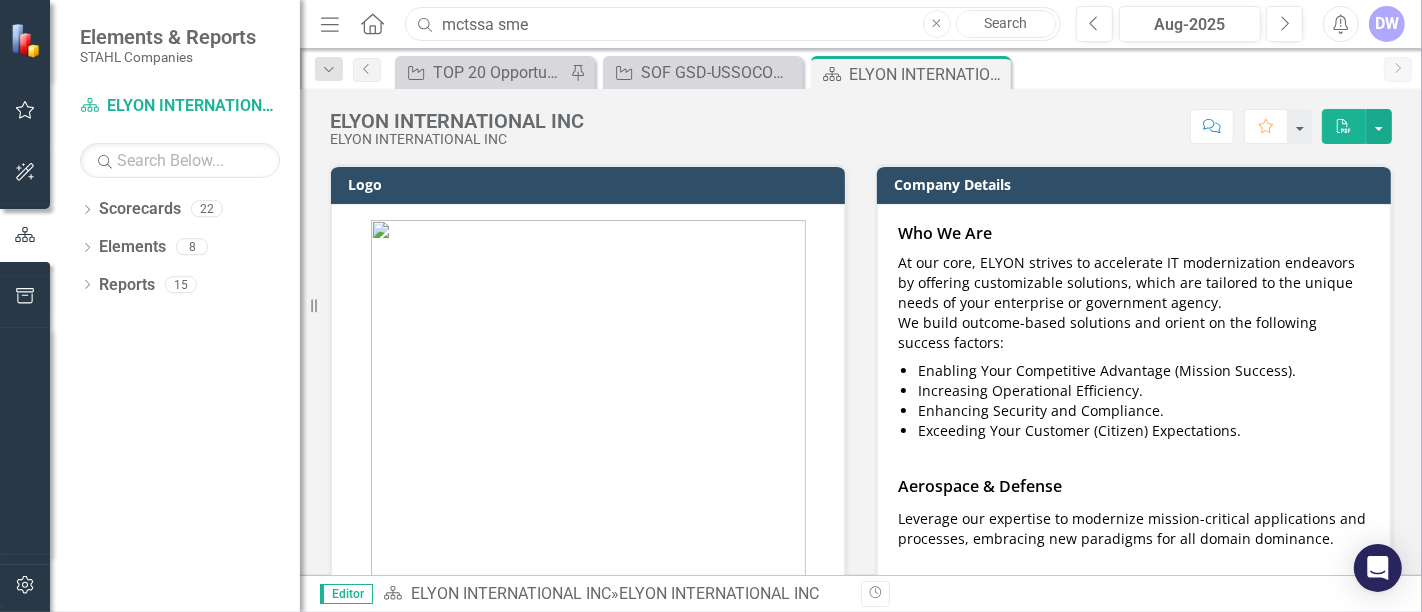 click on "mctssa sme" at bounding box center (733, 24) 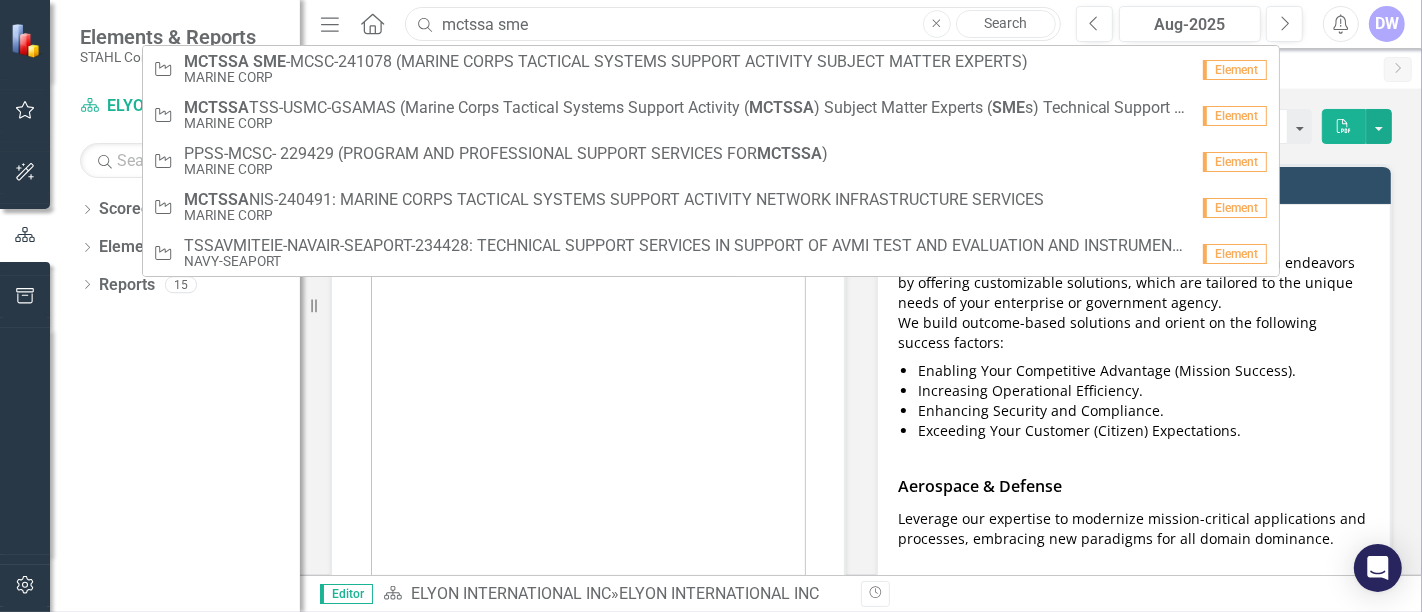 click on "mctssa sme" at bounding box center (733, 24) 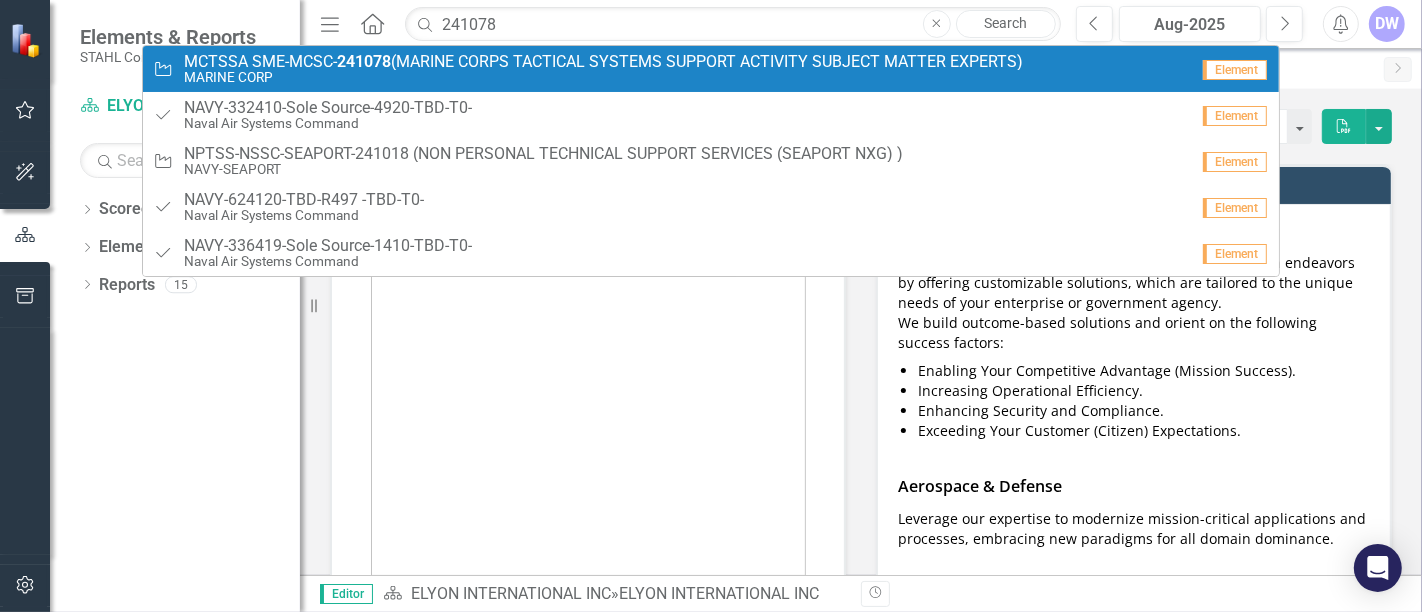 click on "MCTSSA SME-MCSC- 241078  (MARINE CORPS TACTICAL SYSTEMS SUPPORT ACTIVITY SUBJECT MATTER EXPERTS)" at bounding box center [603, 62] 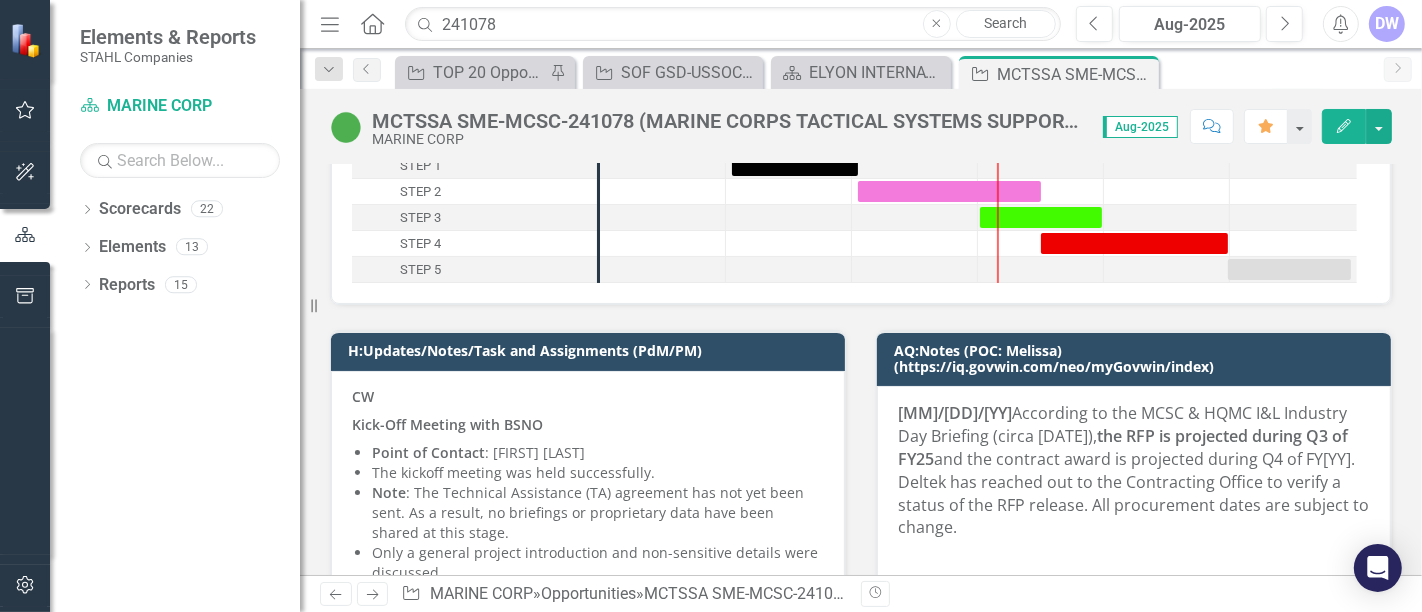 scroll, scrollTop: 222, scrollLeft: 0, axis: vertical 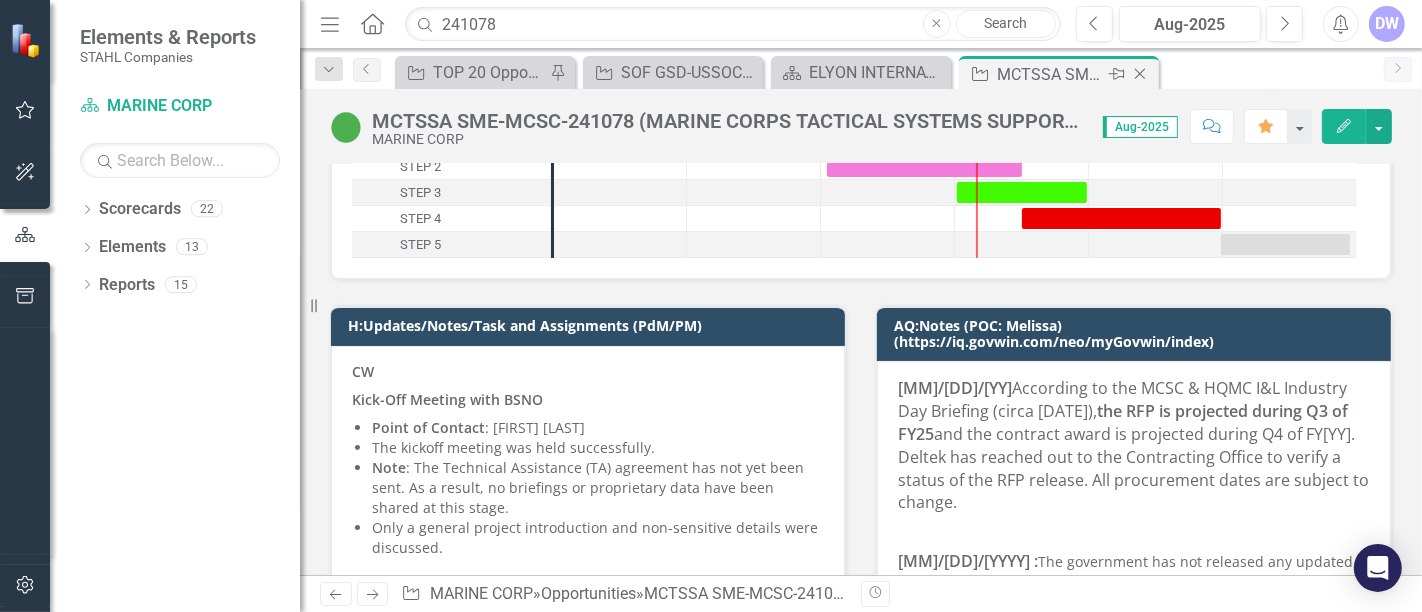 click on "Close" 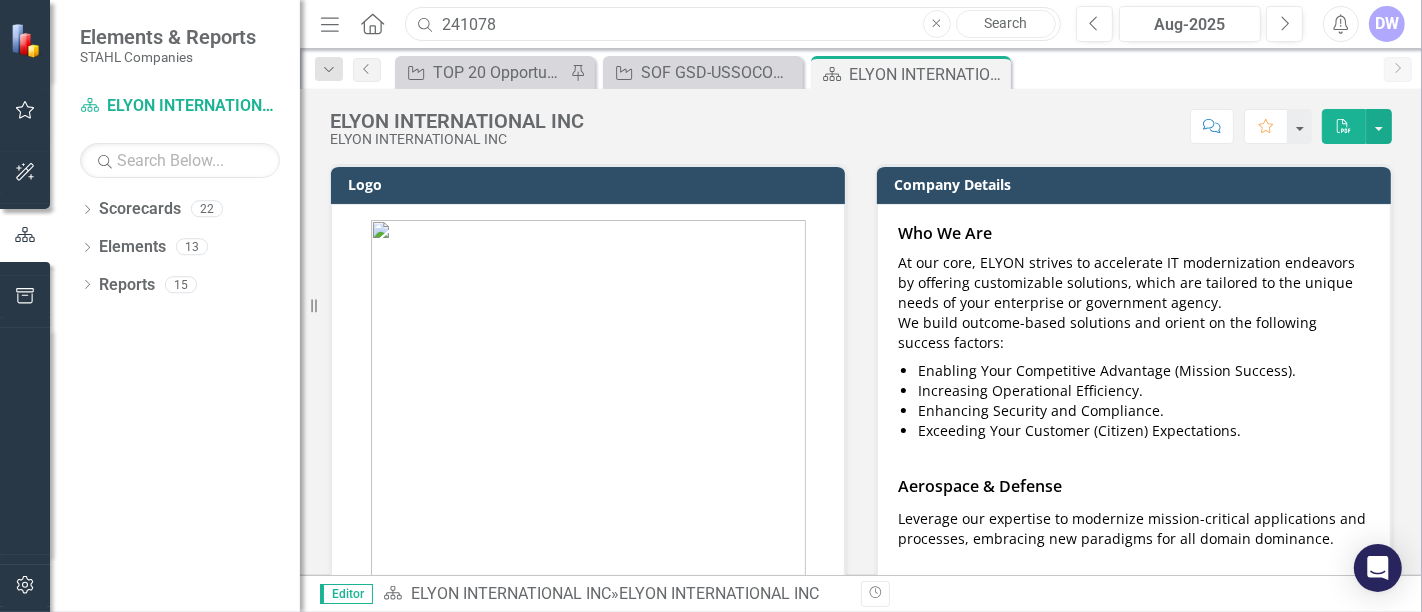 click on "241078" at bounding box center (733, 24) 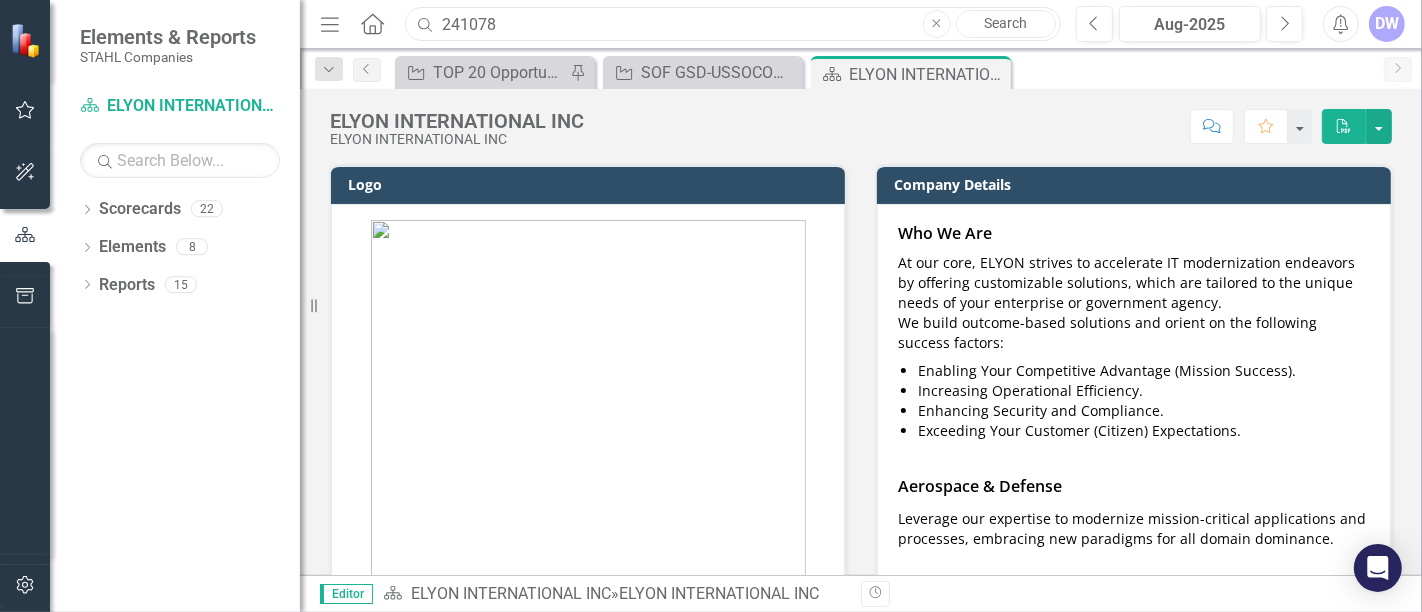 click on "241078" at bounding box center [733, 24] 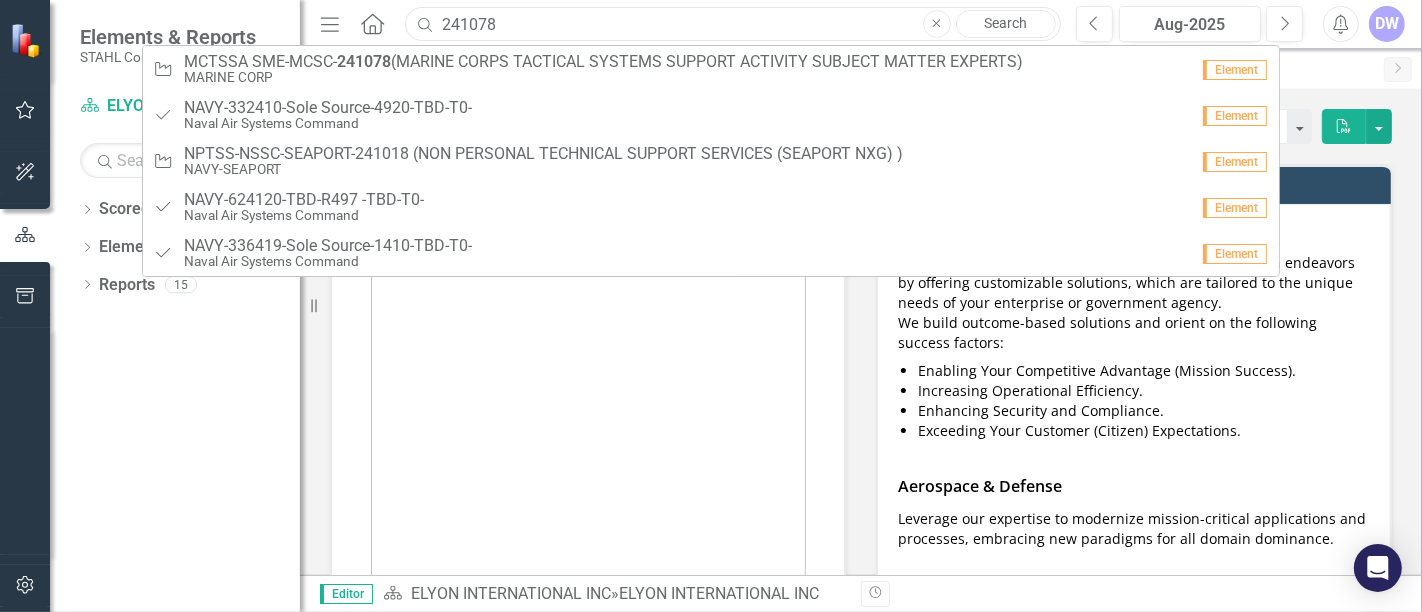 paste on "RFQ1756302" 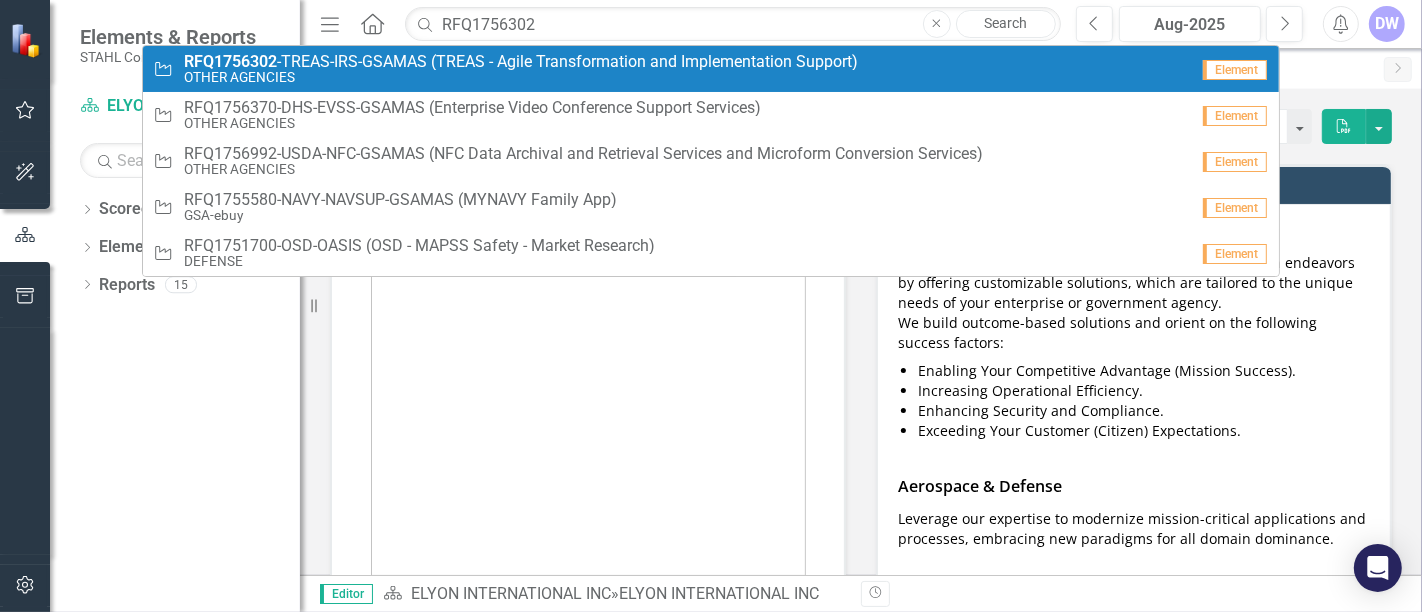 click on "RFQ1756302 -TREAS-IRS-GSAMAS (TREAS - Agile Transformation and Implementation Support)" at bounding box center (521, 62) 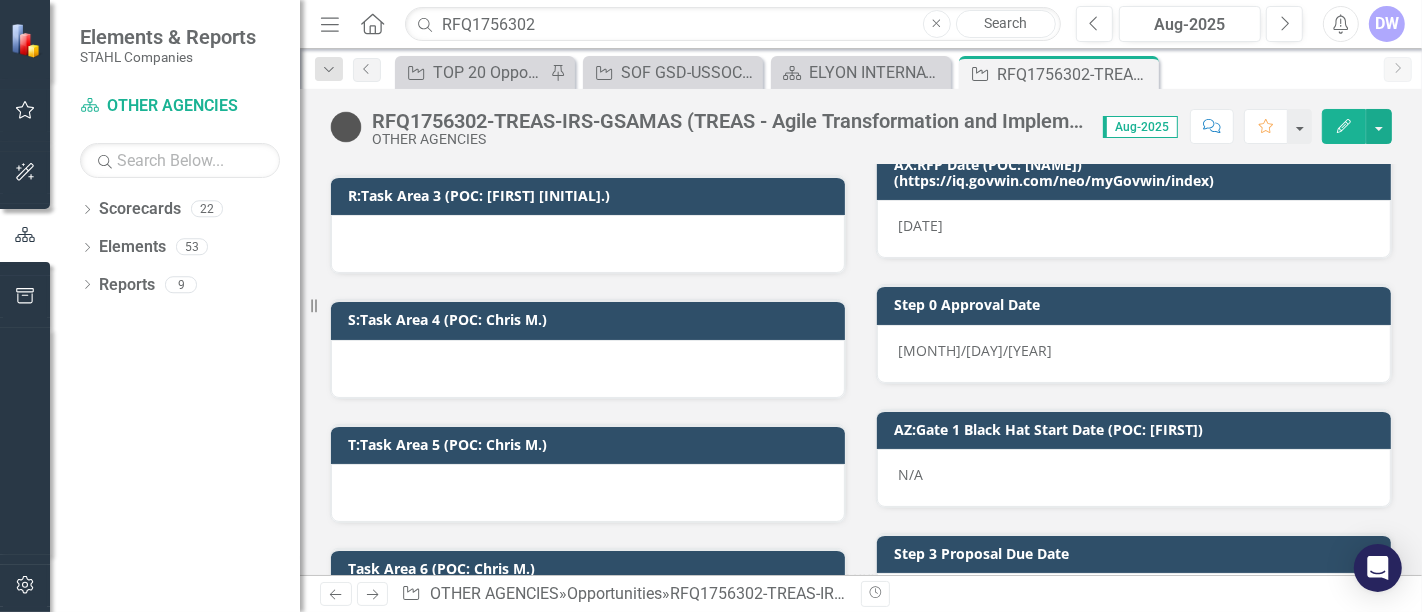 scroll, scrollTop: 3111, scrollLeft: 0, axis: vertical 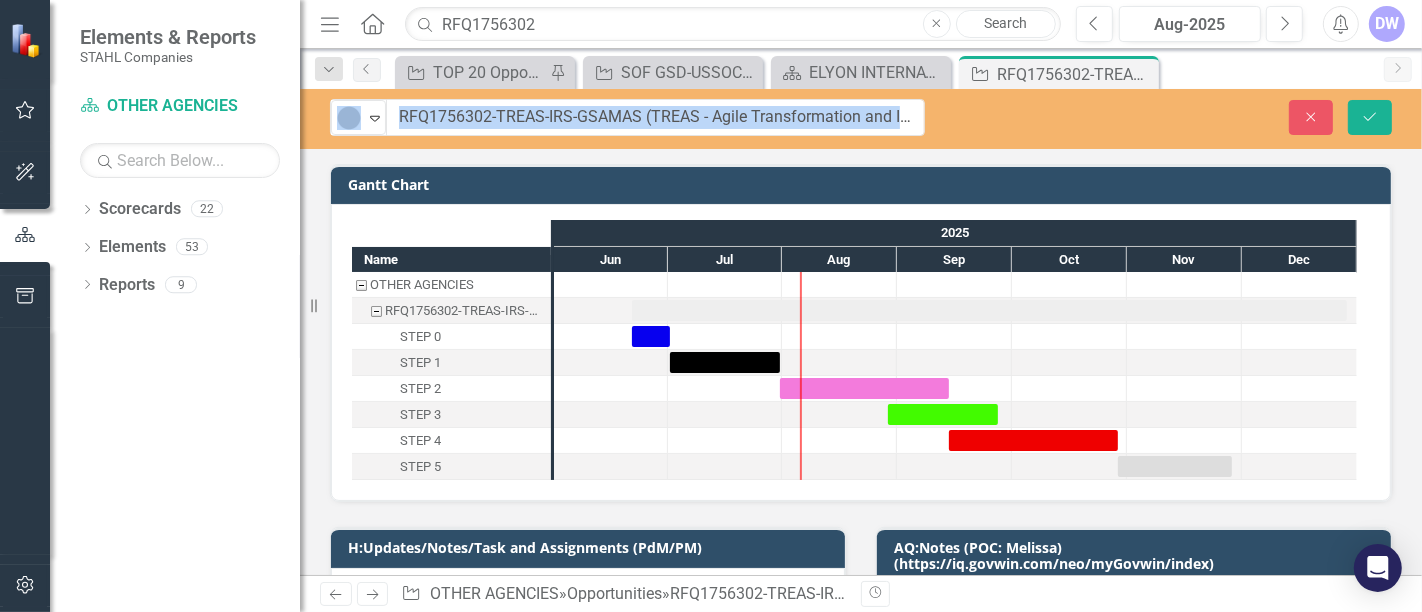 drag, startPoint x: 374, startPoint y: 119, endPoint x: 483, endPoint y: 120, distance: 109.004585 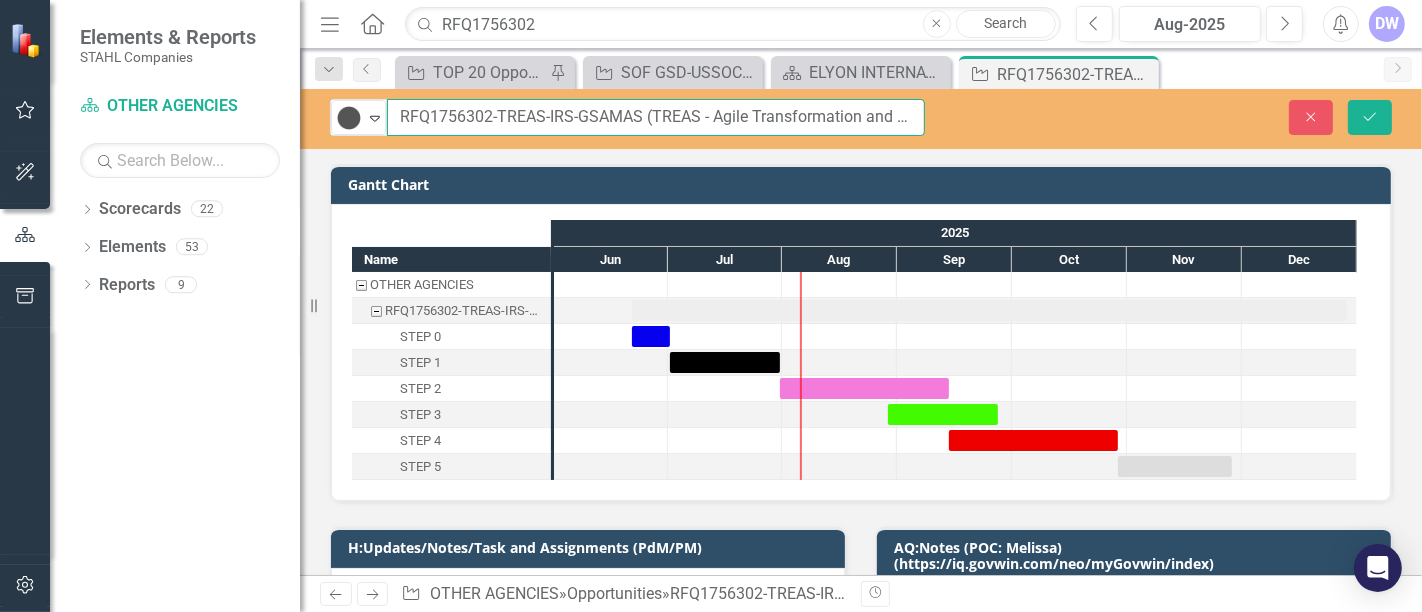click on "RFQ1756302-TREAS-IRS-GSAMAS (TREAS - Agile Transformation and Implementation Support)" at bounding box center (656, 117) 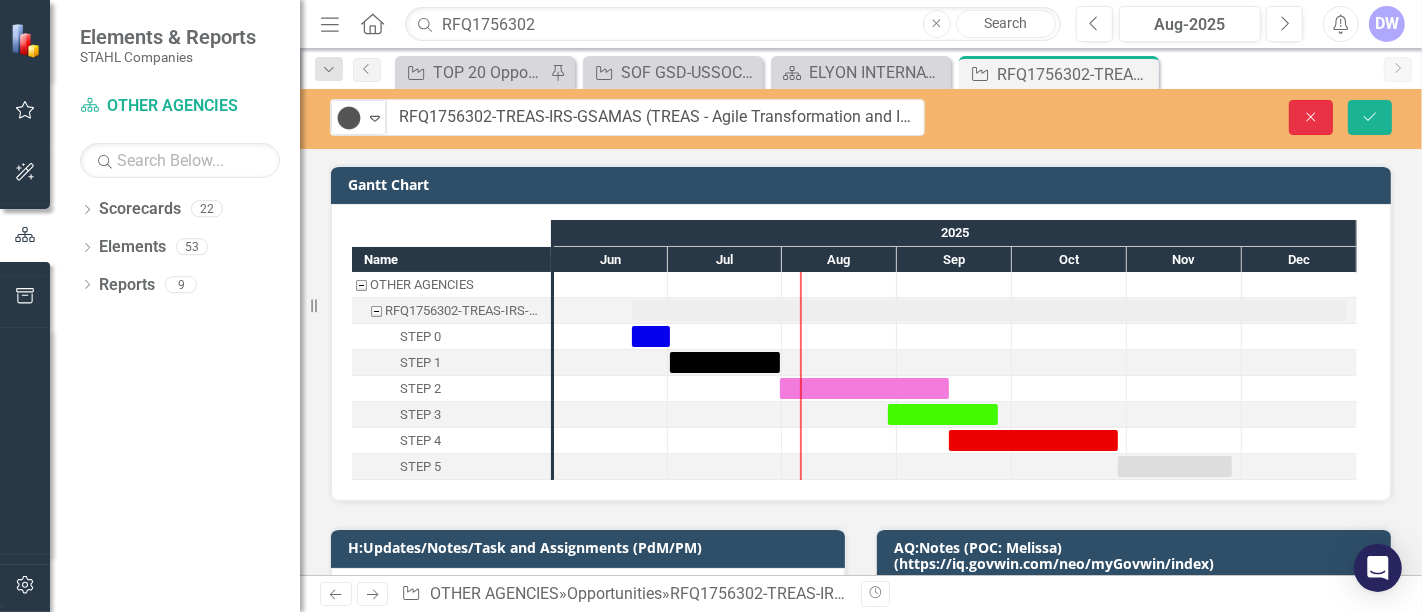 click on "Close" 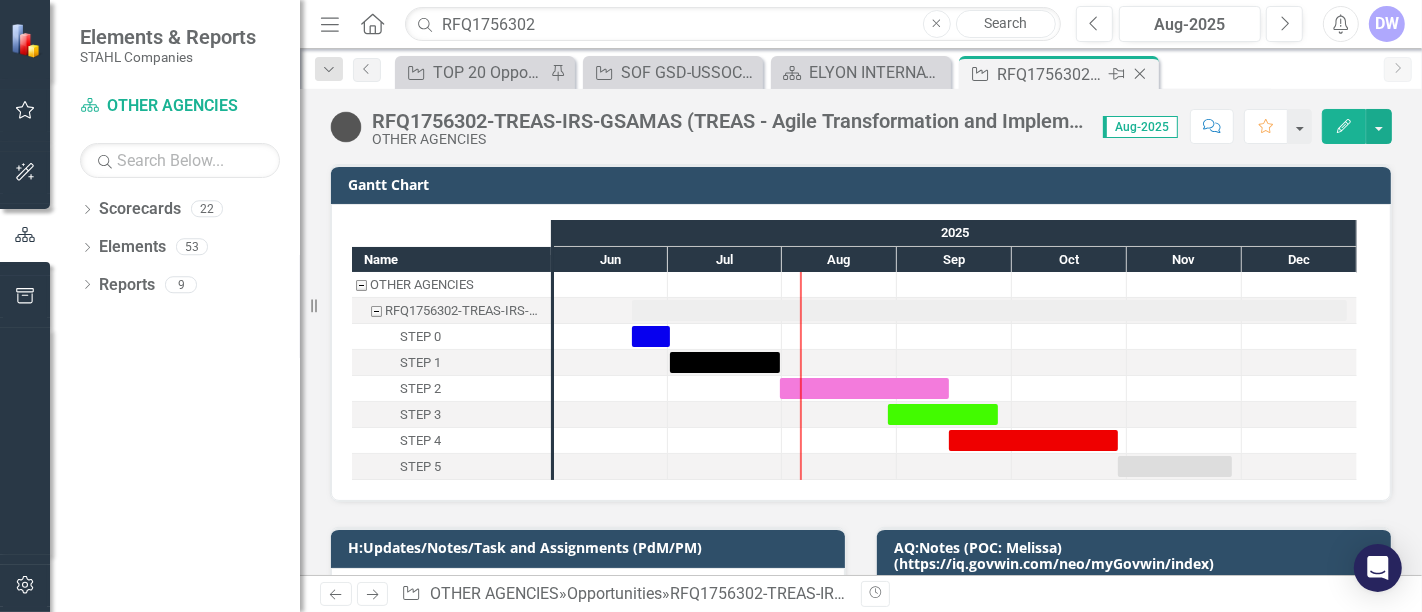 click 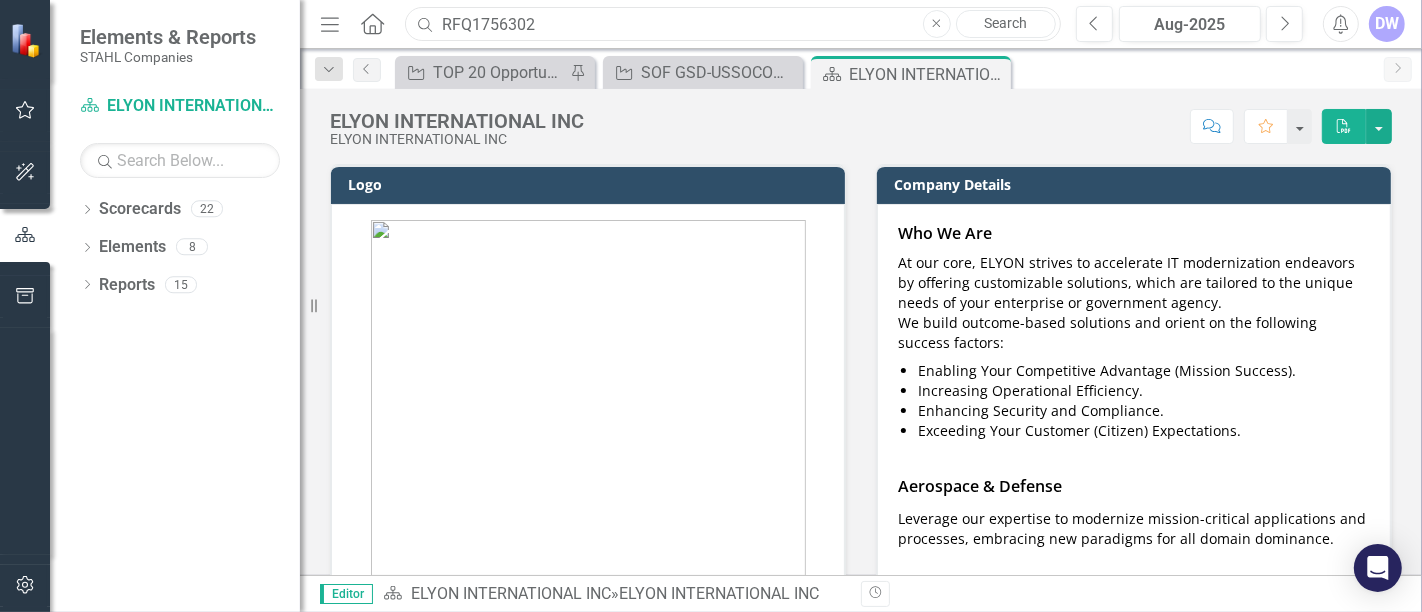 click on "RFQ1756302" at bounding box center (733, 24) 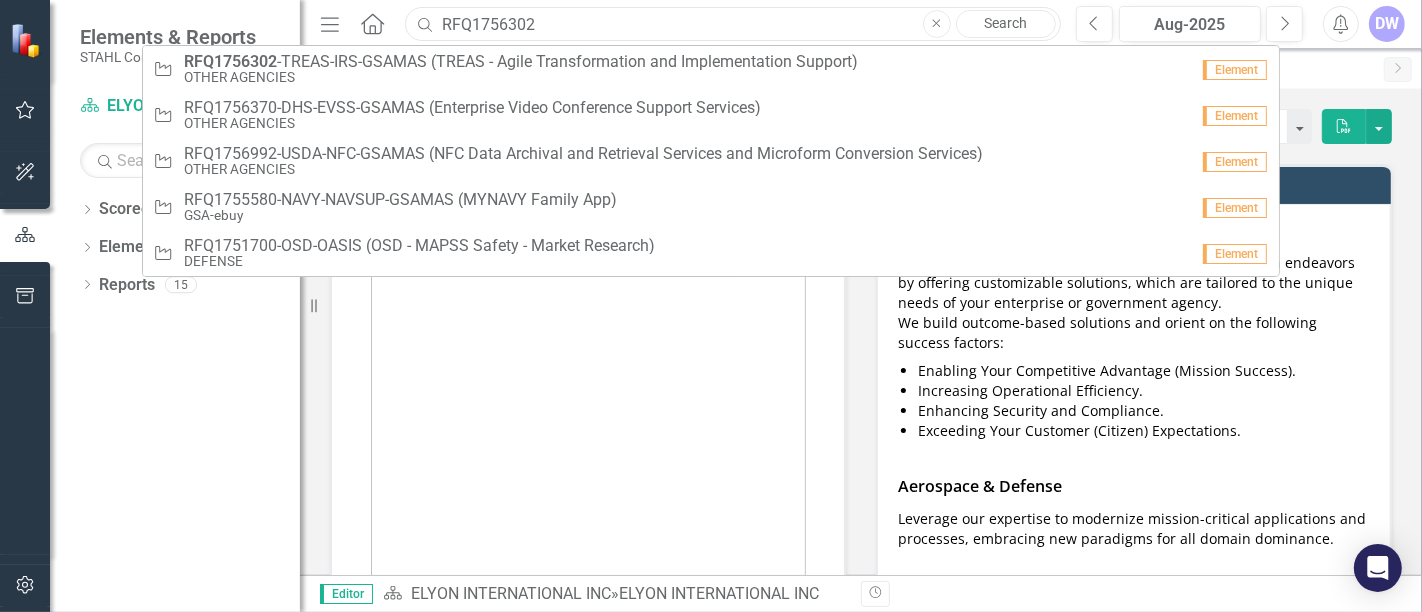 paste on "234430" 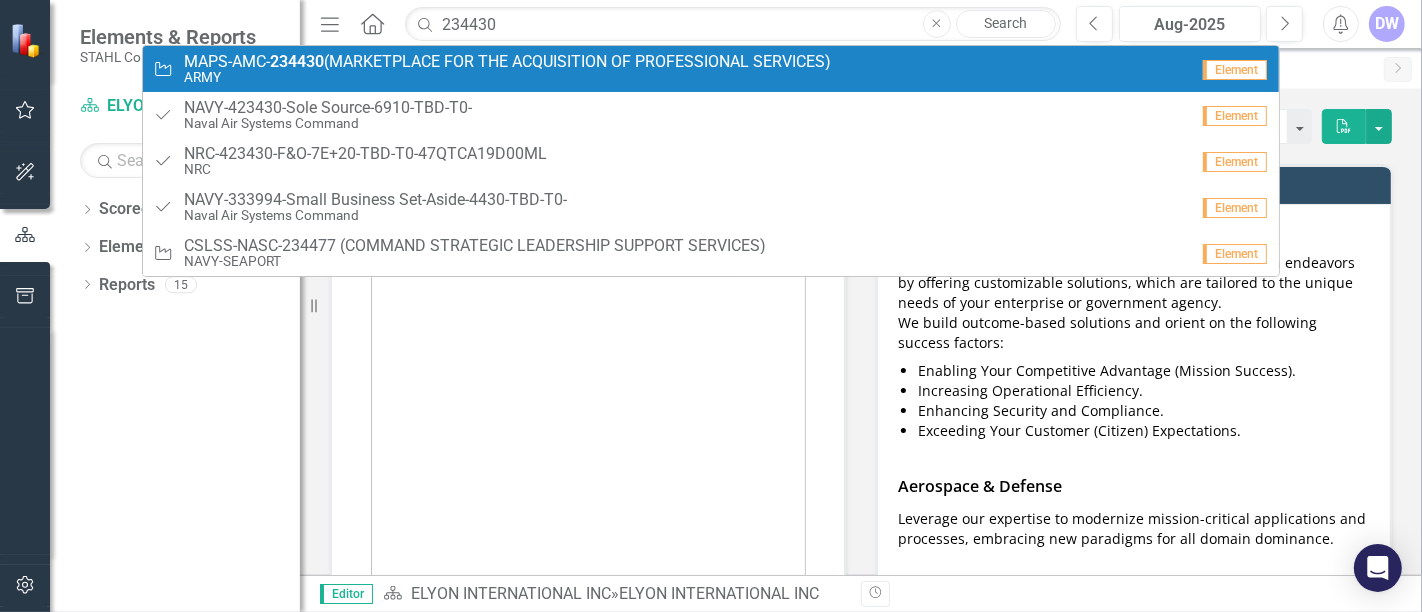 click on "MAPS-AMC- 234430  (MARKETPLACE FOR THE ACQUISITION OF PROFESSIONAL SERVICES)" at bounding box center [507, 62] 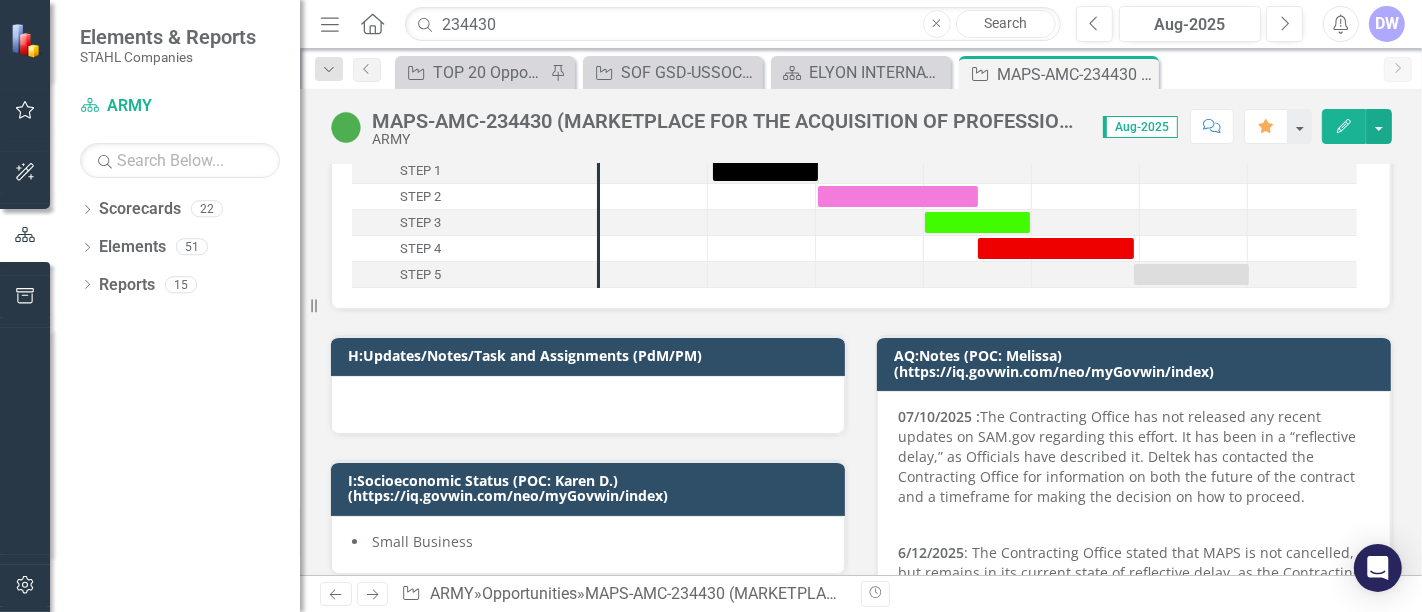 scroll, scrollTop: 222, scrollLeft: 0, axis: vertical 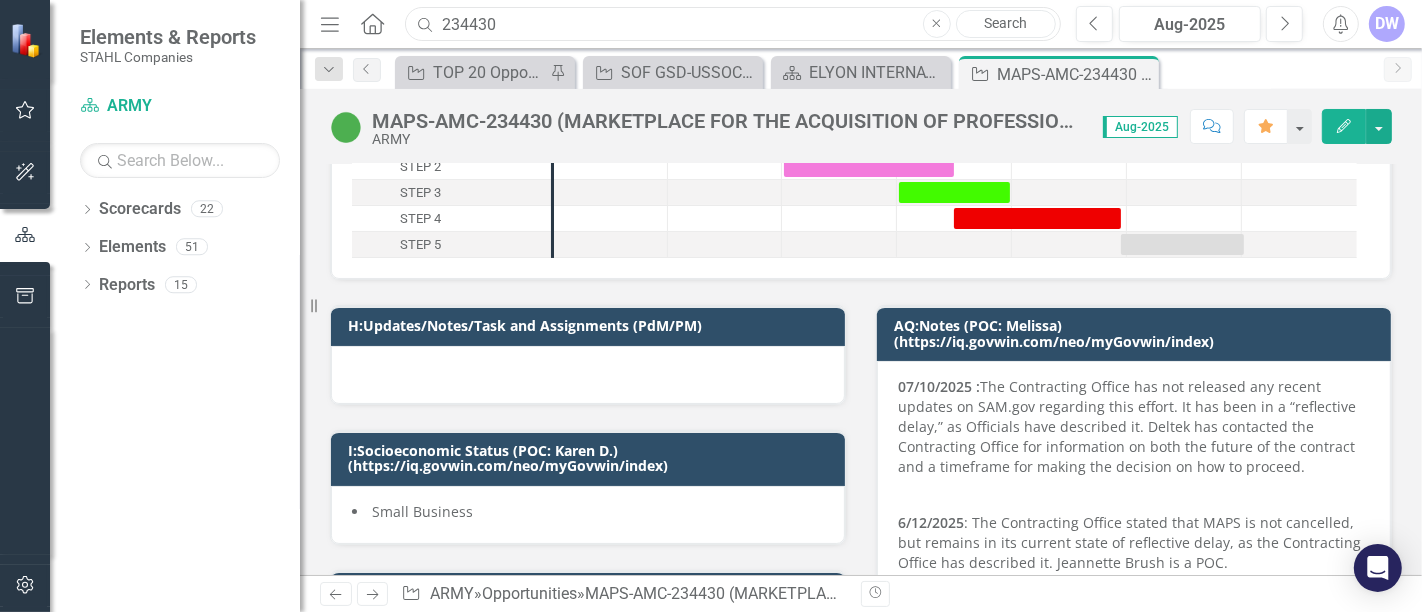 click on "234430" at bounding box center [733, 24] 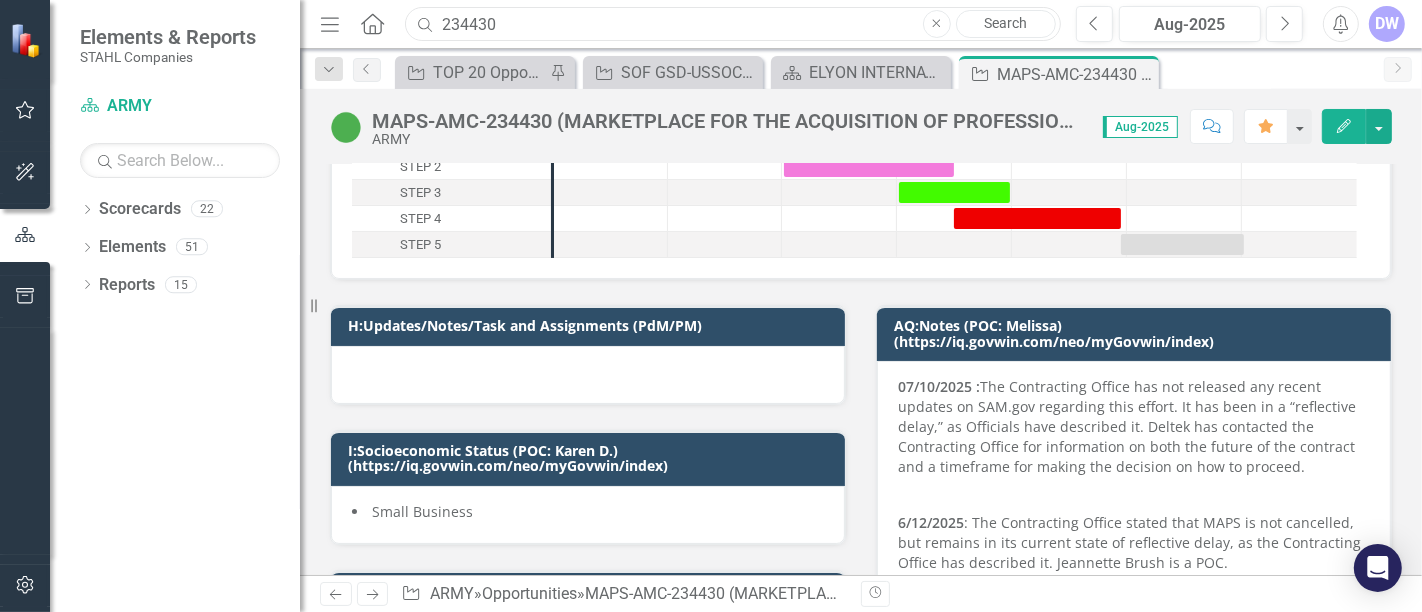 click on "234430" at bounding box center [733, 24] 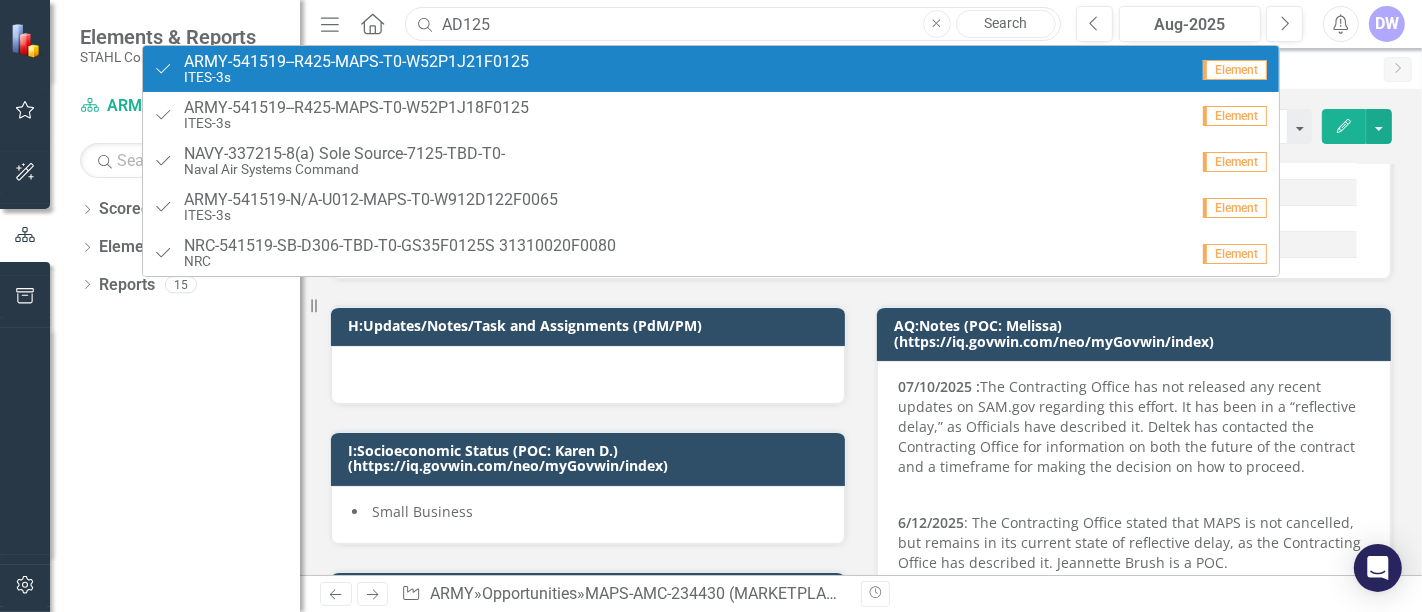 click on "AD125" at bounding box center [733, 24] 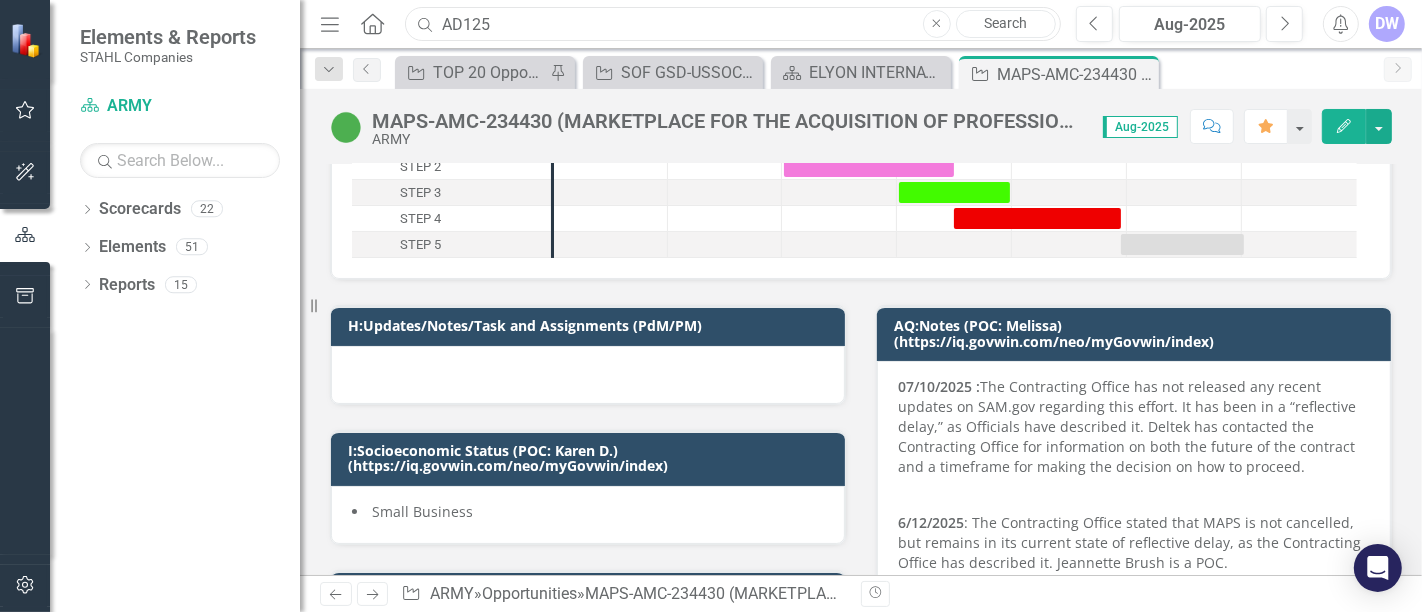 click on "AD125" at bounding box center (733, 24) 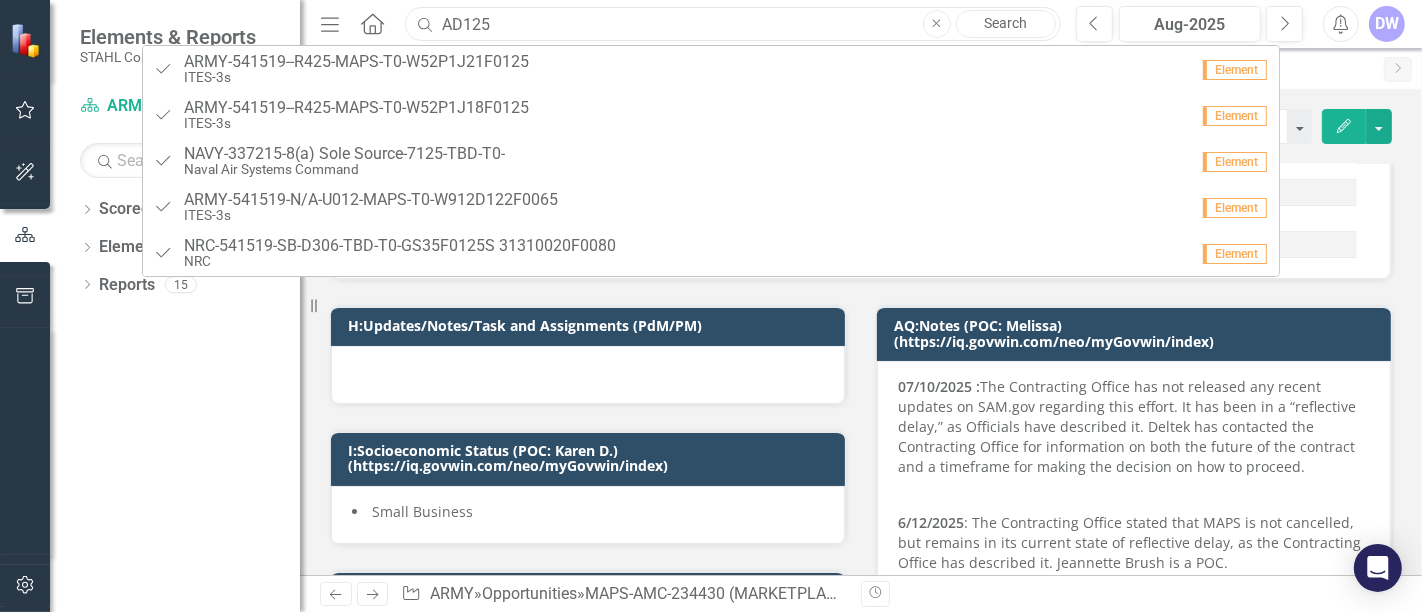 paste on "PMS 503" 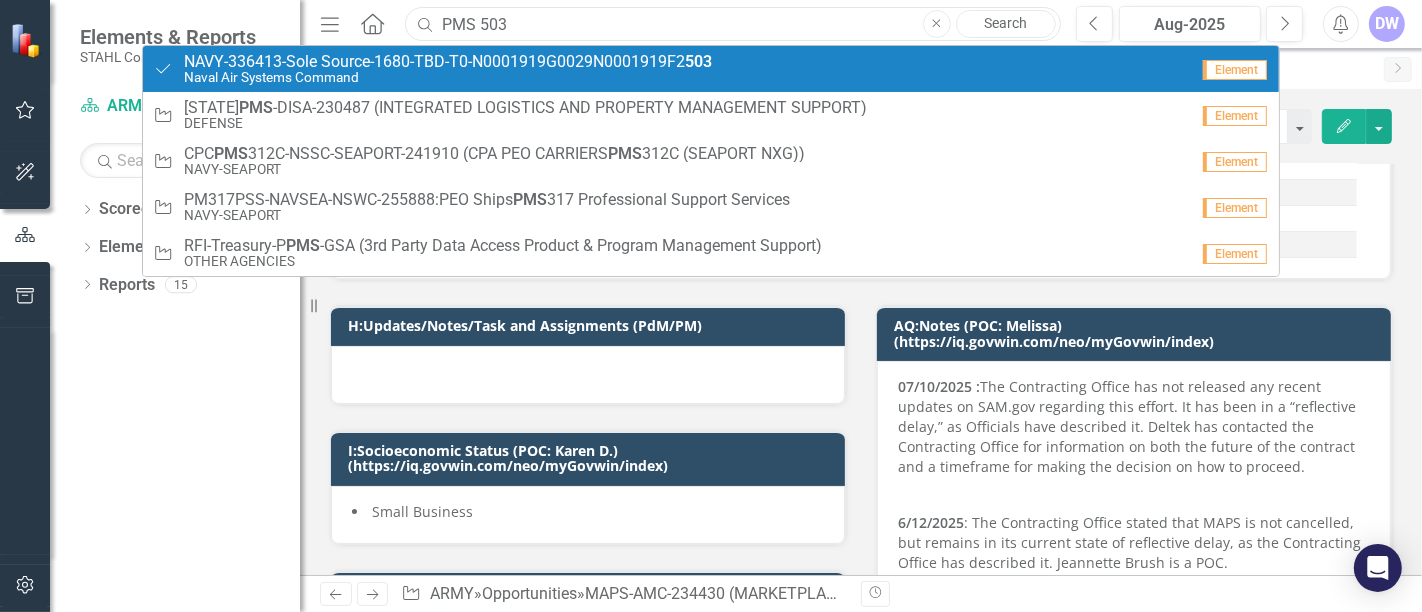 click on "PMS 503" at bounding box center [733, 24] 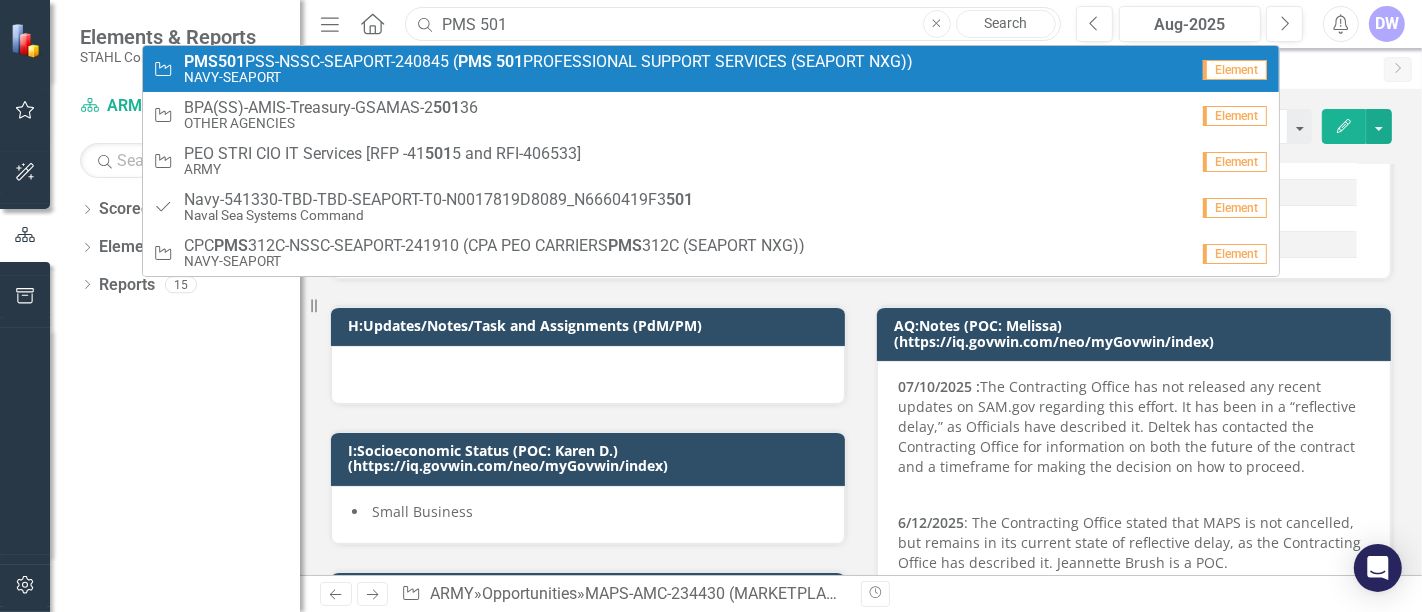 type on "PMS 501" 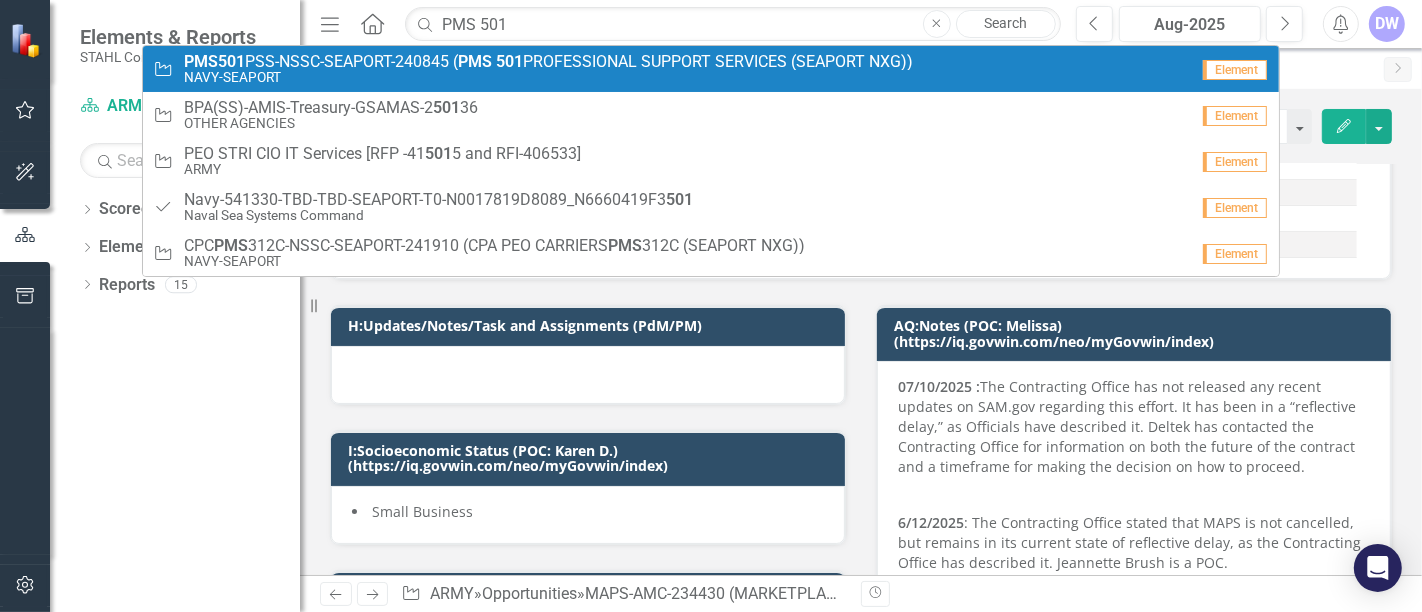 click on "PMS 501 PSS-NSSC-SEAPORT-240845 ( PMS   501  PROFESSIONAL SUPPORT SERVICES (SEAPORT NXG))" at bounding box center (548, 62) 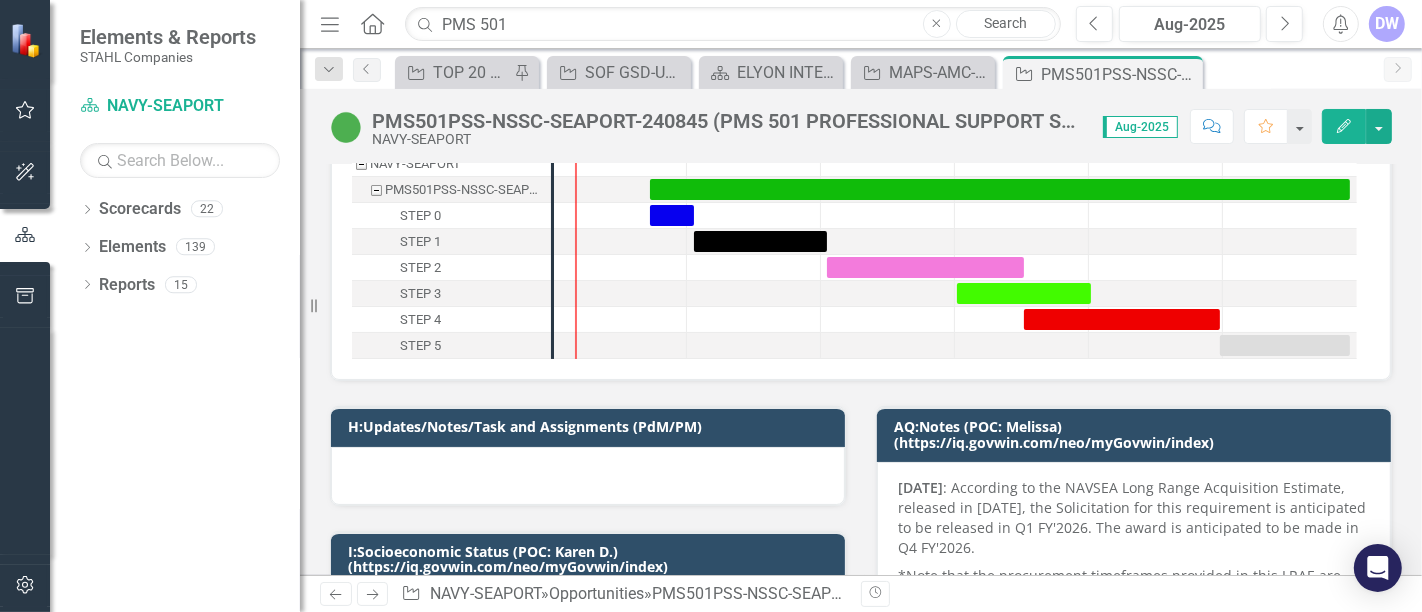 scroll, scrollTop: 0, scrollLeft: 0, axis: both 